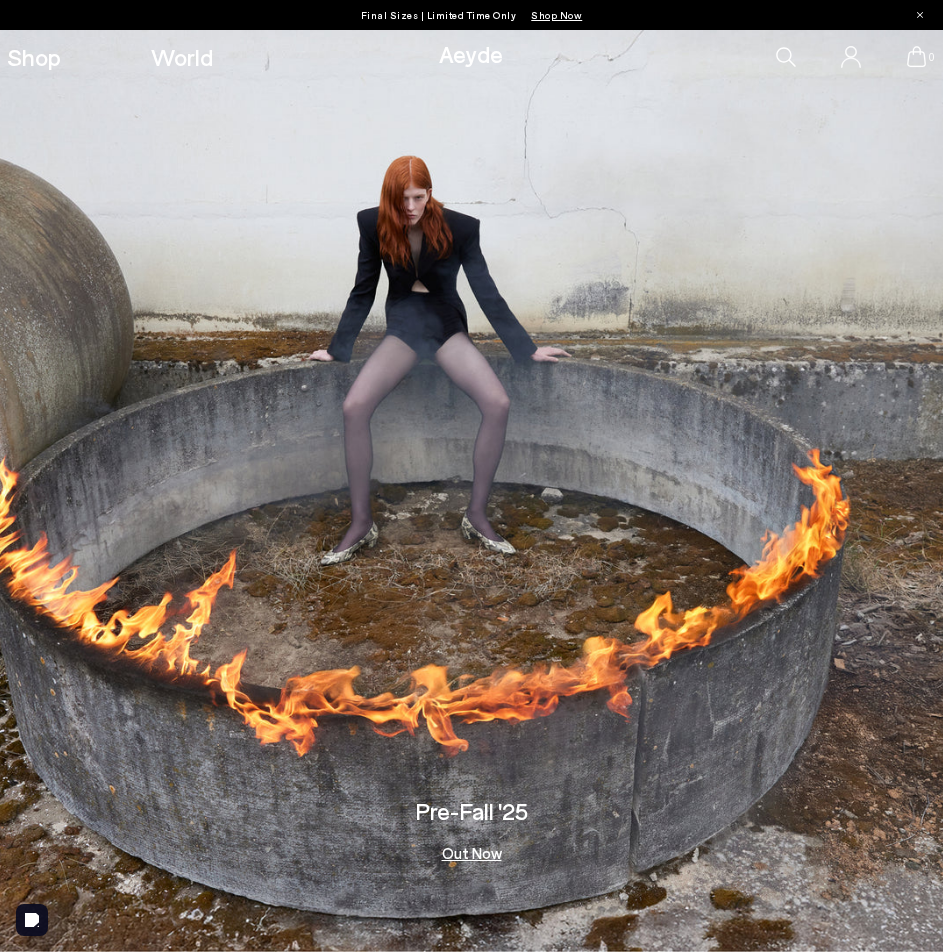 scroll, scrollTop: 0, scrollLeft: 0, axis: both 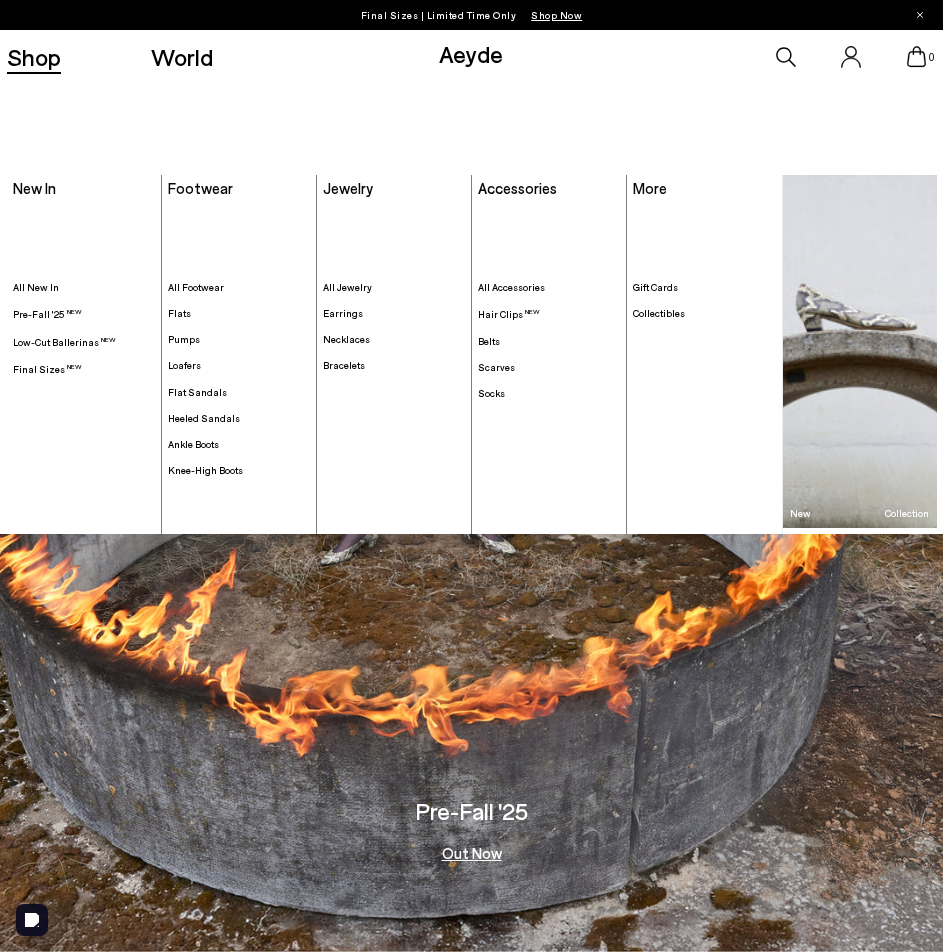 click on "Shop" at bounding box center (34, 57) 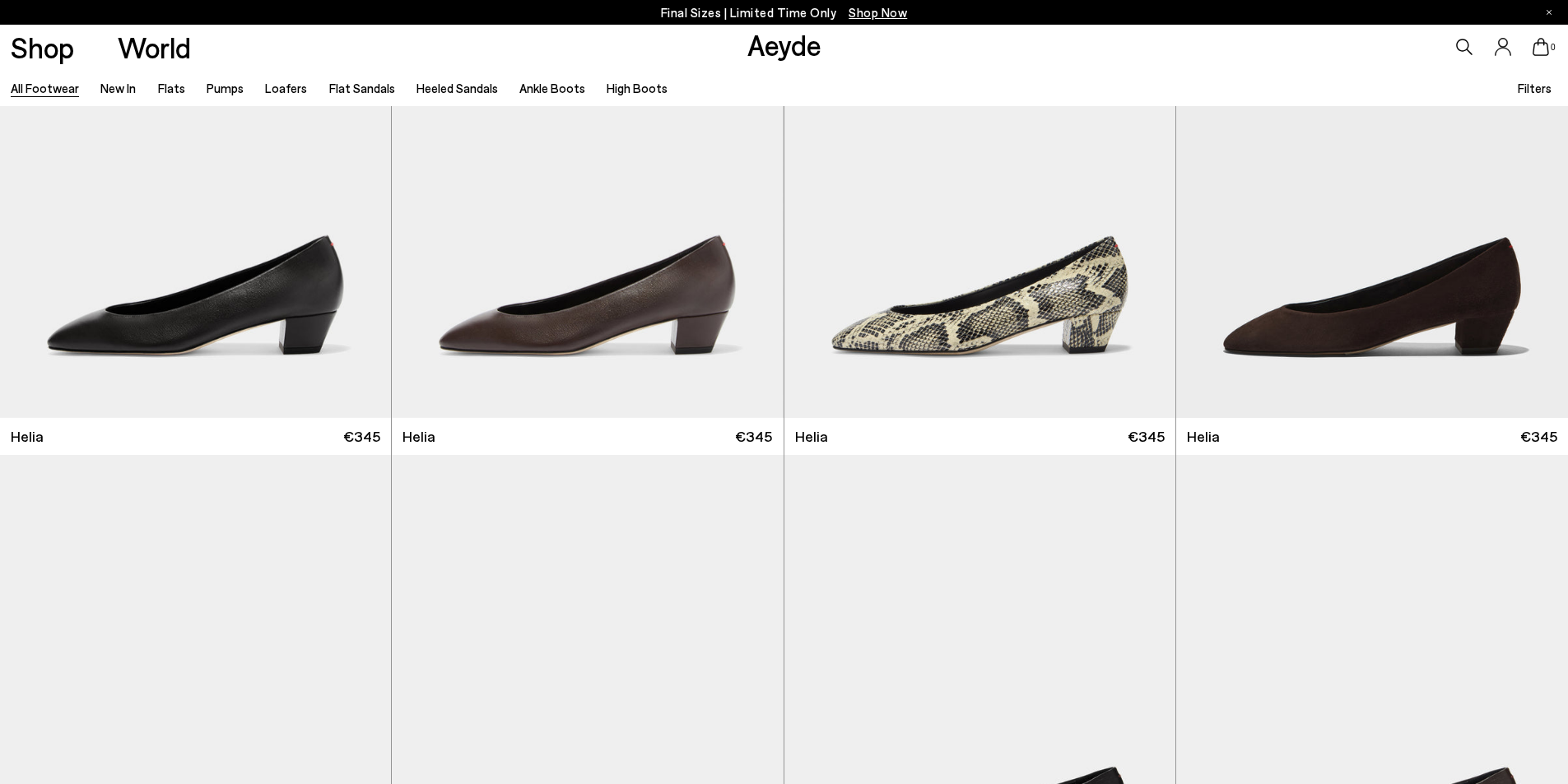 scroll, scrollTop: 740, scrollLeft: 0, axis: vertical 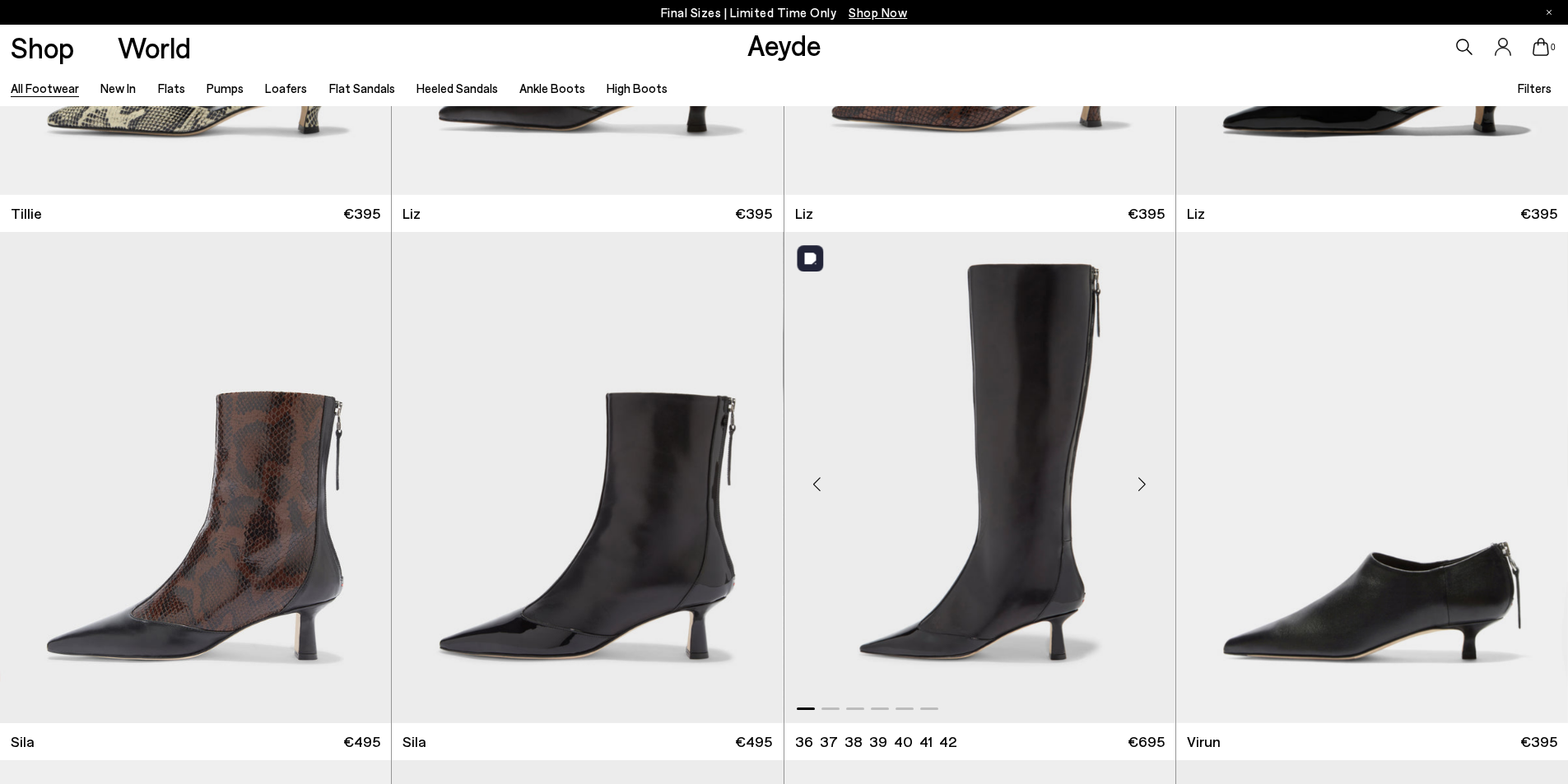 click at bounding box center (1142, 485) 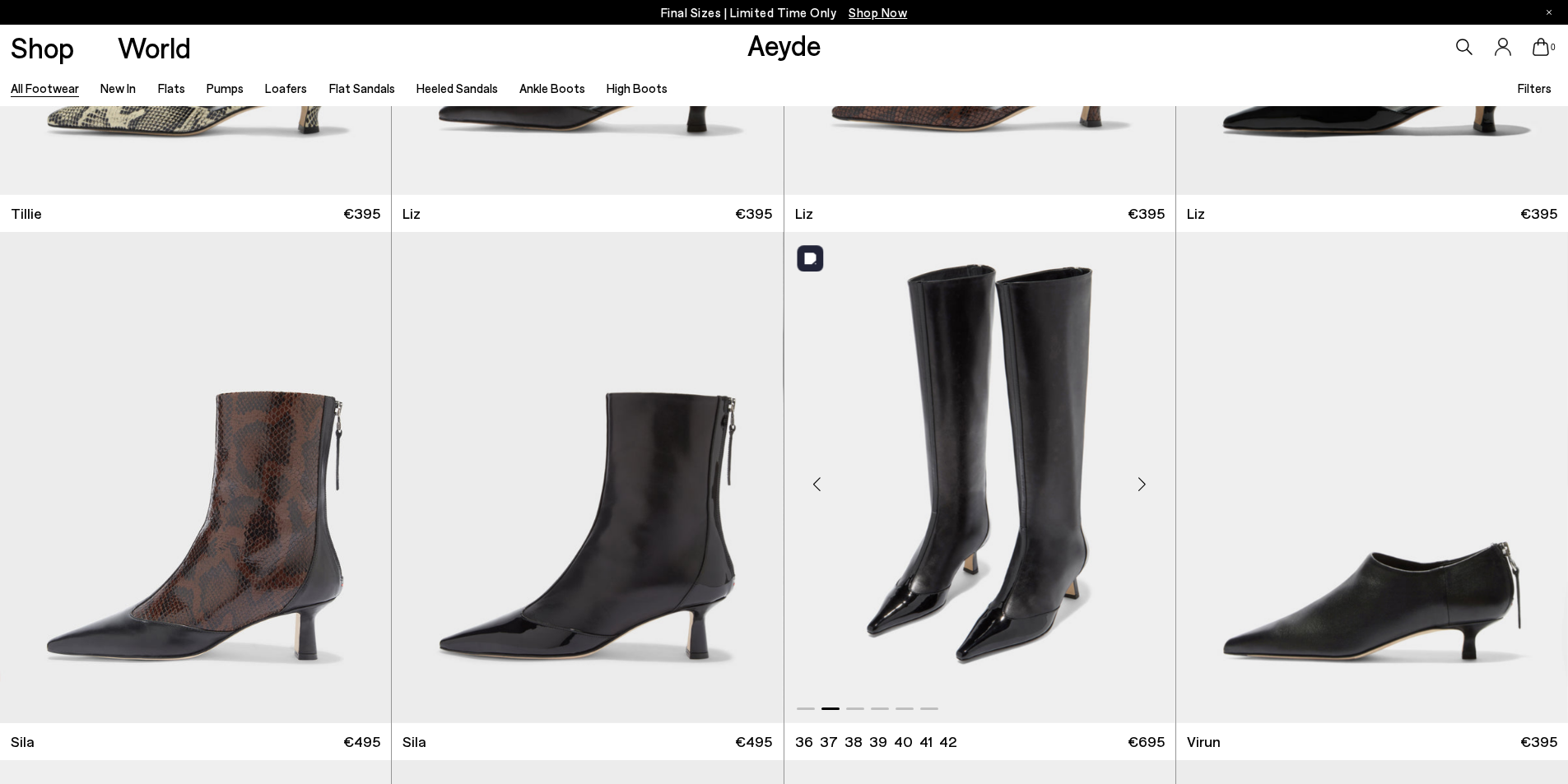 click at bounding box center (817, 485) 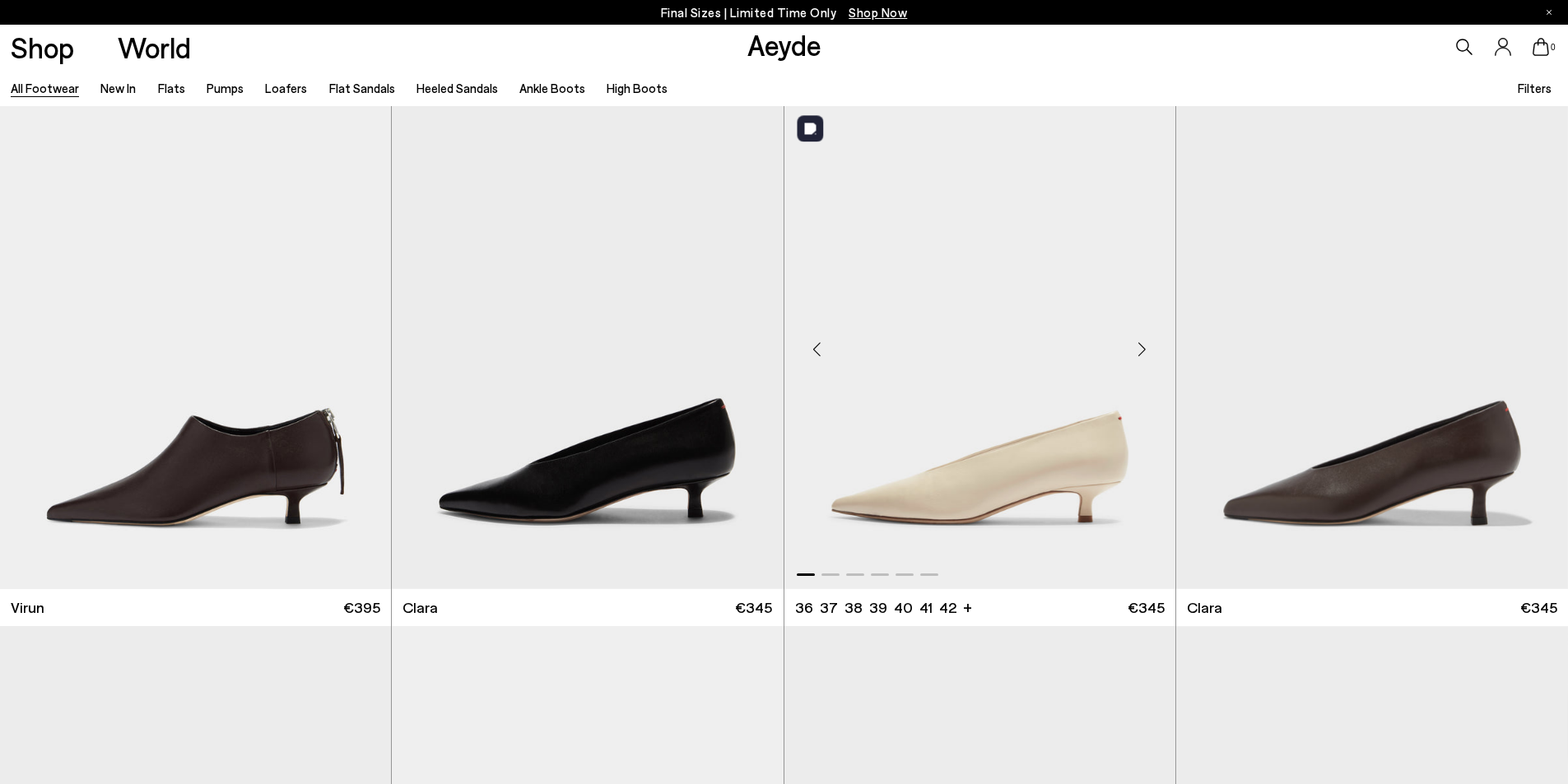 scroll, scrollTop: 3702, scrollLeft: 0, axis: vertical 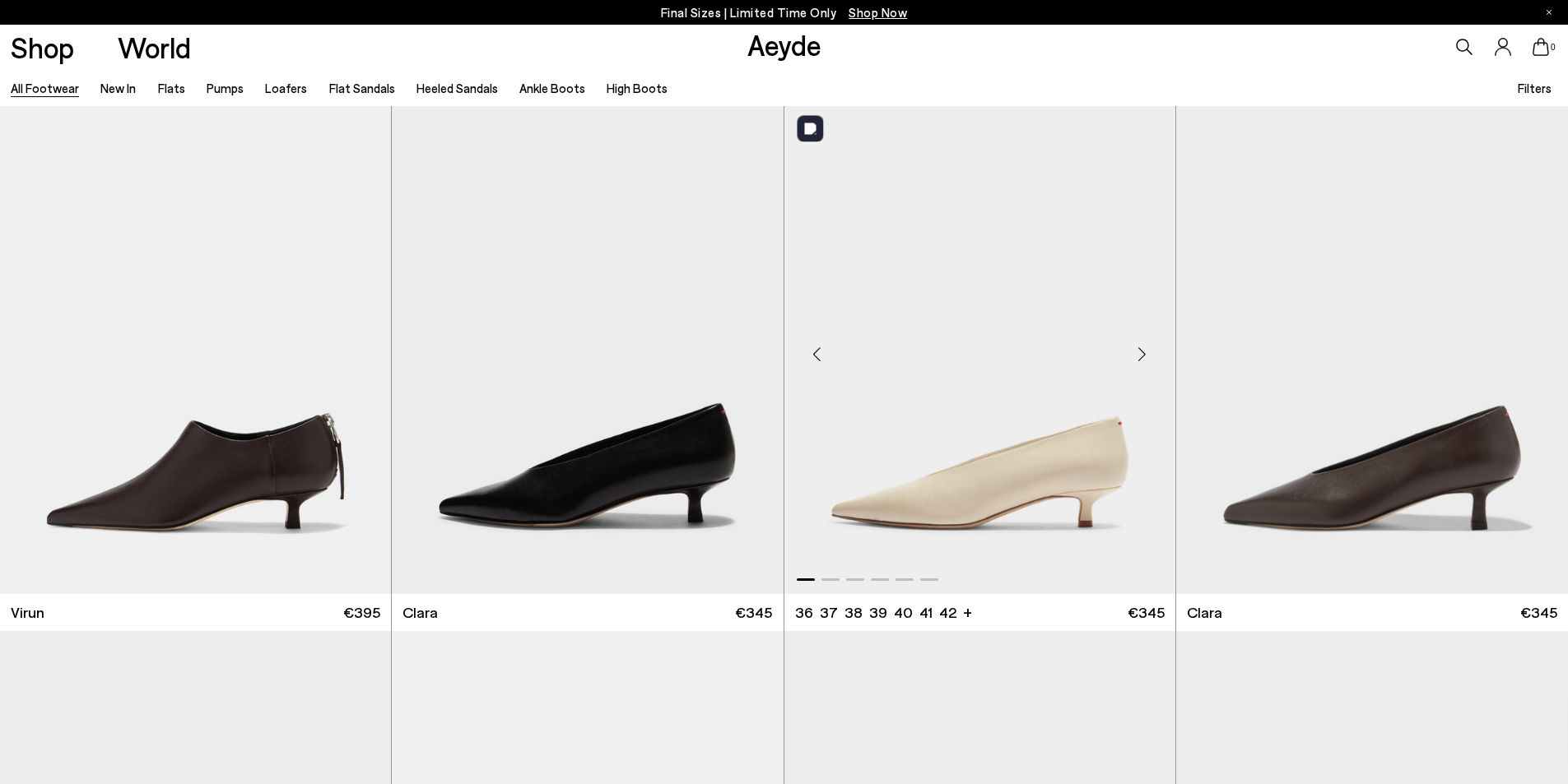 click at bounding box center [1142, 355] 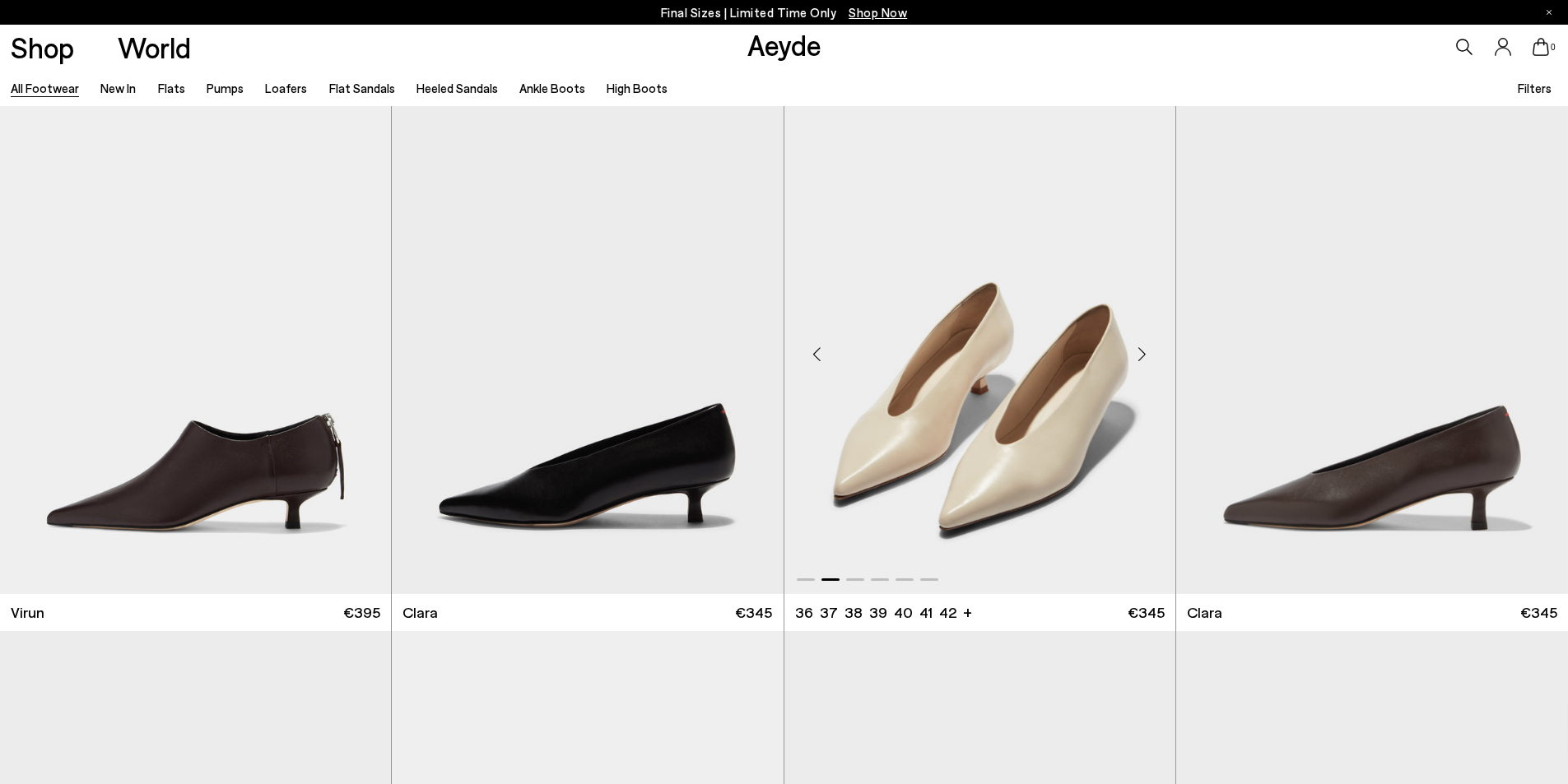 click at bounding box center (1142, 355) 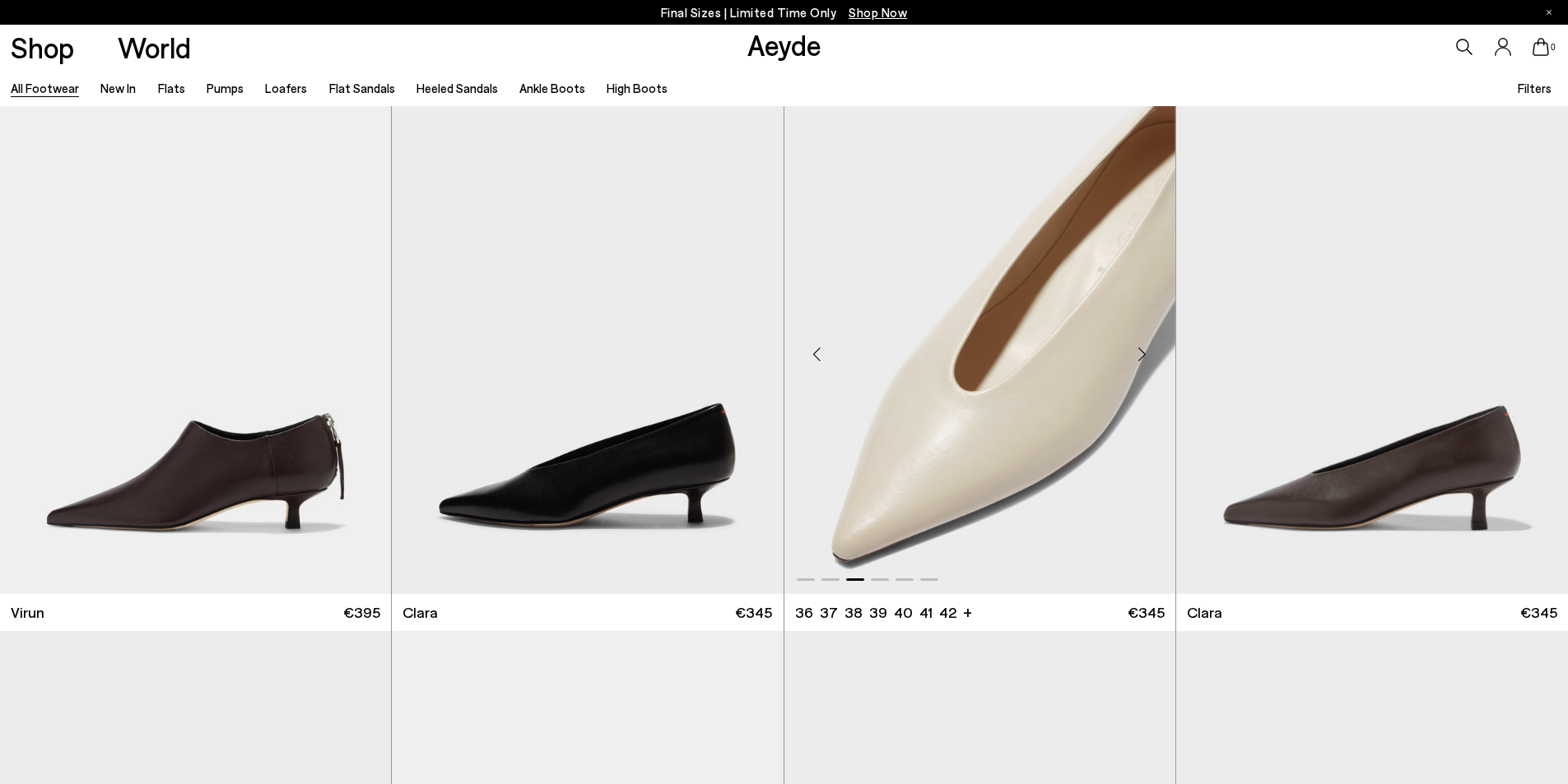 click at bounding box center [1142, 355] 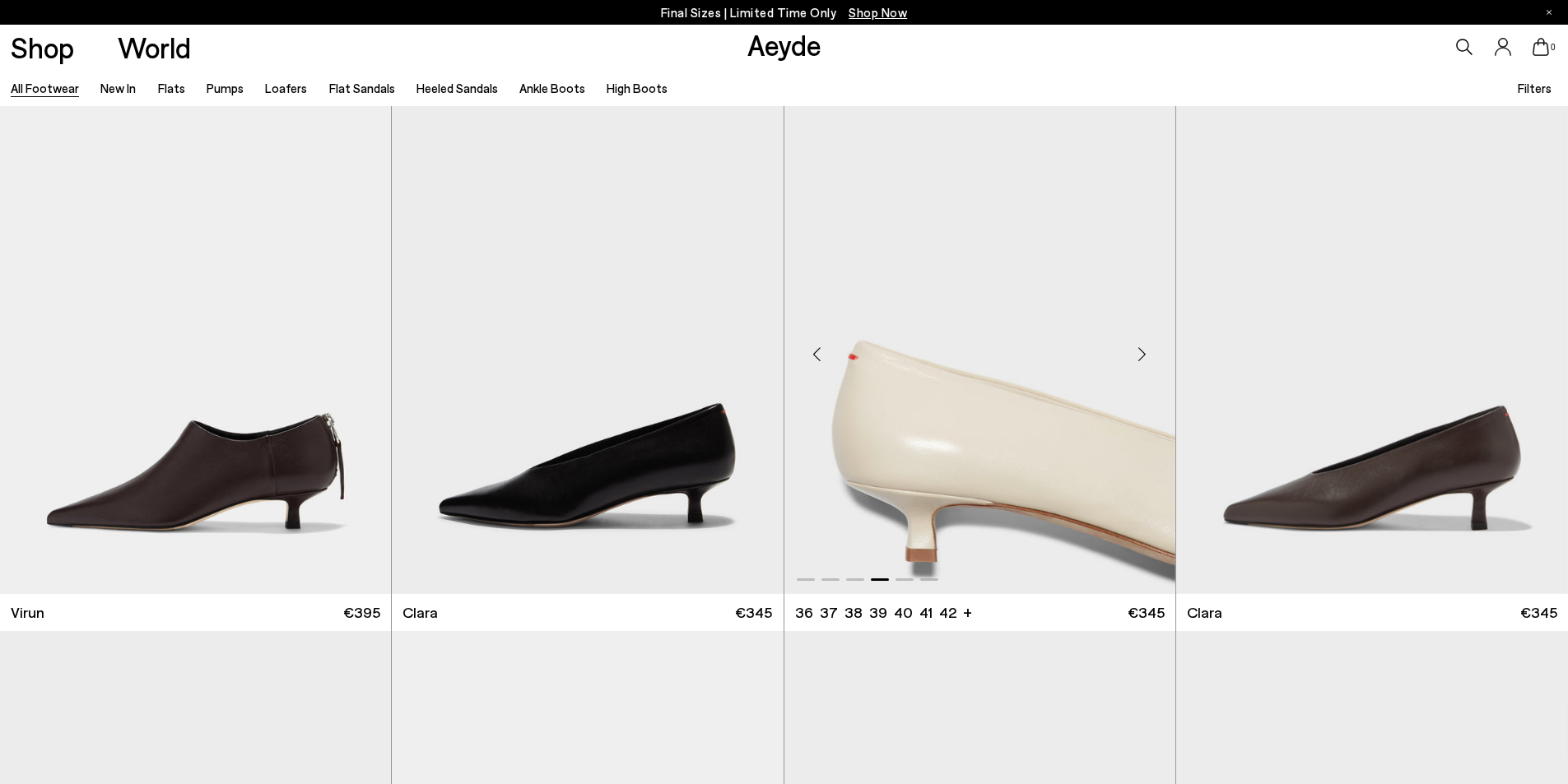 click at bounding box center (1142, 355) 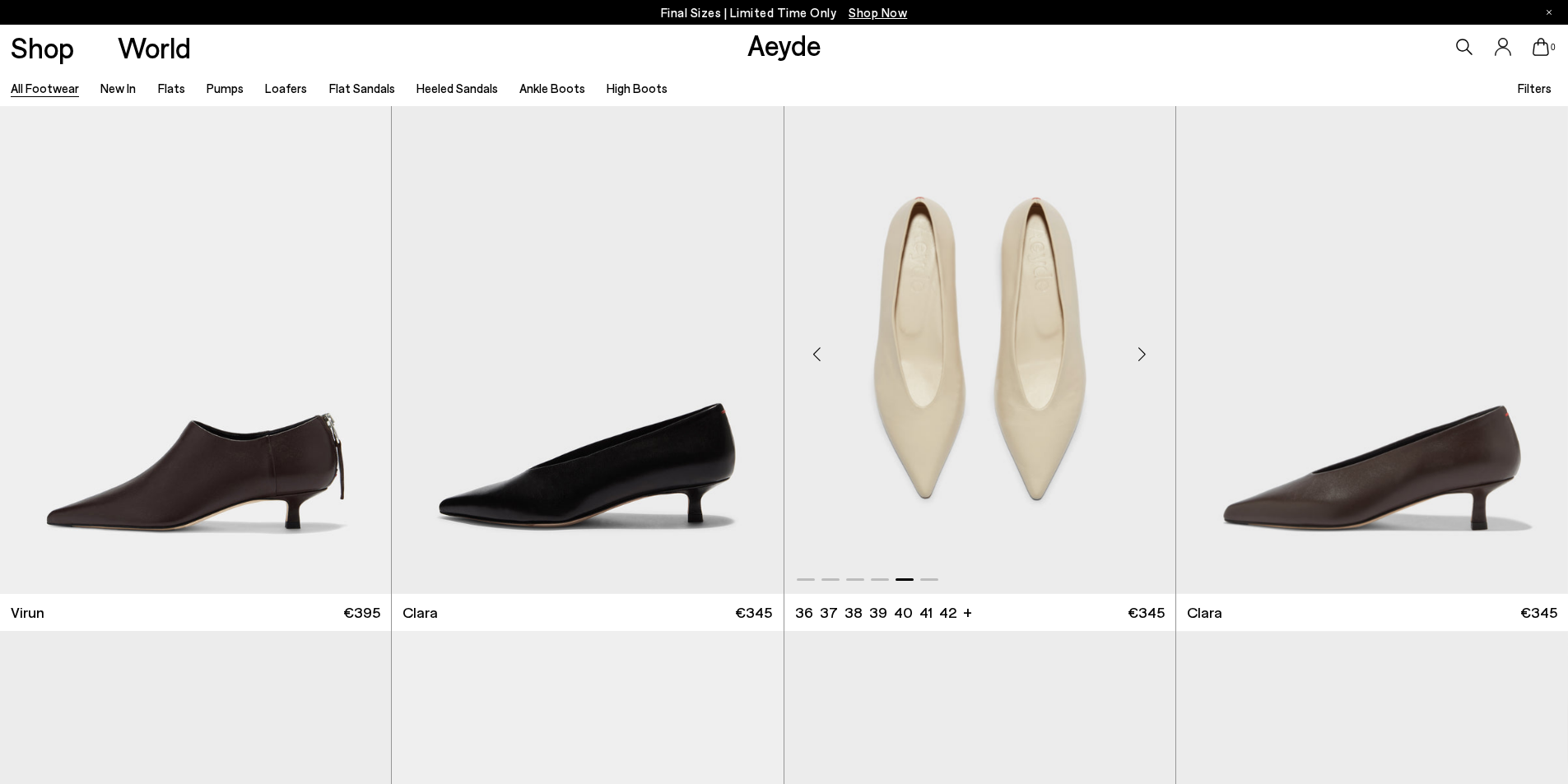 click at bounding box center (1142, 355) 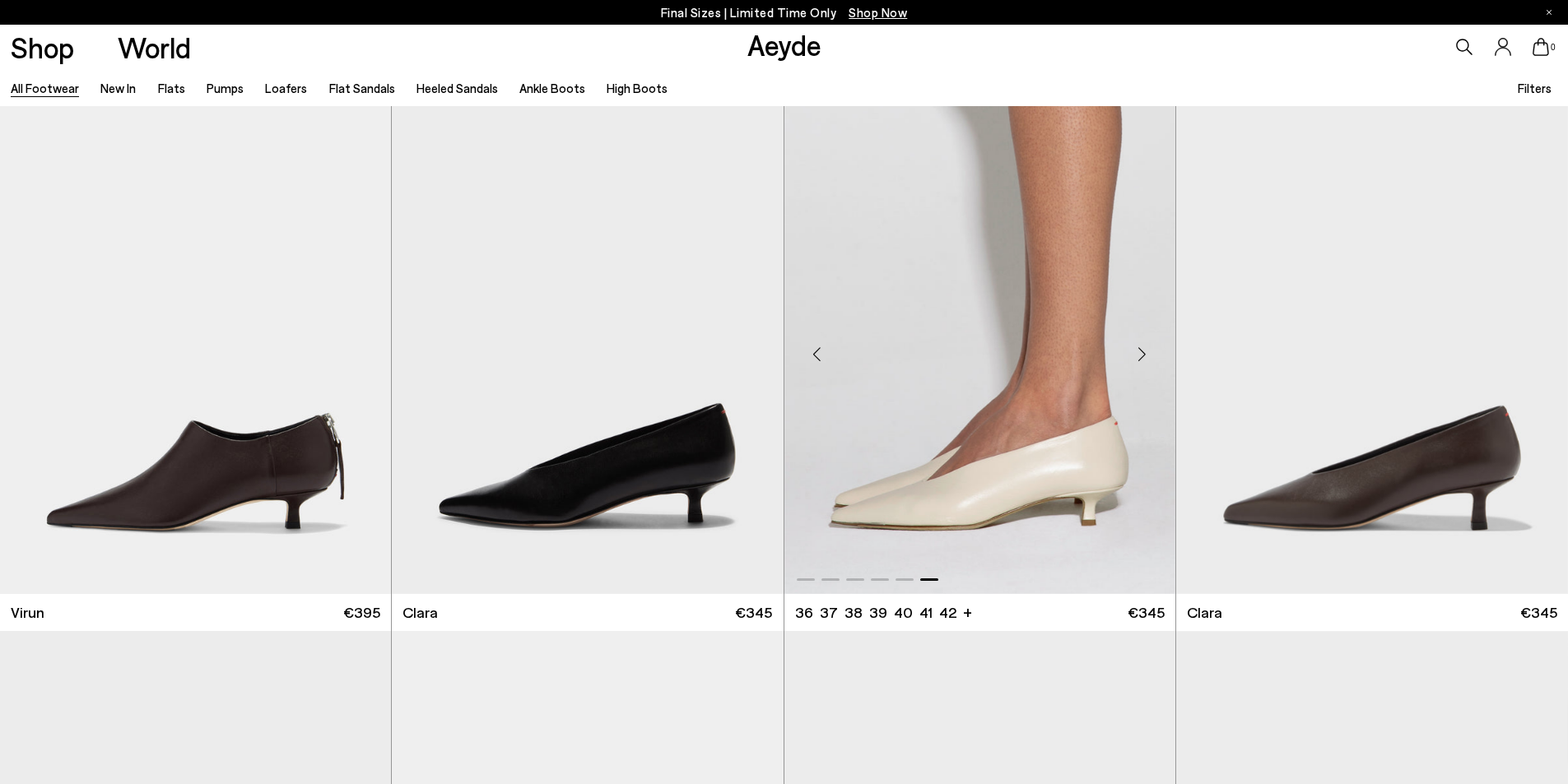 click at bounding box center (1142, 355) 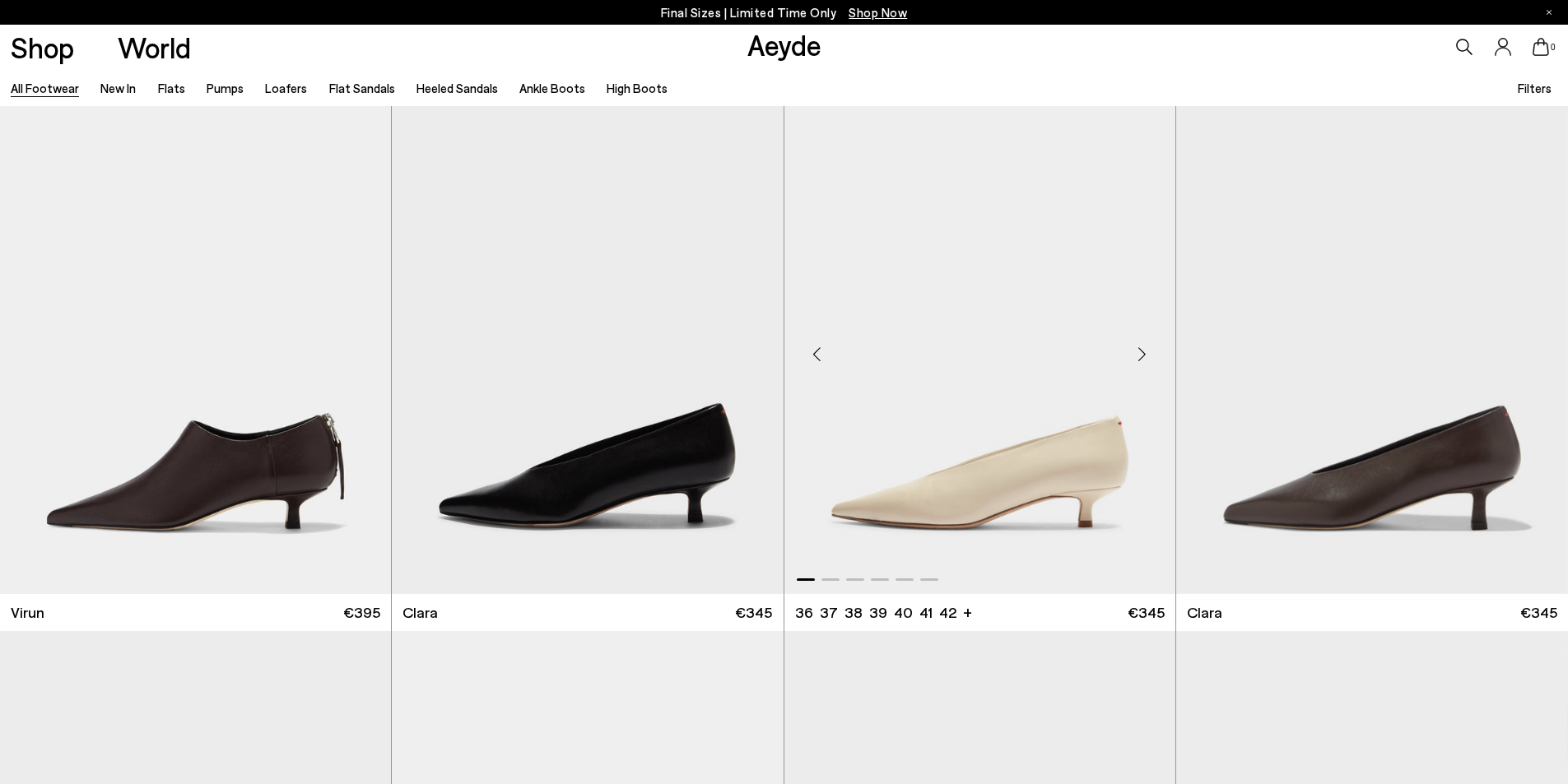 click at bounding box center (1142, 355) 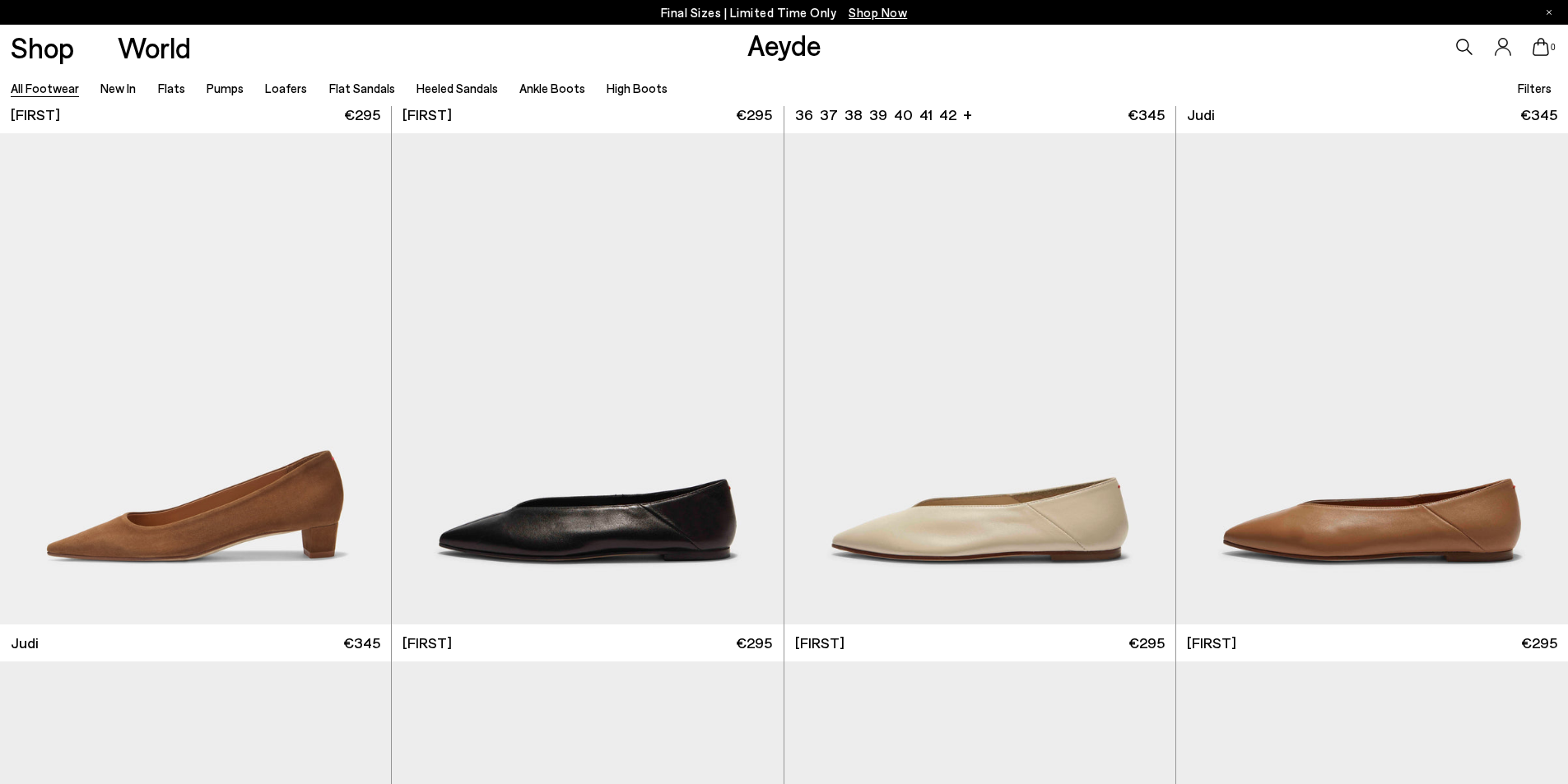 scroll, scrollTop: 5265, scrollLeft: 0, axis: vertical 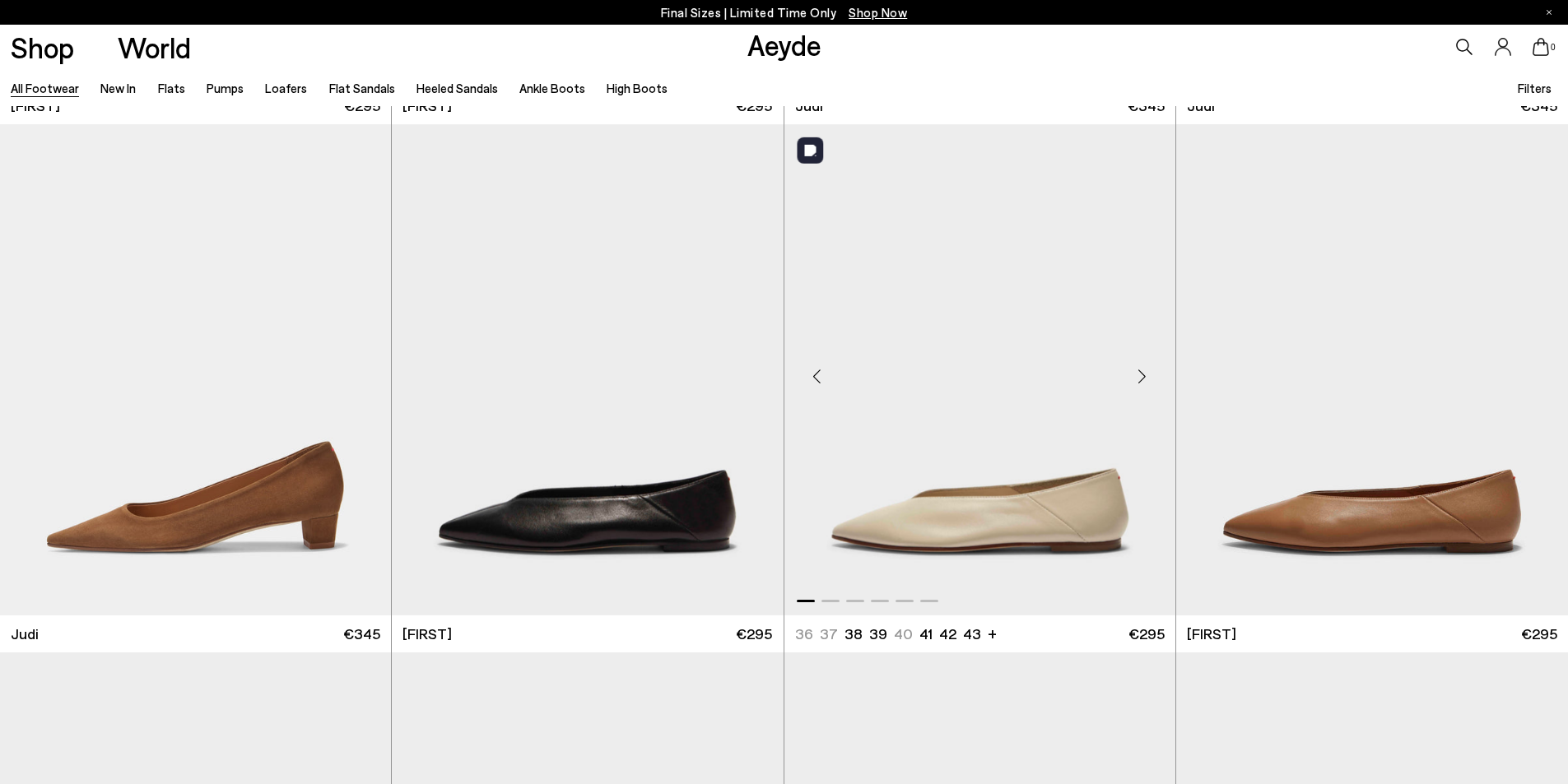 click at bounding box center (1142, 376) 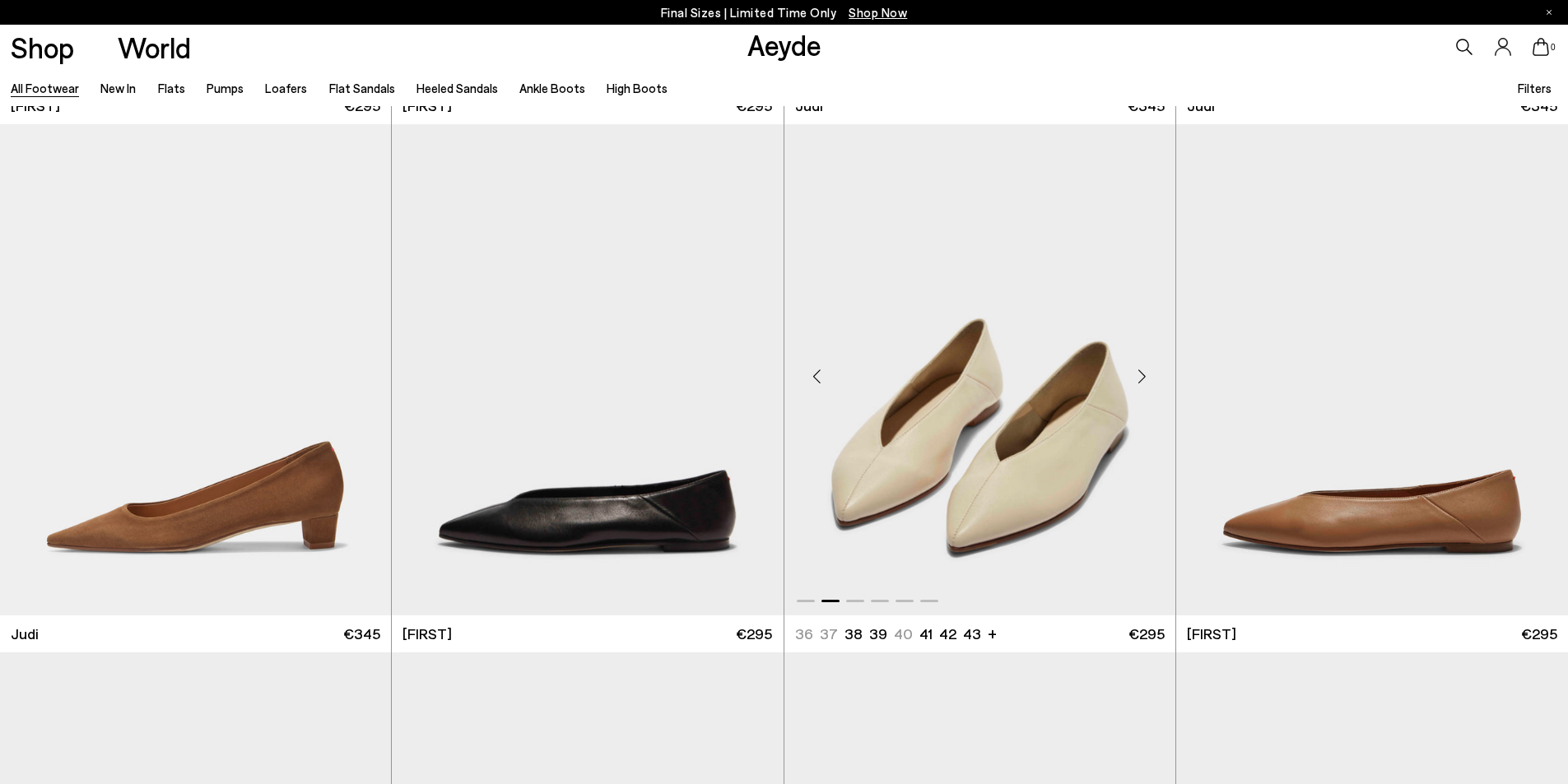 click at bounding box center [1142, 376] 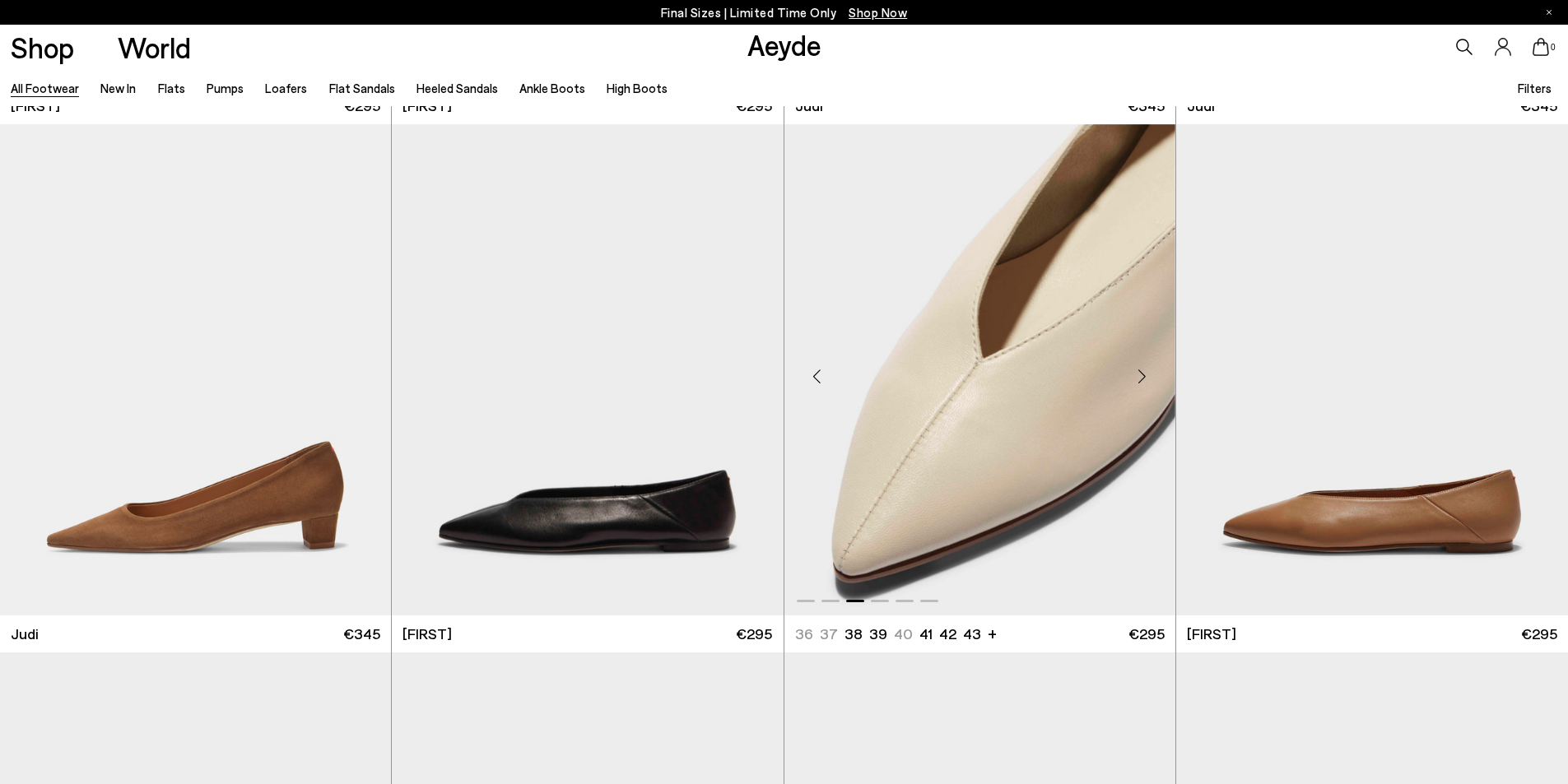click at bounding box center (1142, 376) 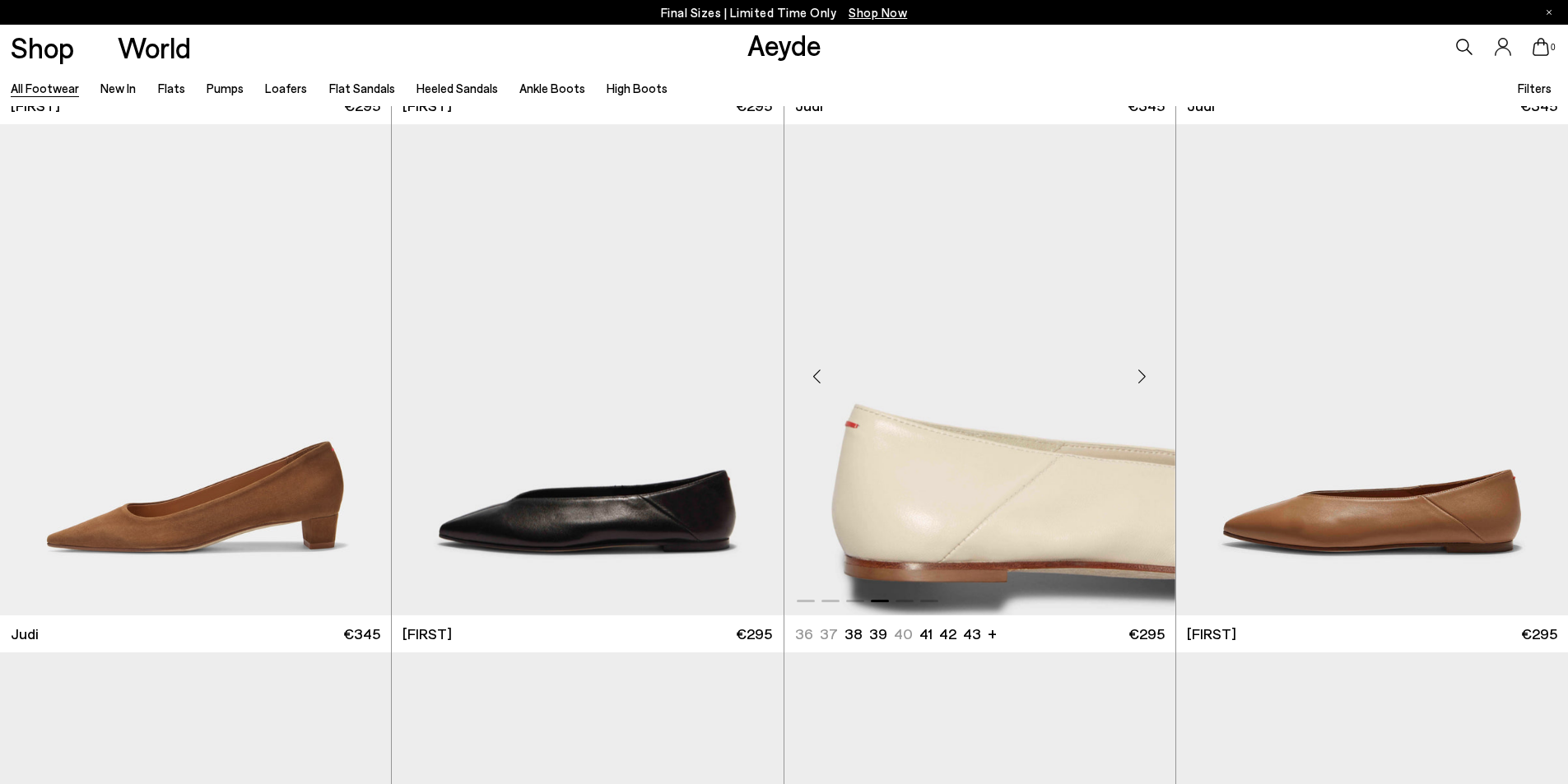 click at bounding box center [1142, 376] 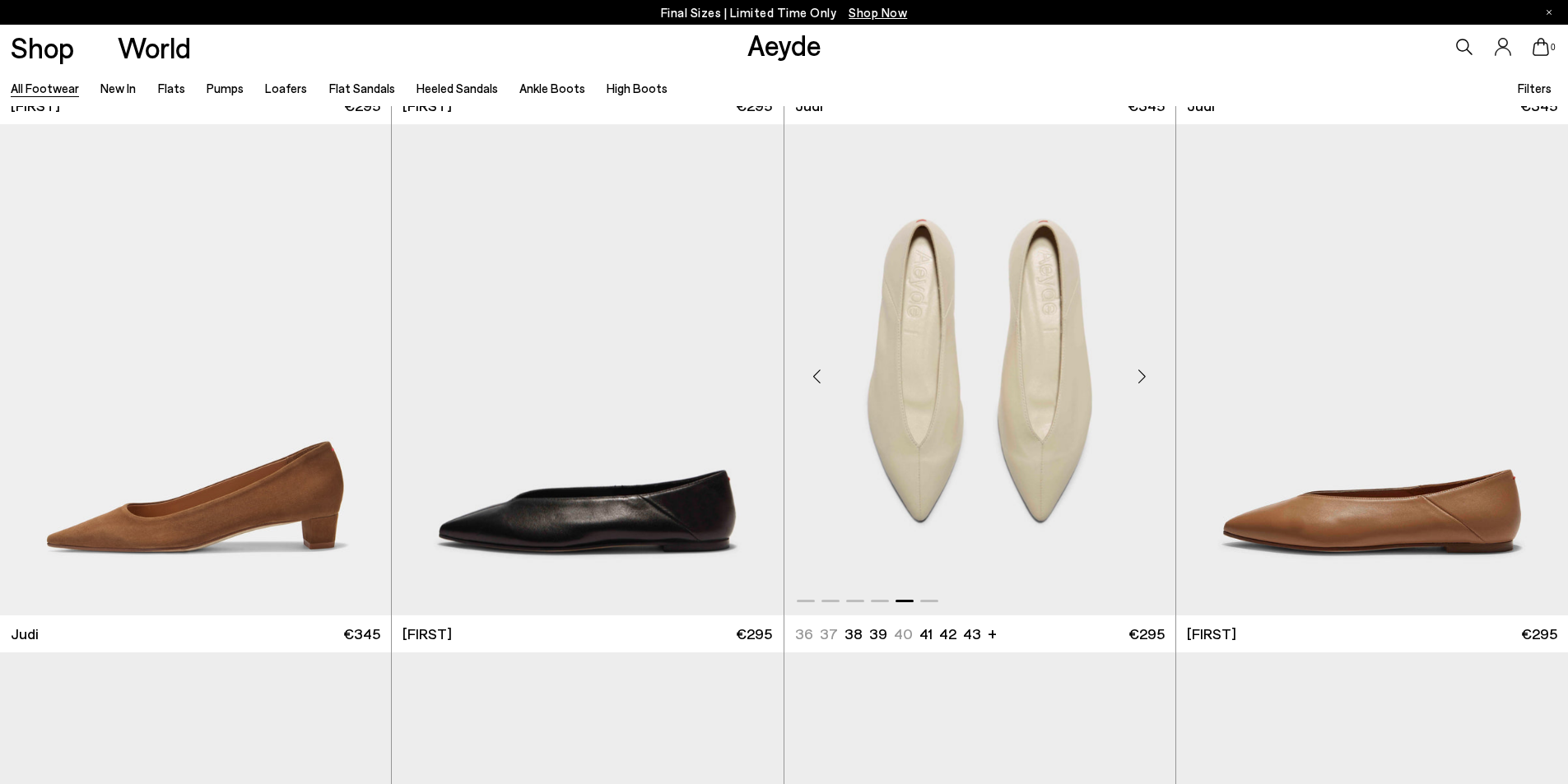 click at bounding box center (1142, 376) 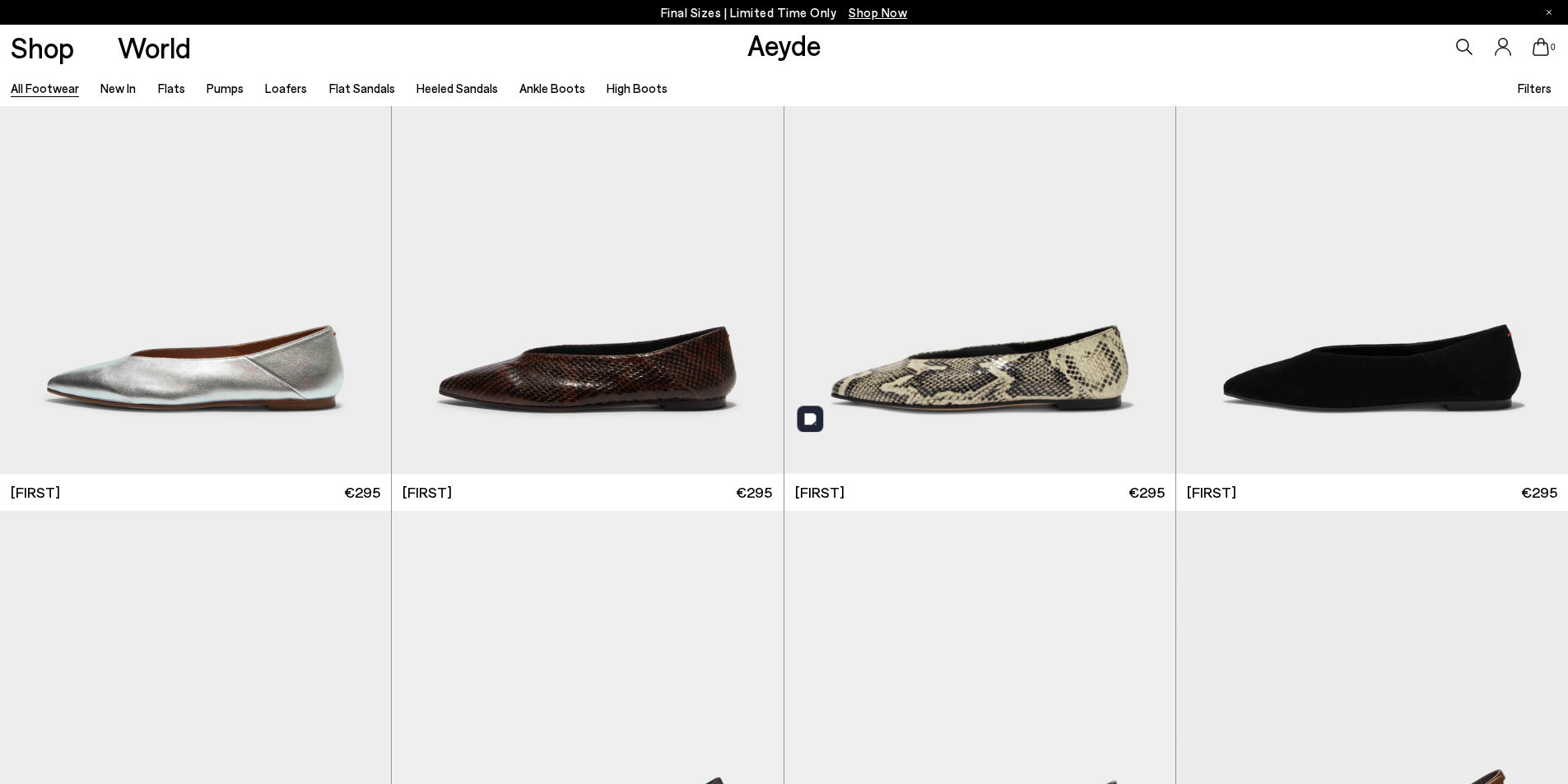 scroll, scrollTop: 6581, scrollLeft: 0, axis: vertical 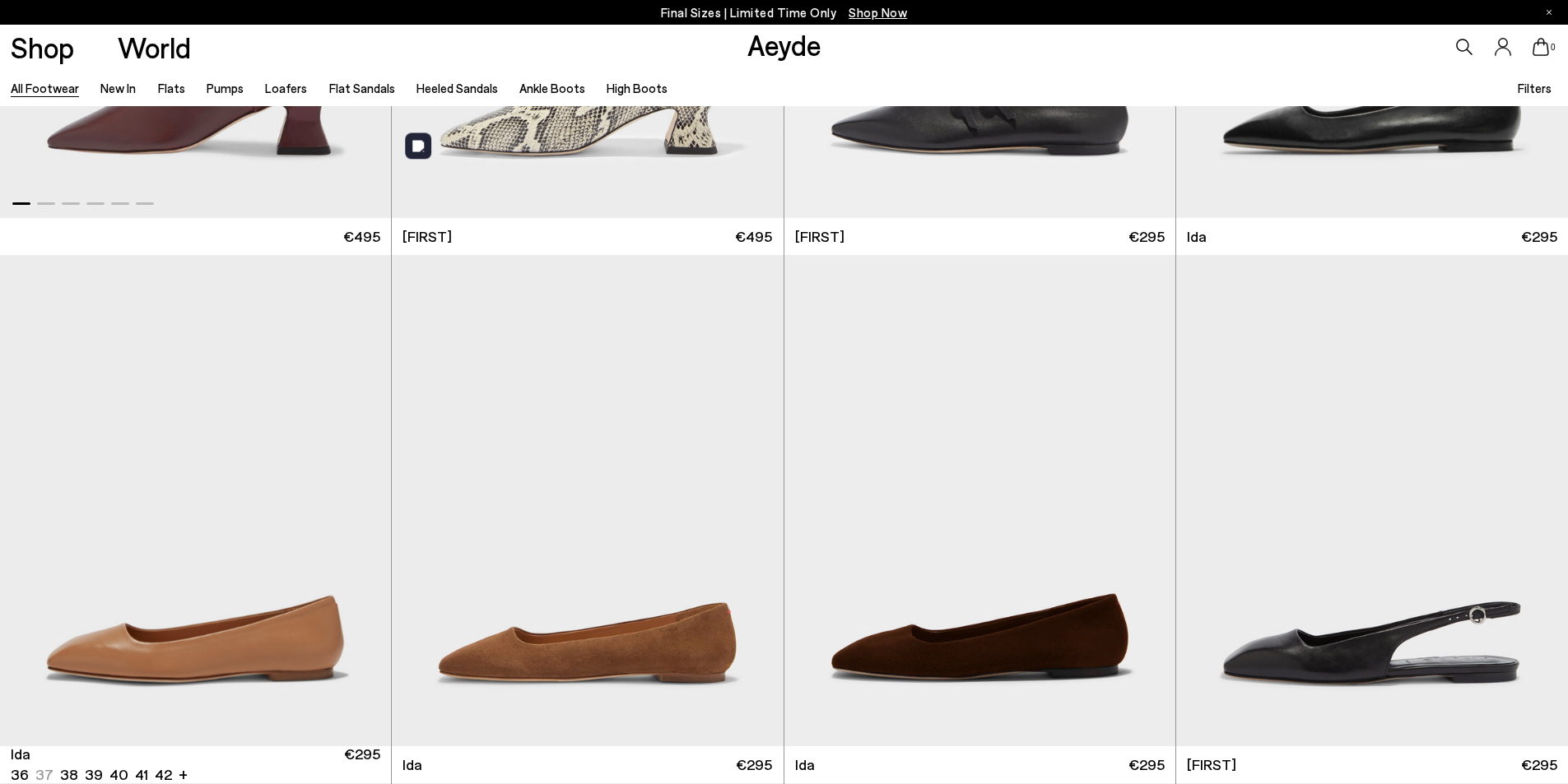 click at bounding box center [358, -21] 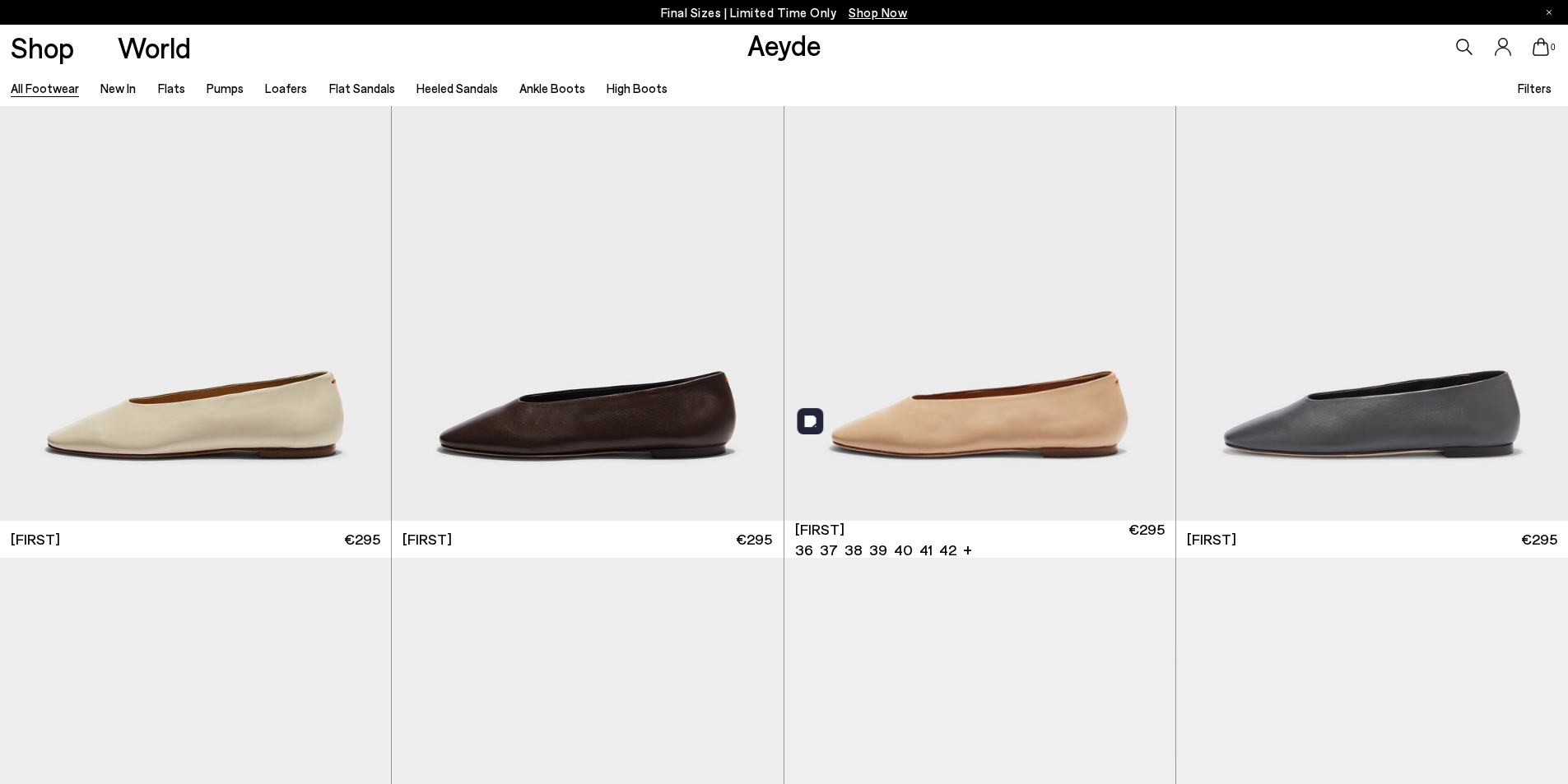 scroll, scrollTop: 15960, scrollLeft: 0, axis: vertical 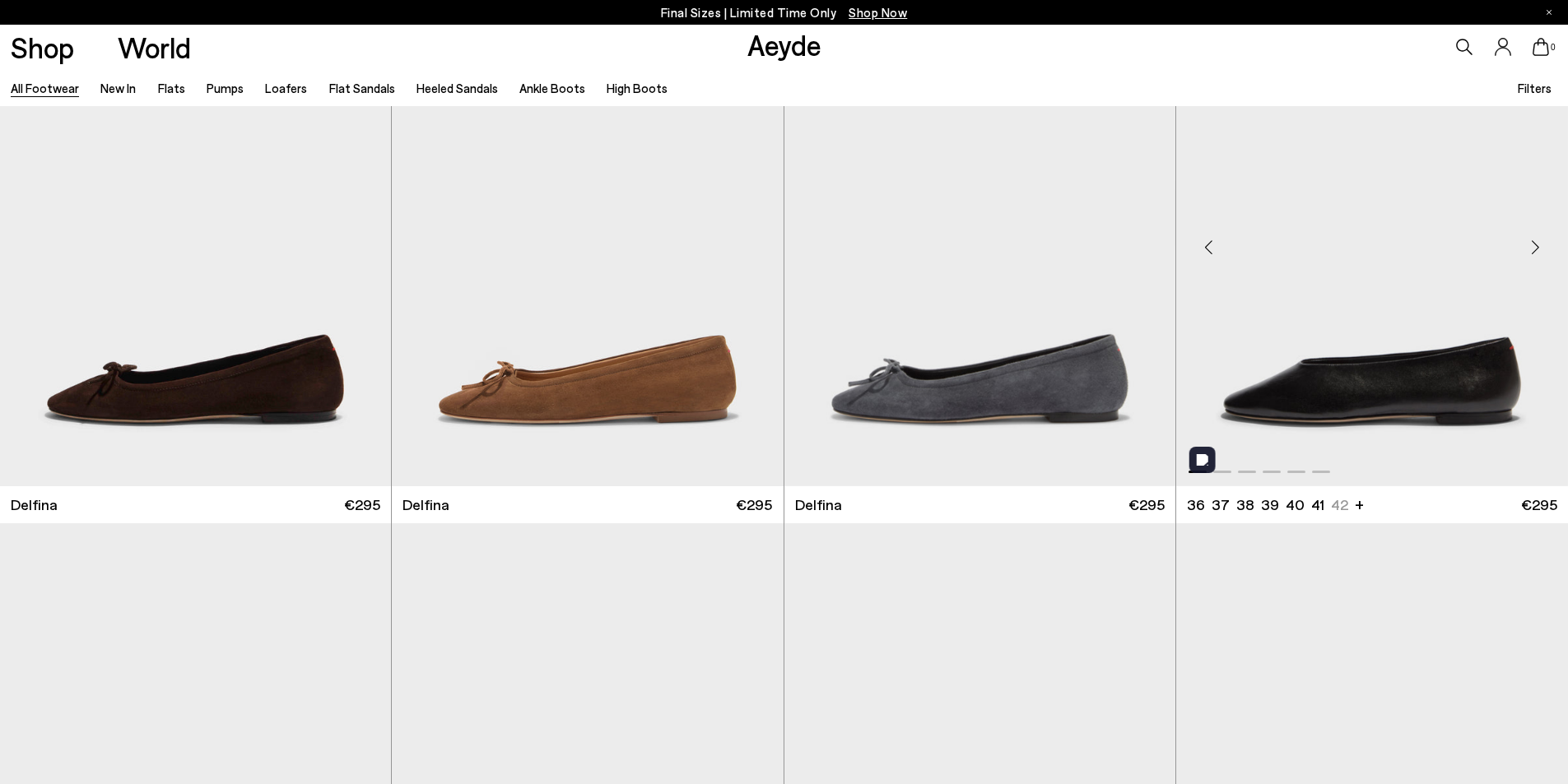 click at bounding box center (1535, 248) 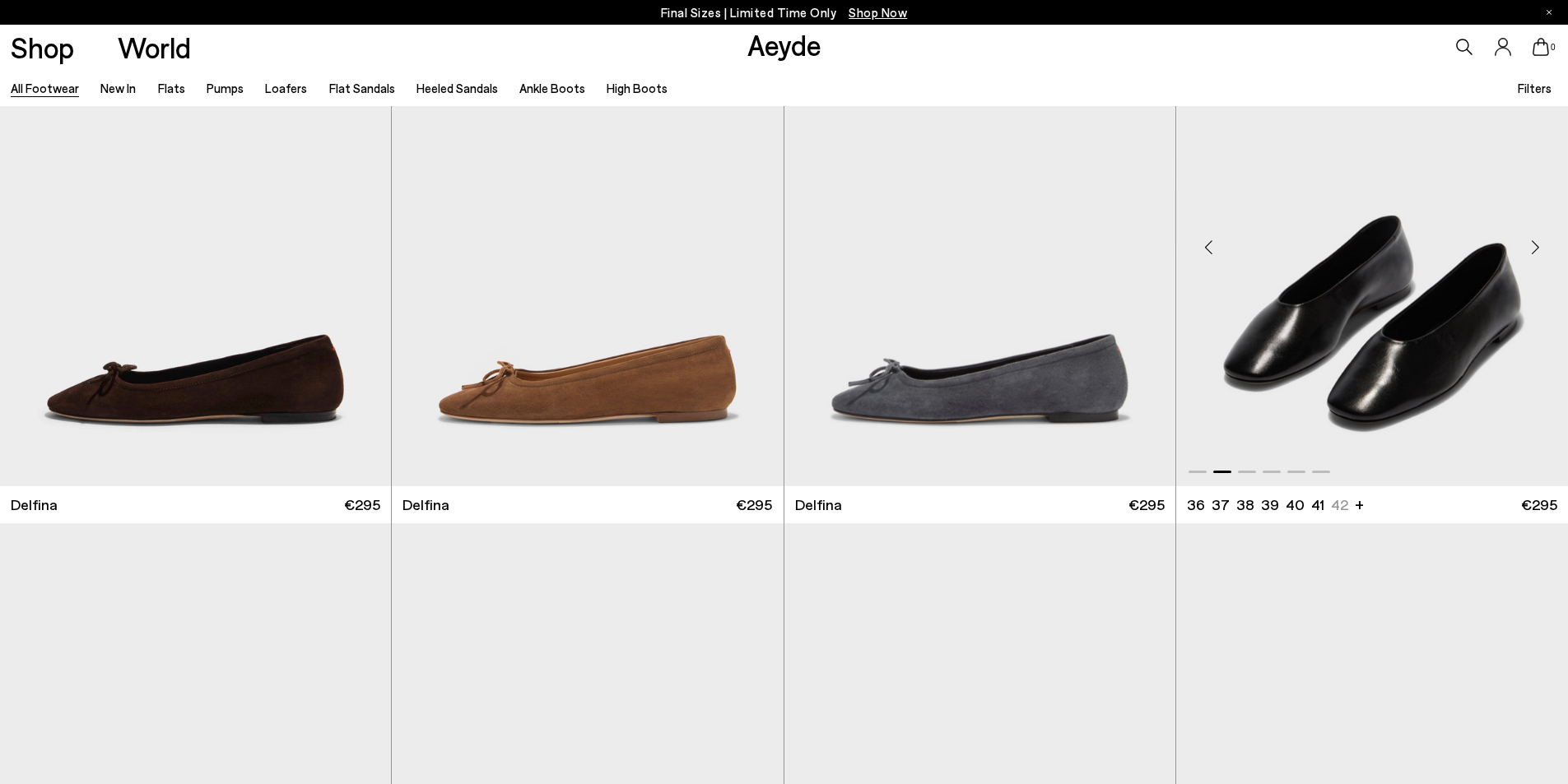 click at bounding box center [1535, 248] 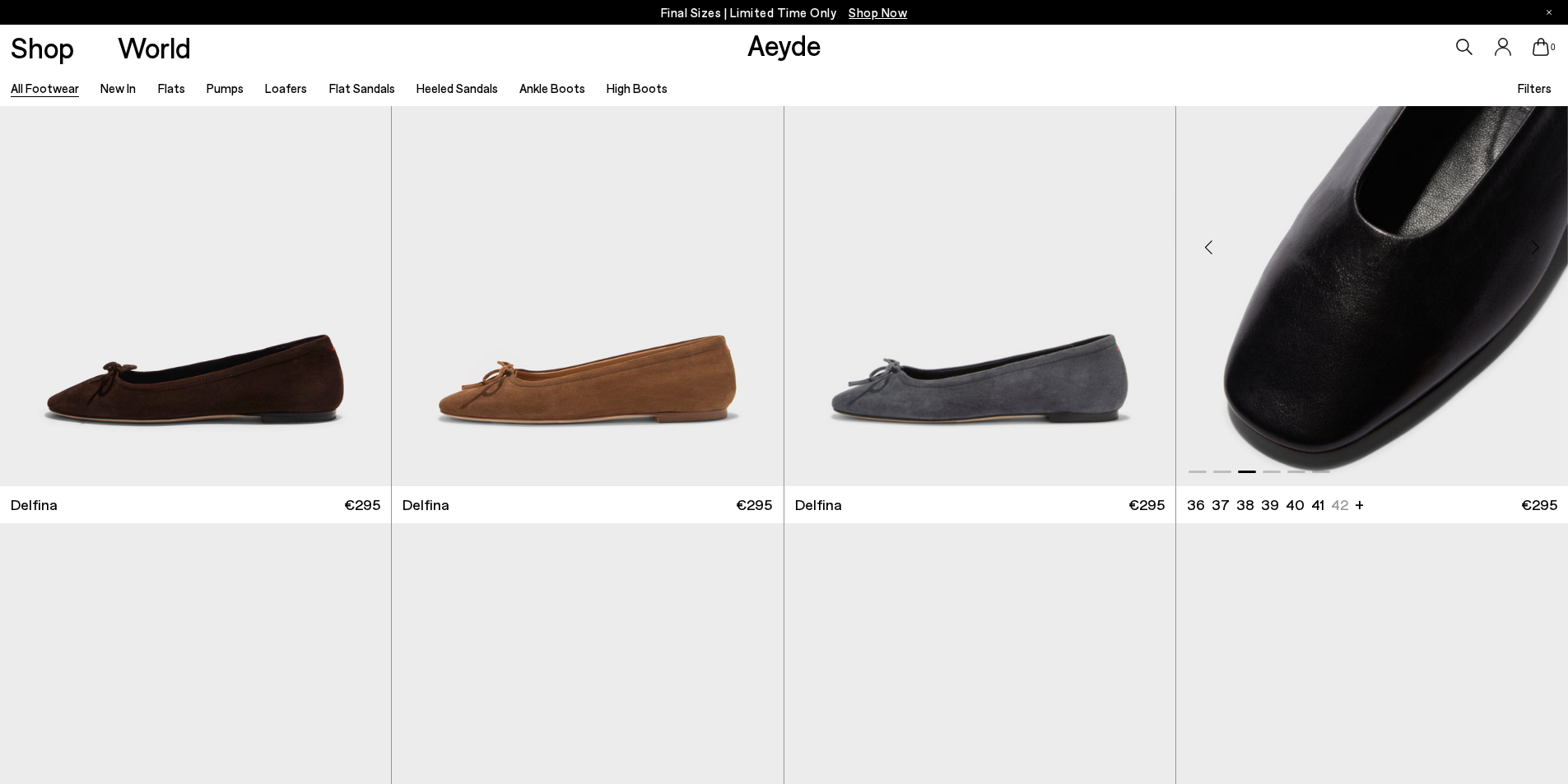 click at bounding box center [1535, 248] 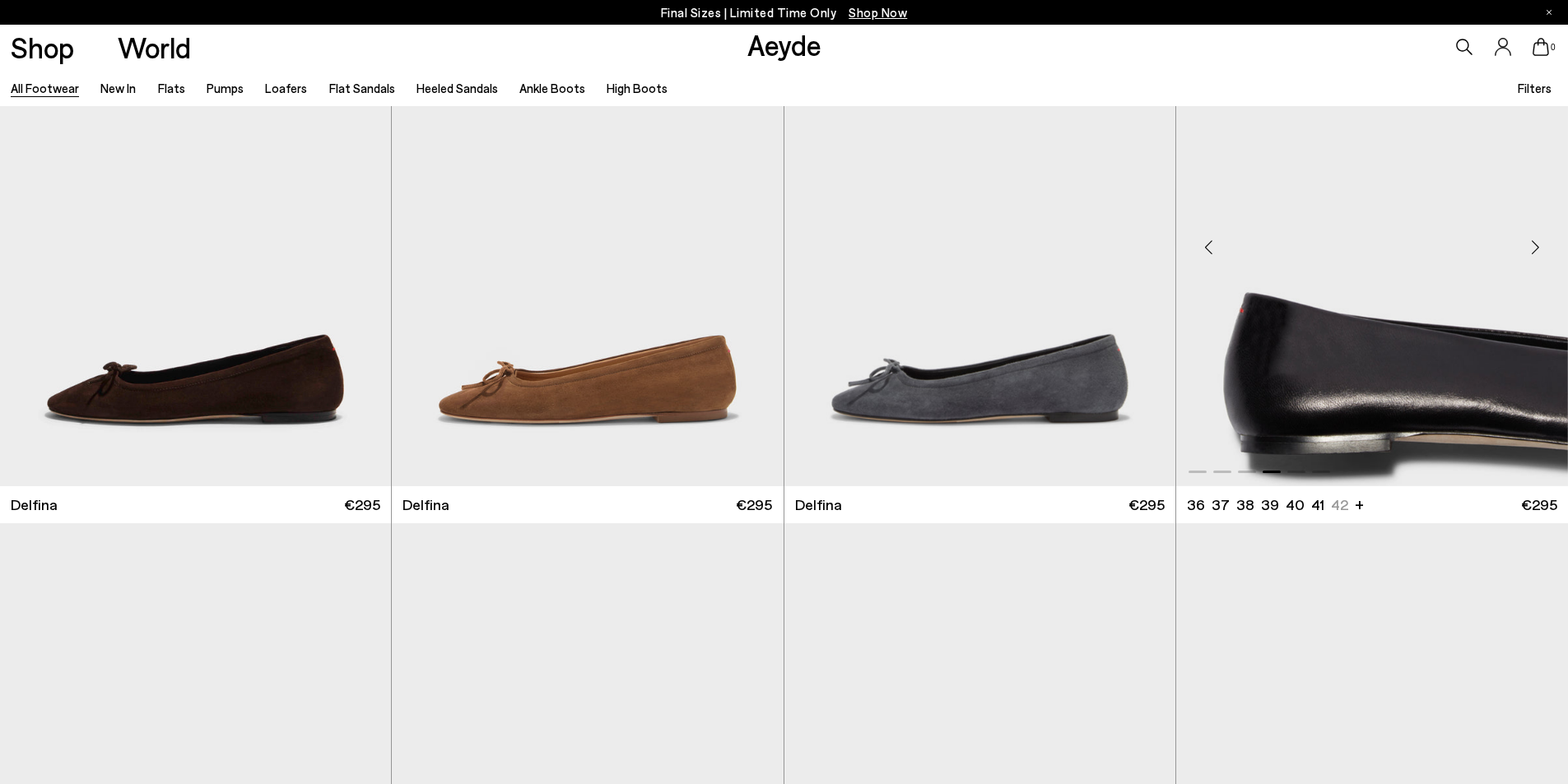 click at bounding box center (1535, 248) 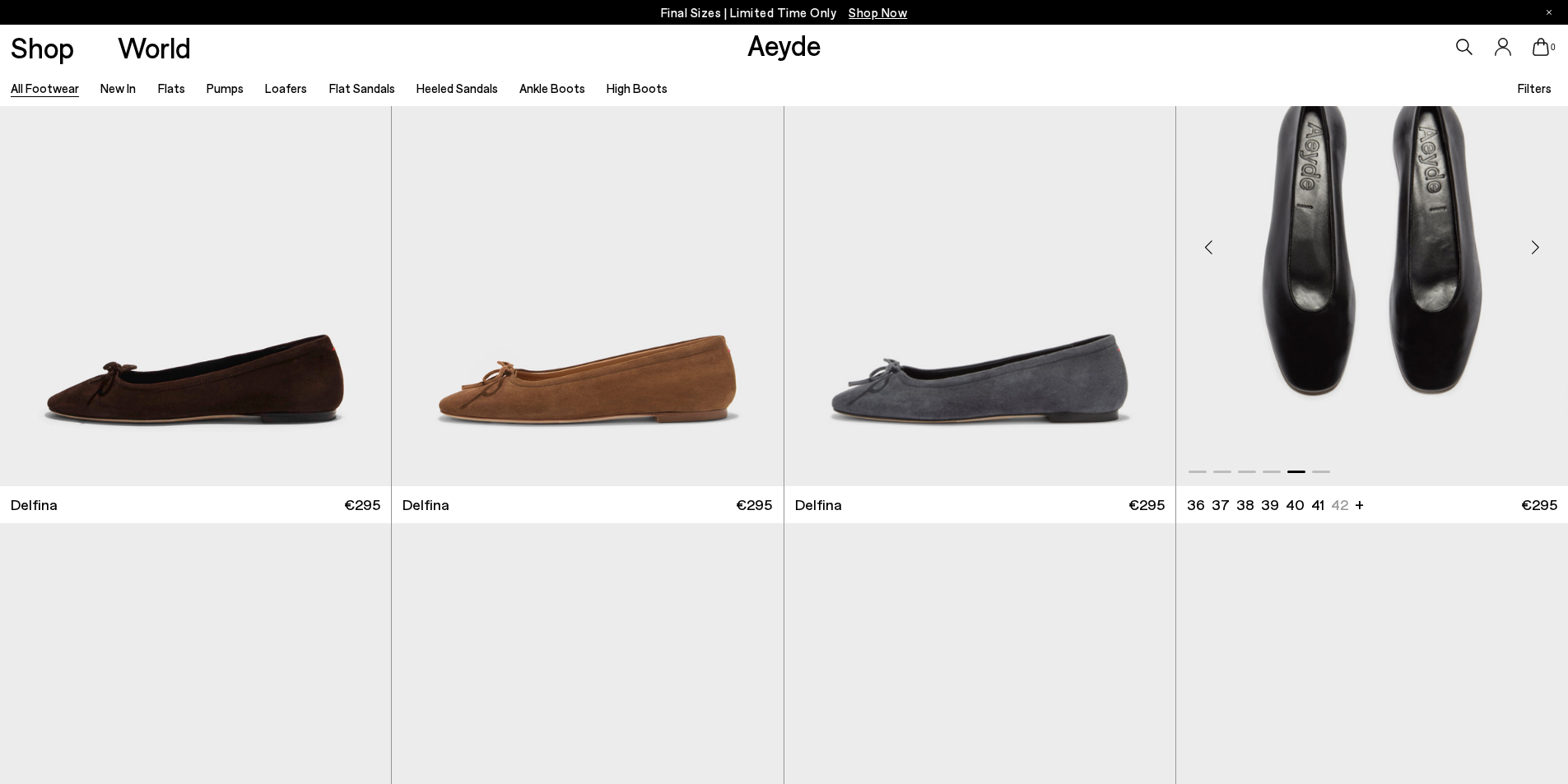 click at bounding box center (1209, 248) 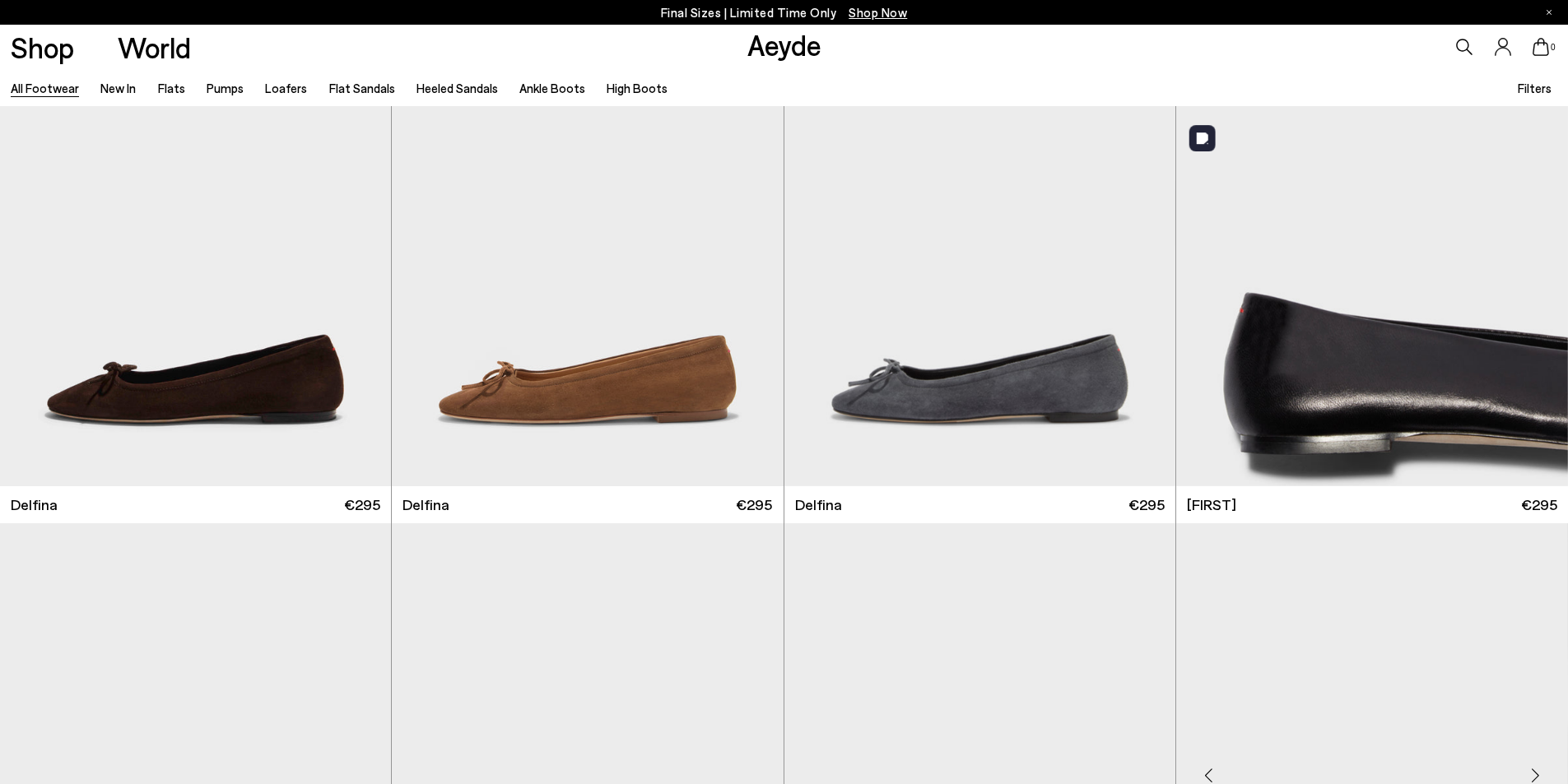 scroll, scrollTop: 16371, scrollLeft: 0, axis: vertical 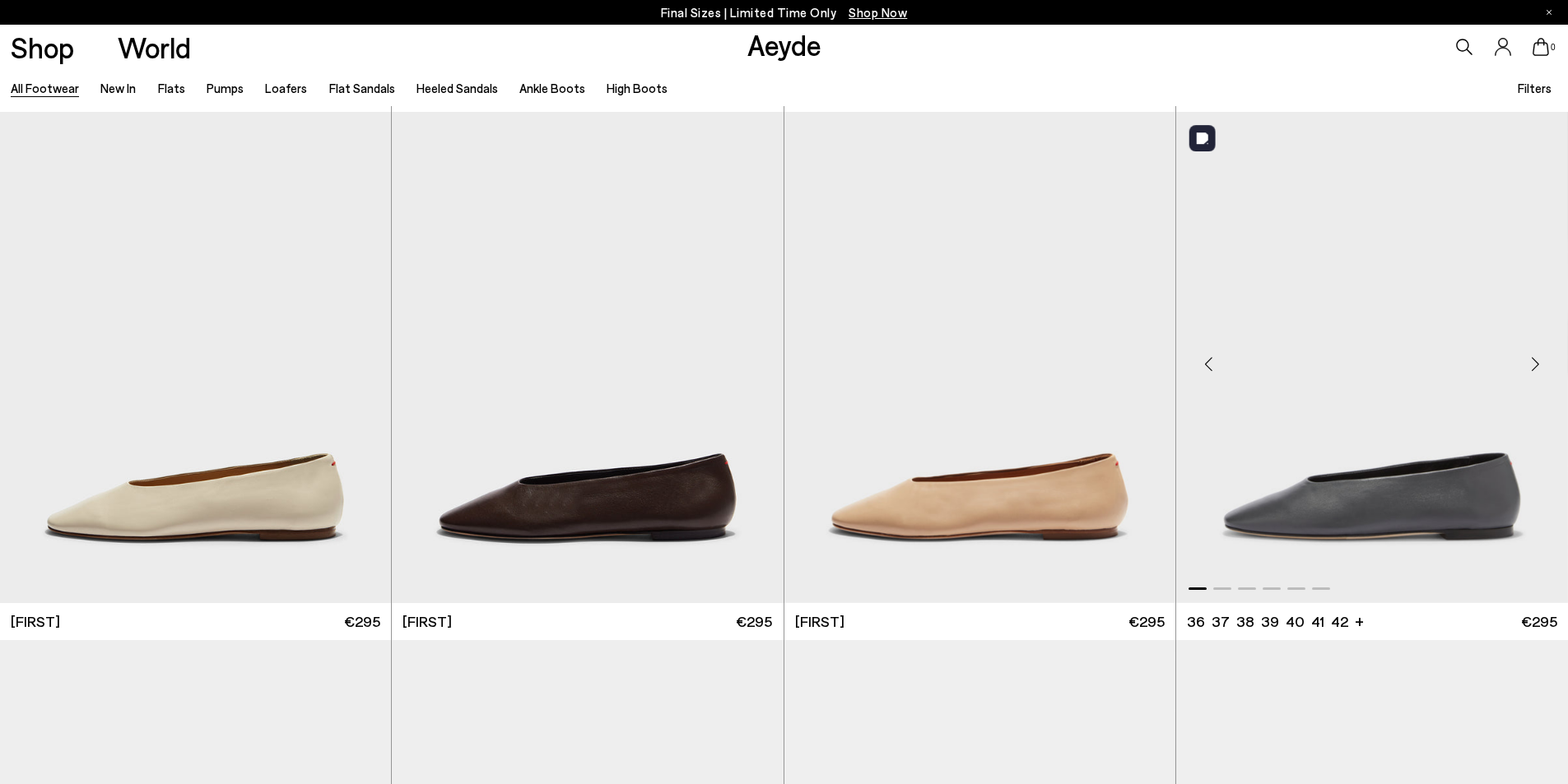 click at bounding box center (1209, 364) 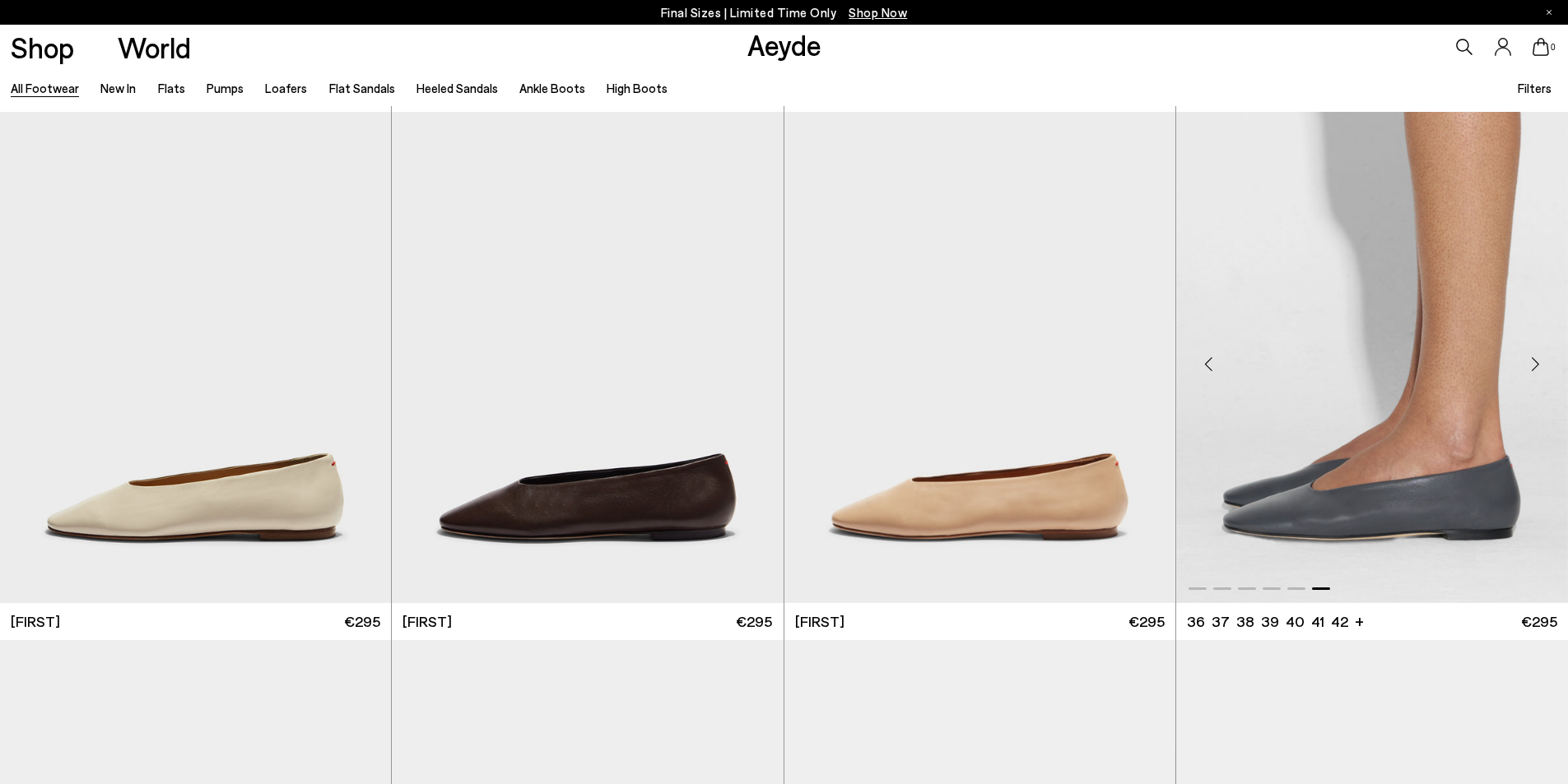 click at bounding box center (1209, 364) 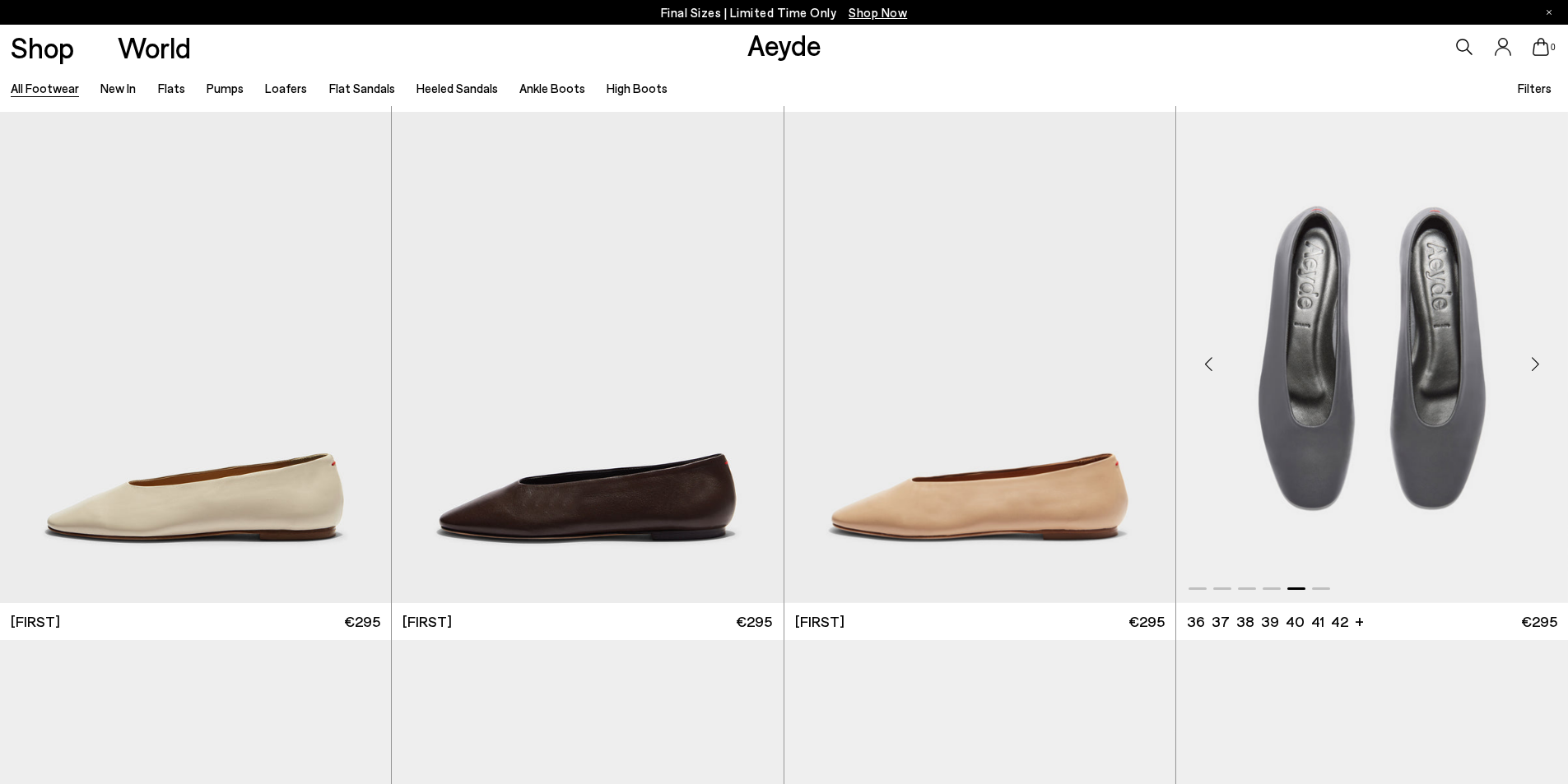 click at bounding box center [1209, 364] 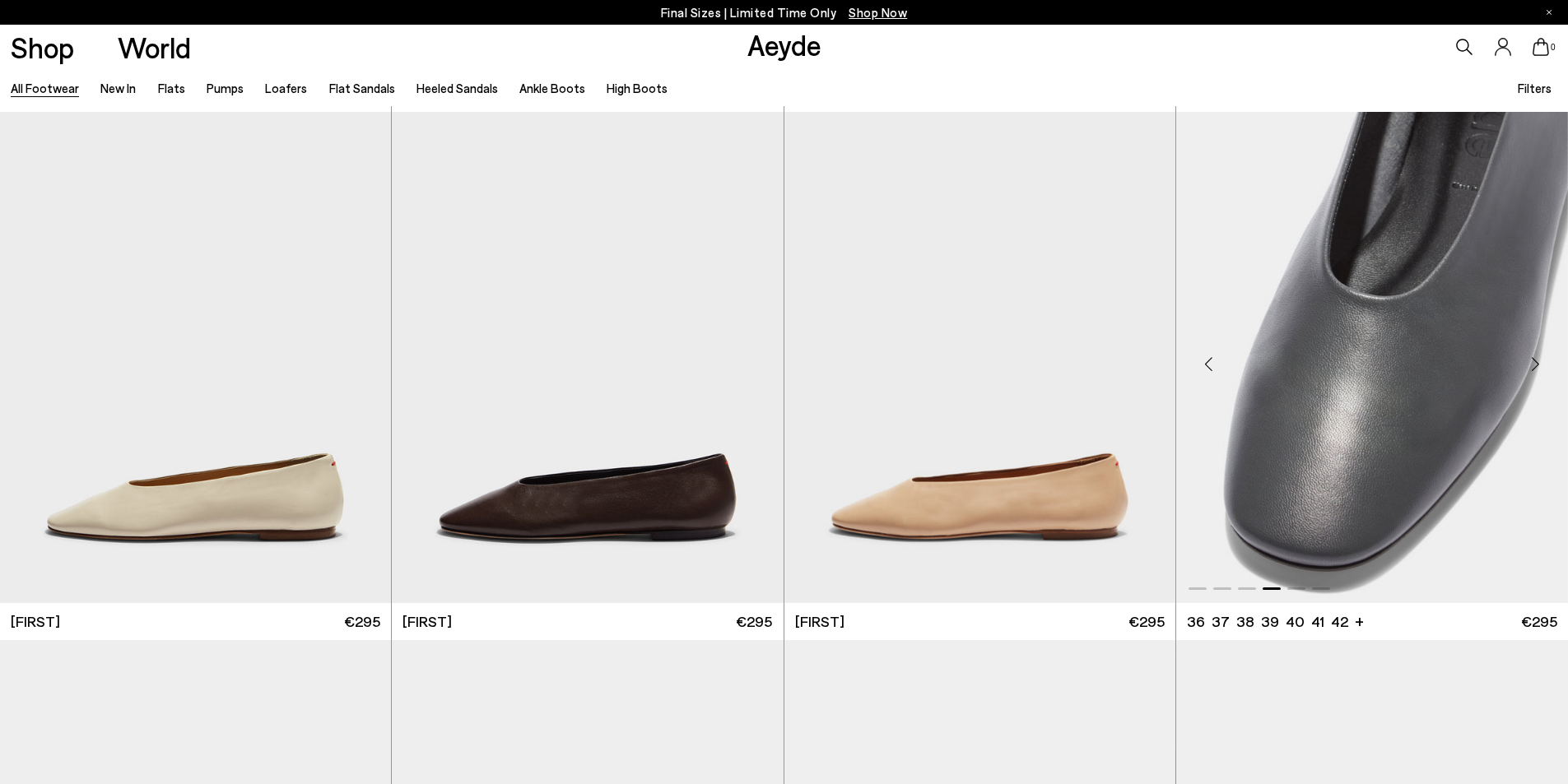 click at bounding box center (1209, 364) 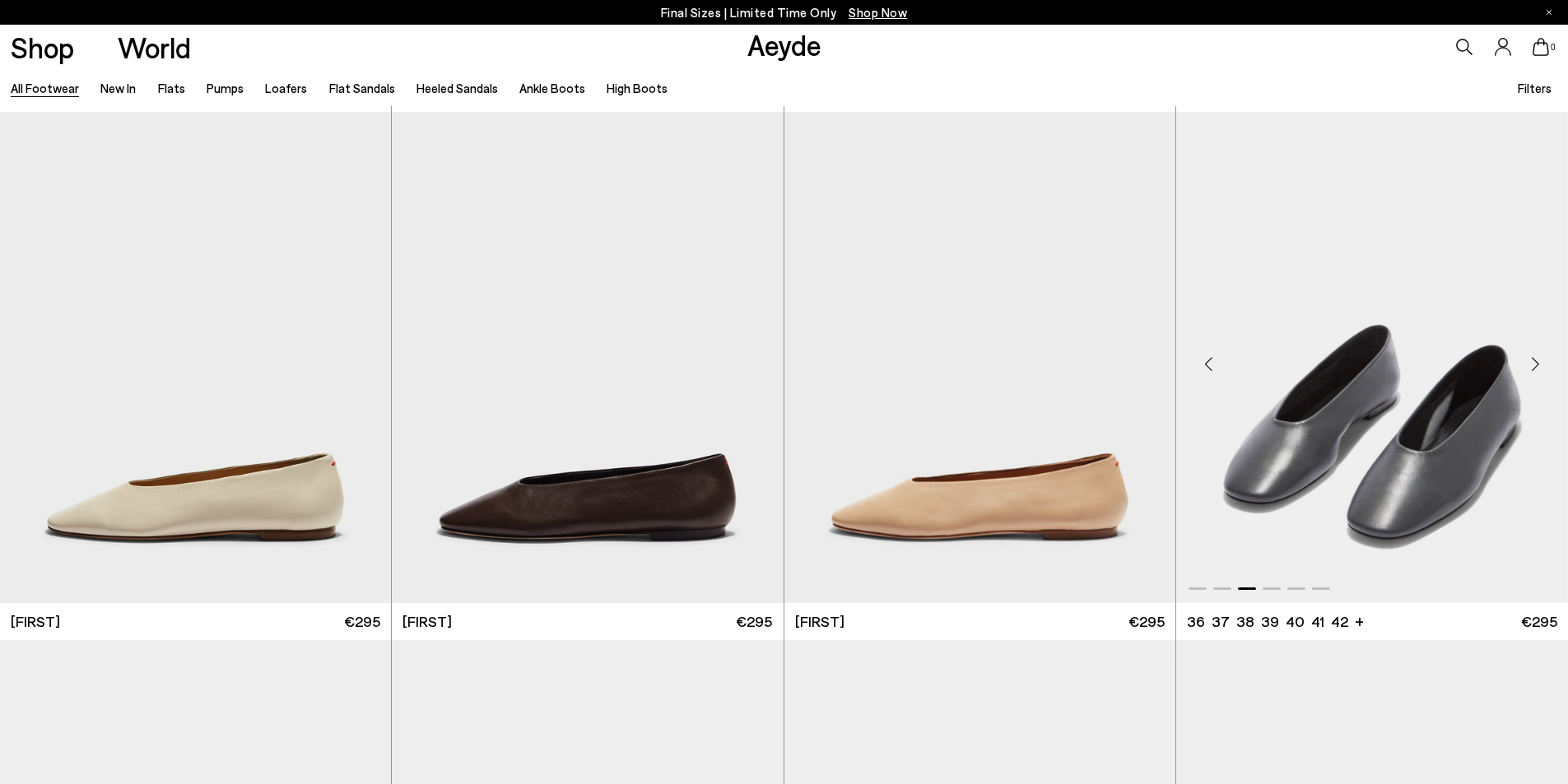 click at bounding box center (1209, 364) 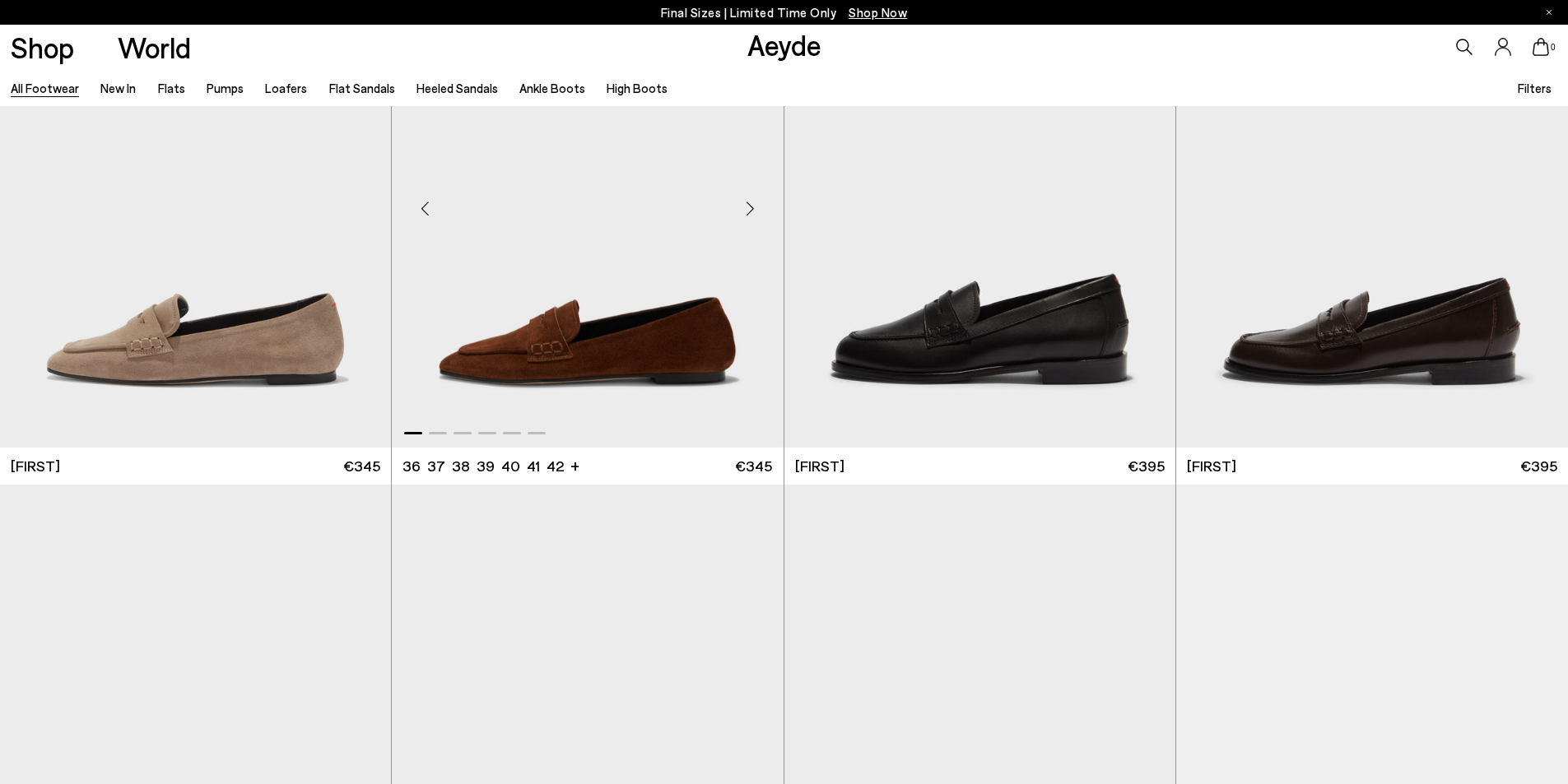 scroll, scrollTop: 19662, scrollLeft: 0, axis: vertical 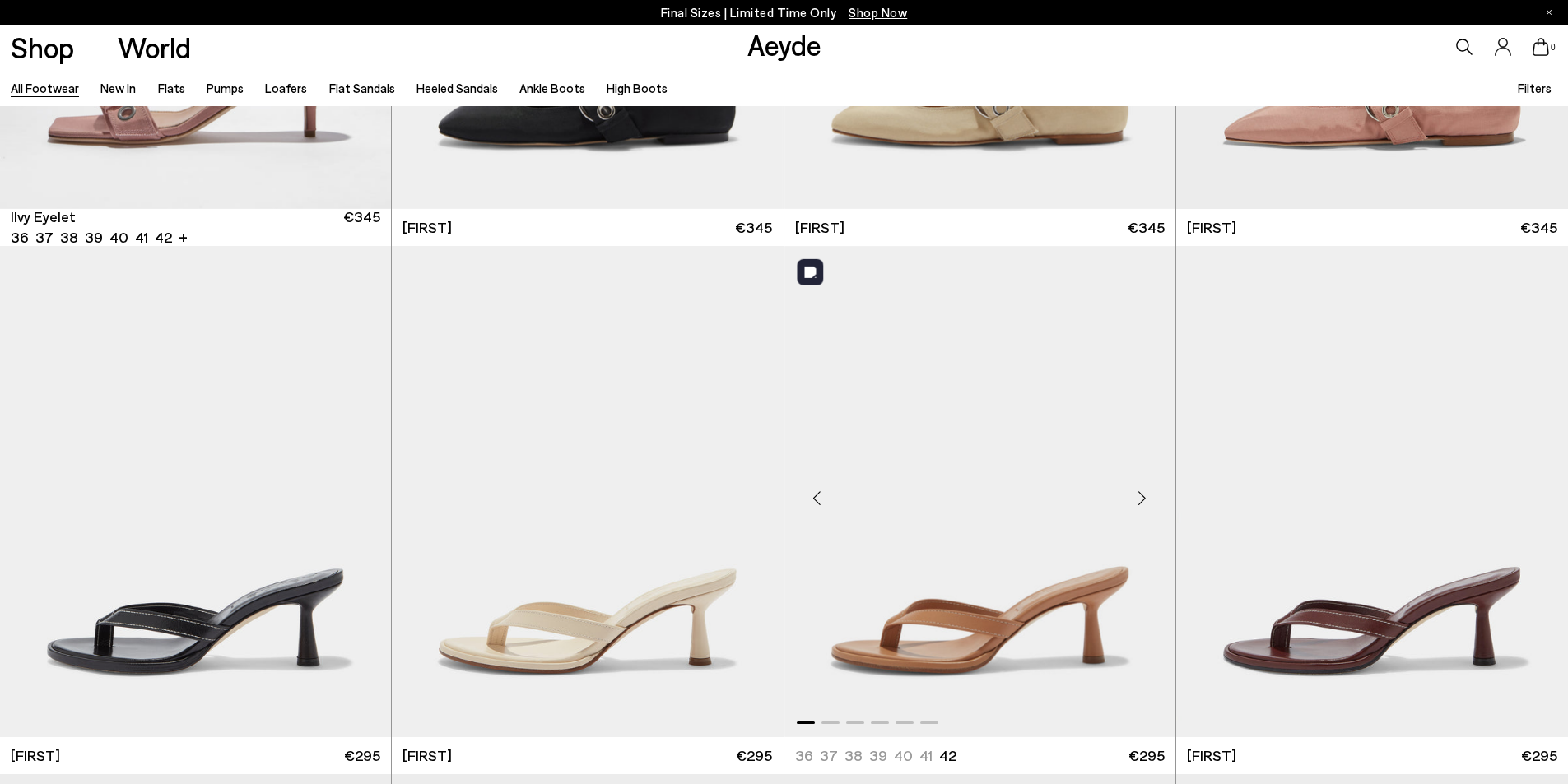 click at bounding box center (817, 498) 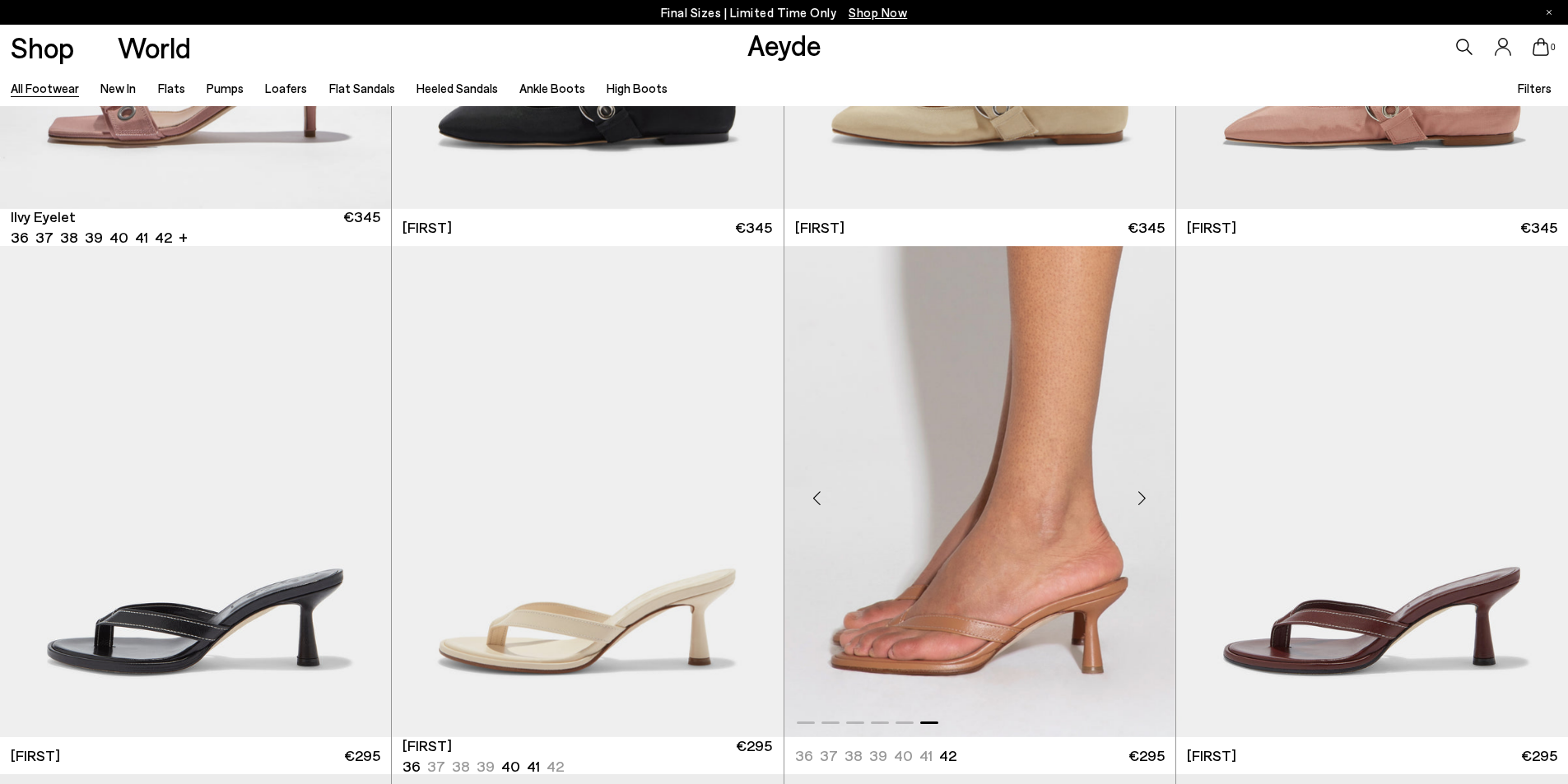 click at bounding box center (817, 498) 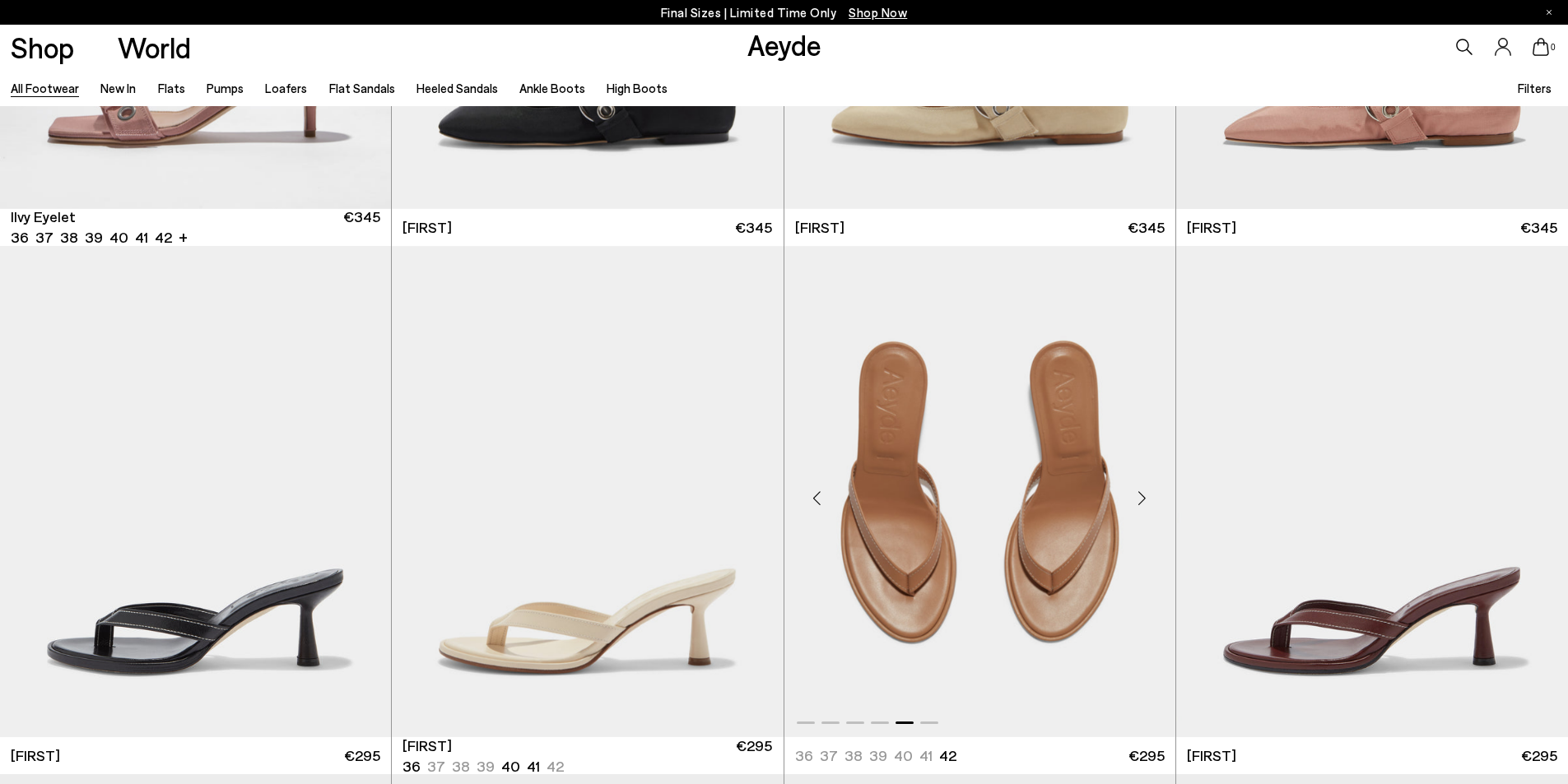 click at bounding box center [817, 498] 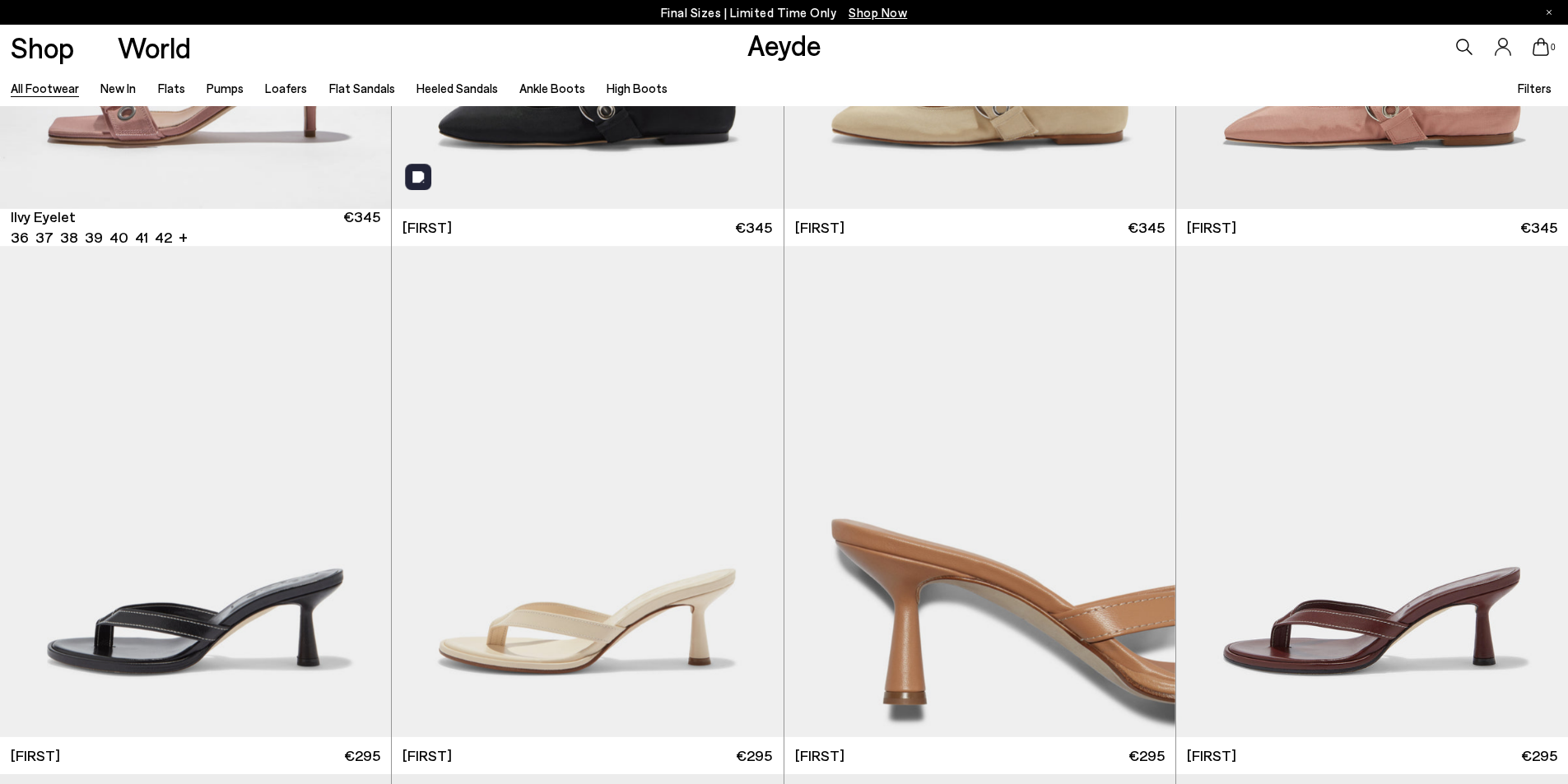 click at bounding box center (817, 1555) 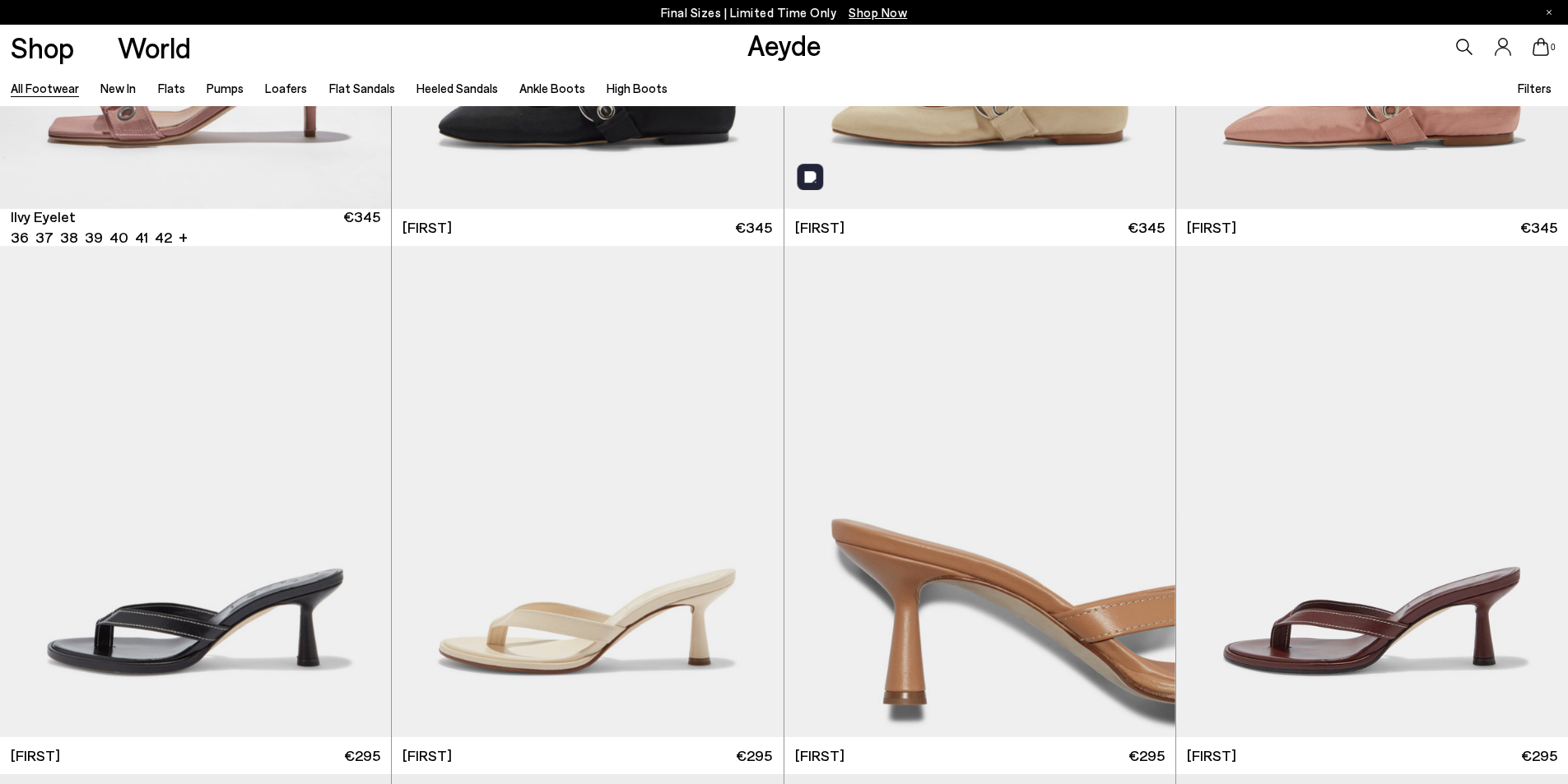 scroll, scrollTop: 23200, scrollLeft: 0, axis: vertical 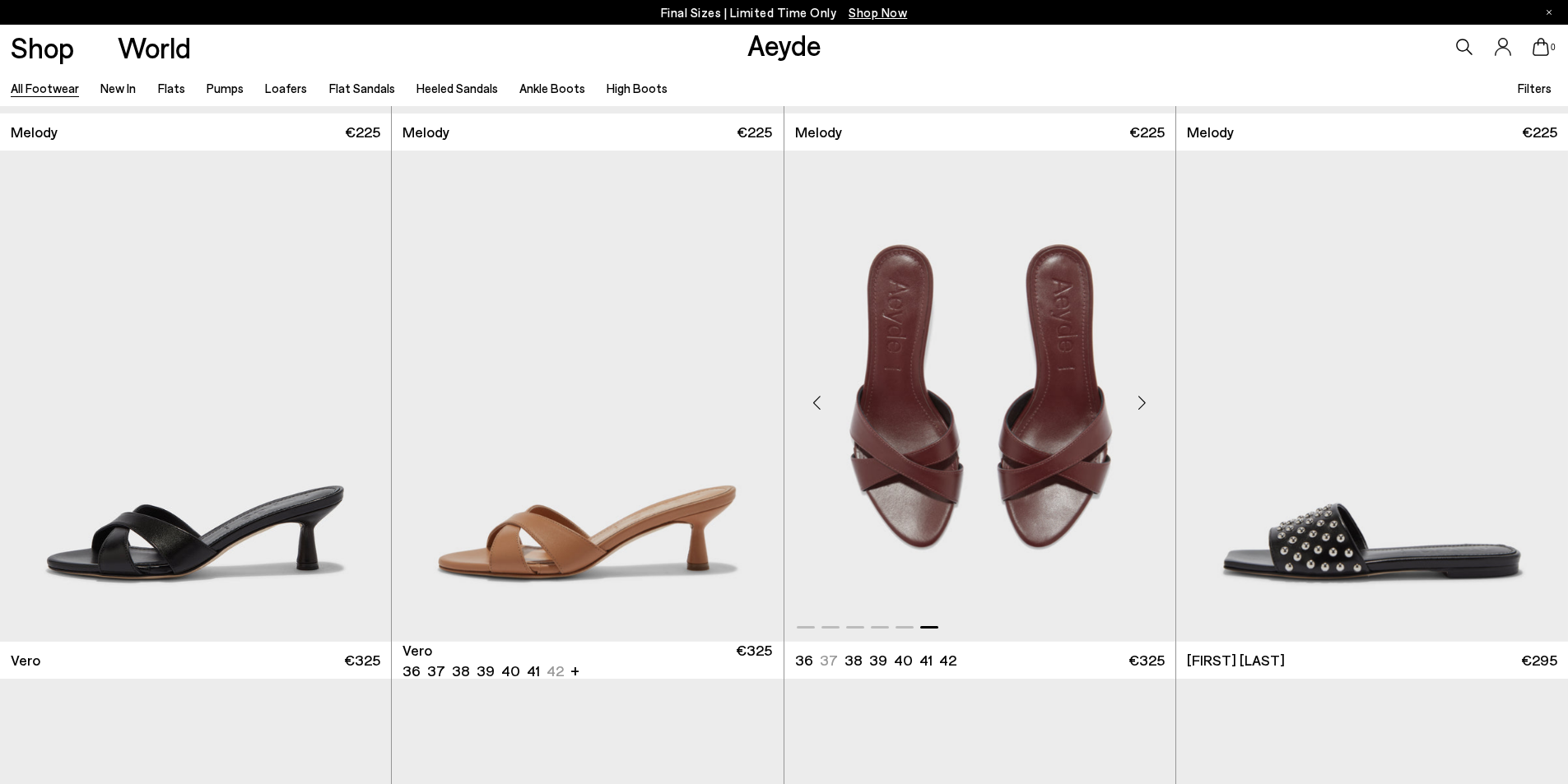 click at bounding box center [817, 403] 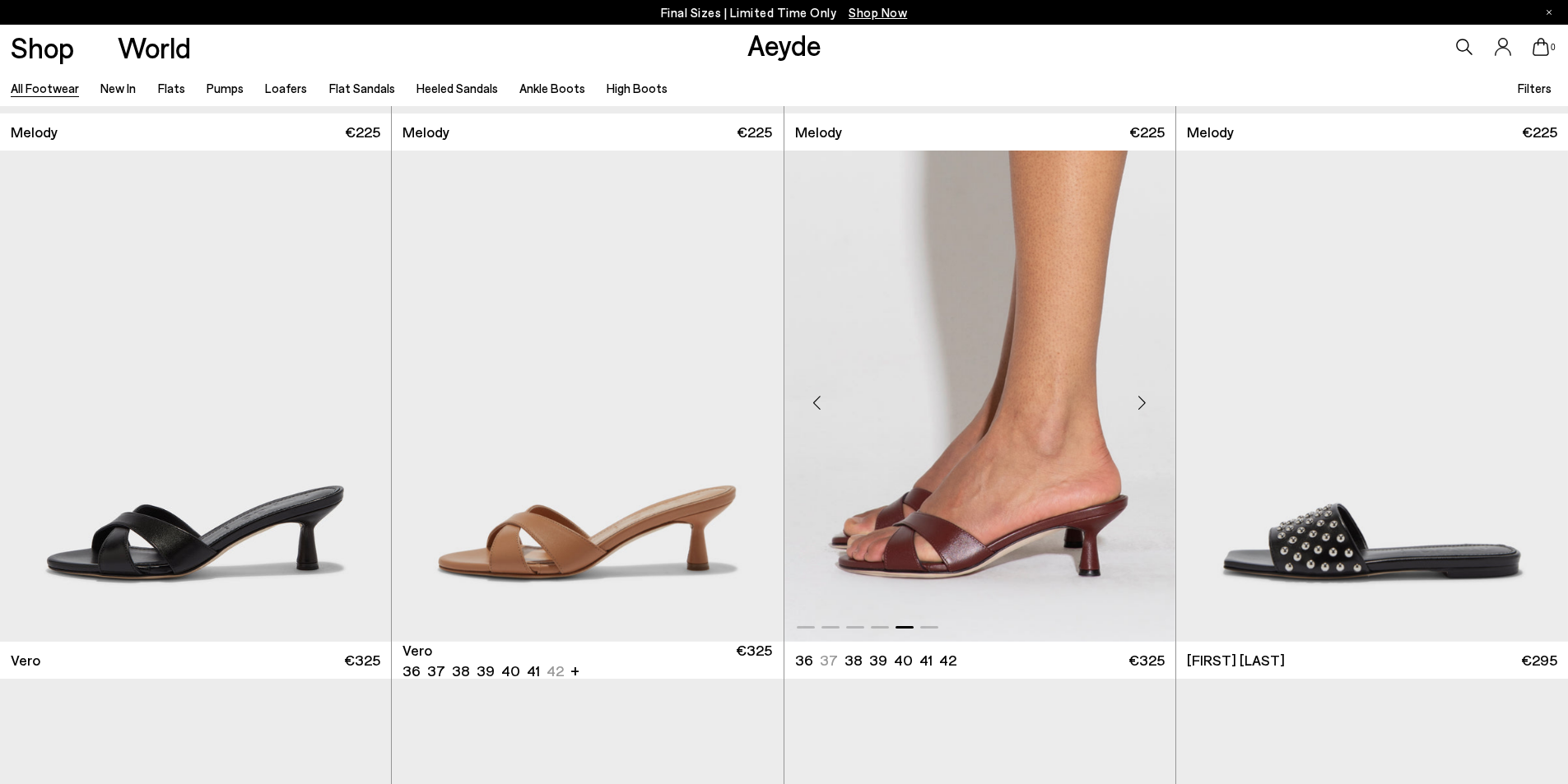 click at bounding box center (817, 403) 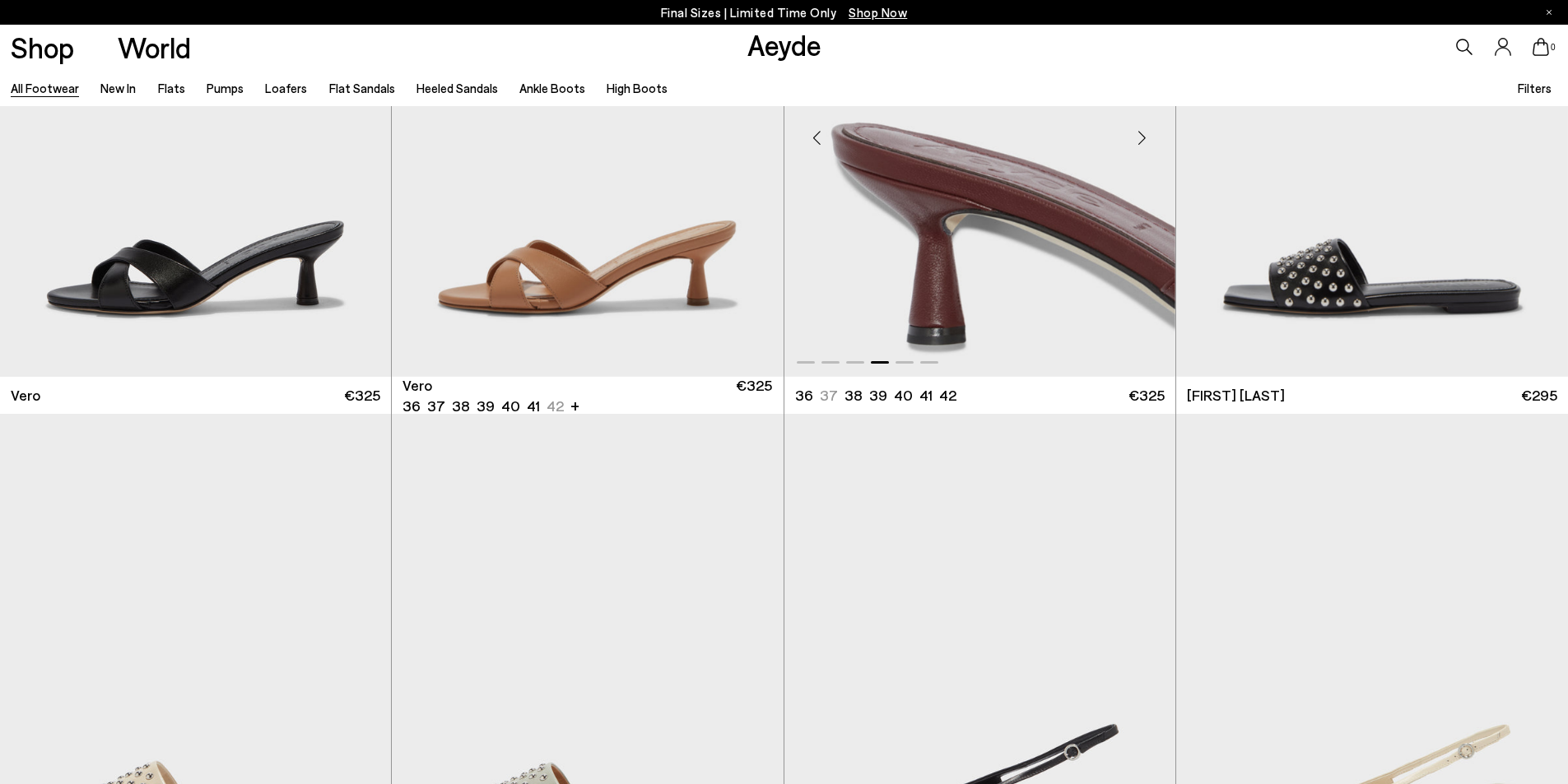 scroll, scrollTop: 23776, scrollLeft: 0, axis: vertical 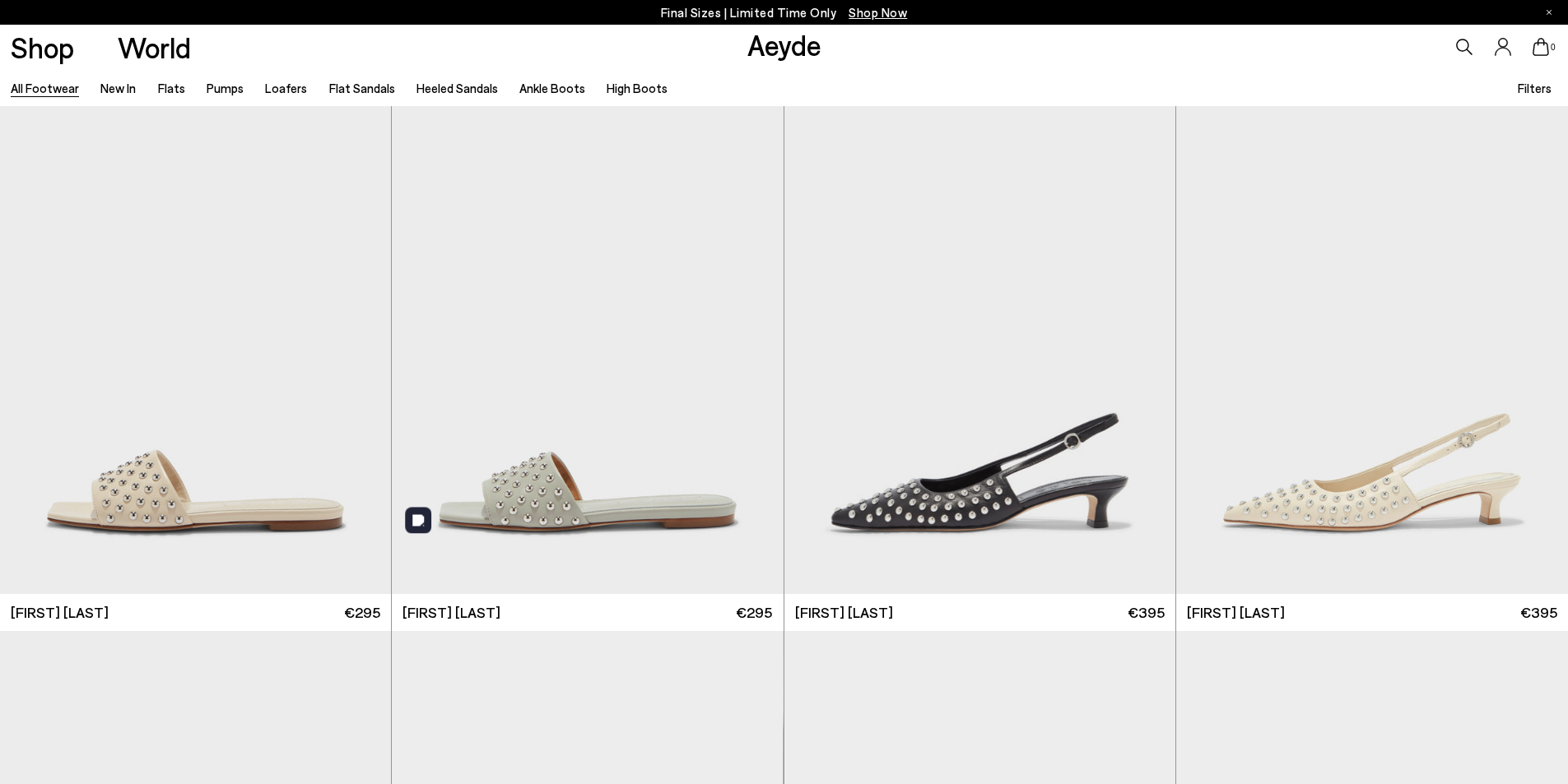 click at bounding box center (817, 884) 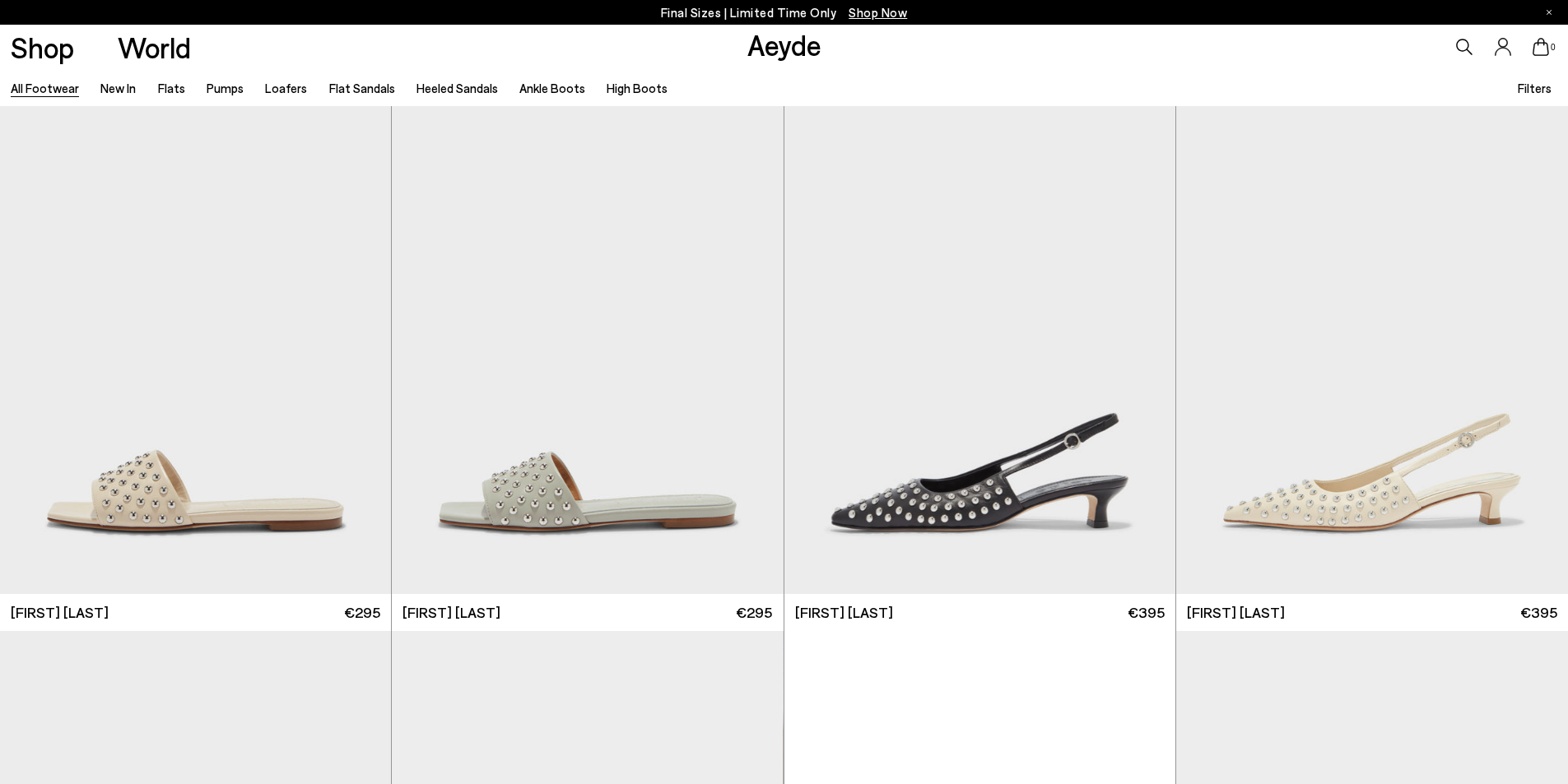 scroll, scrollTop: 24352, scrollLeft: 0, axis: vertical 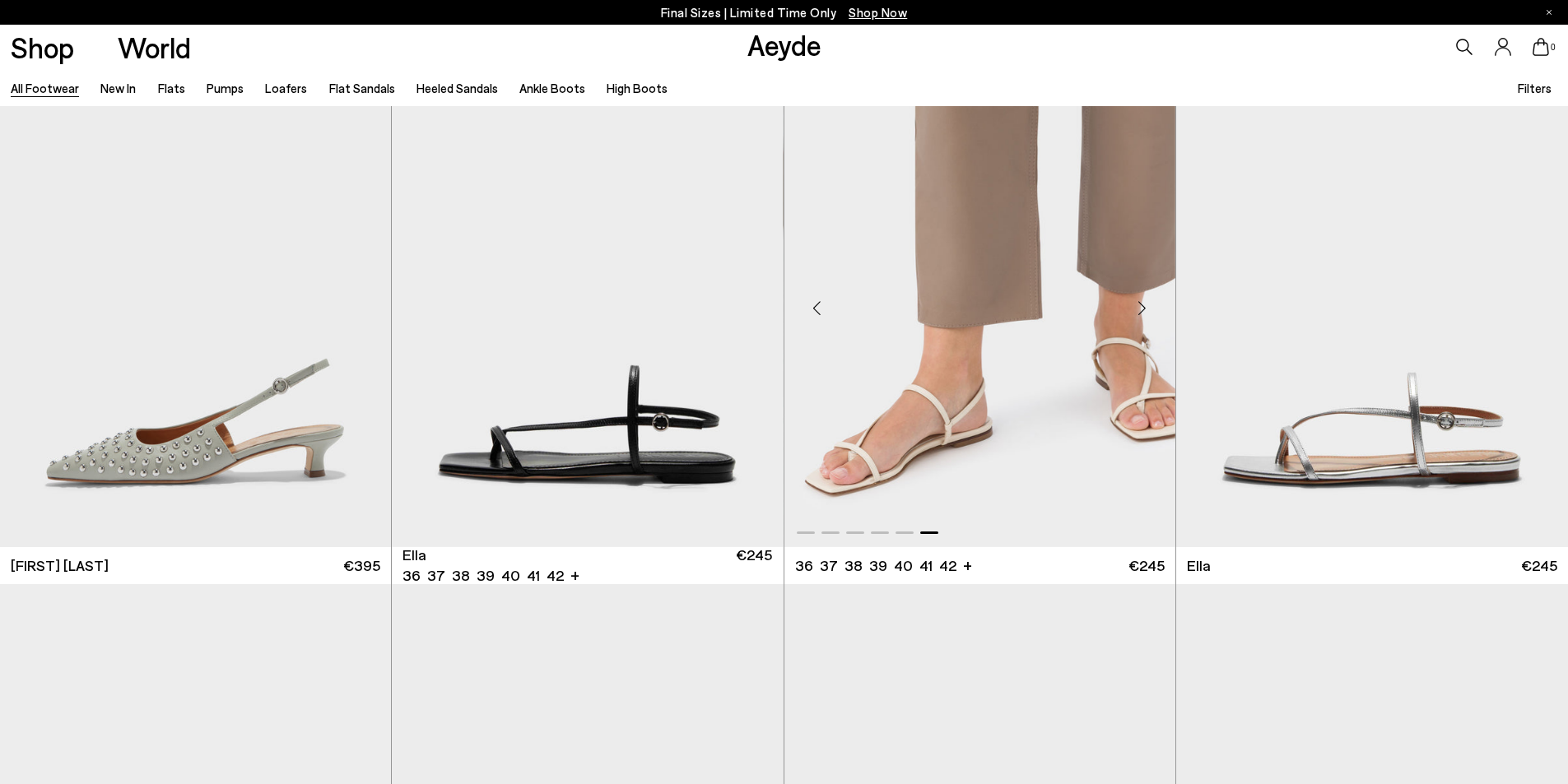 click at bounding box center (817, 308) 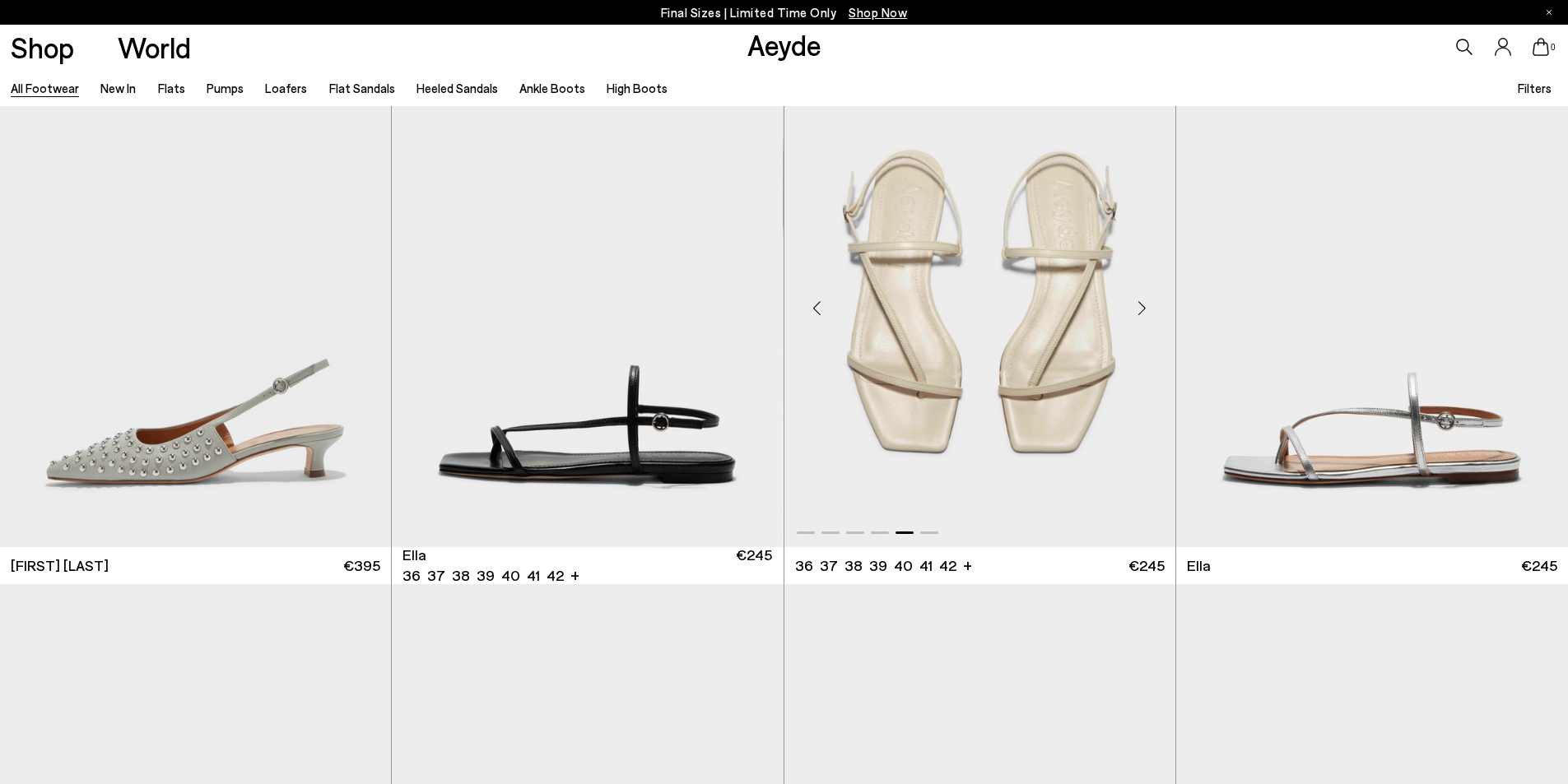 click at bounding box center [817, 308] 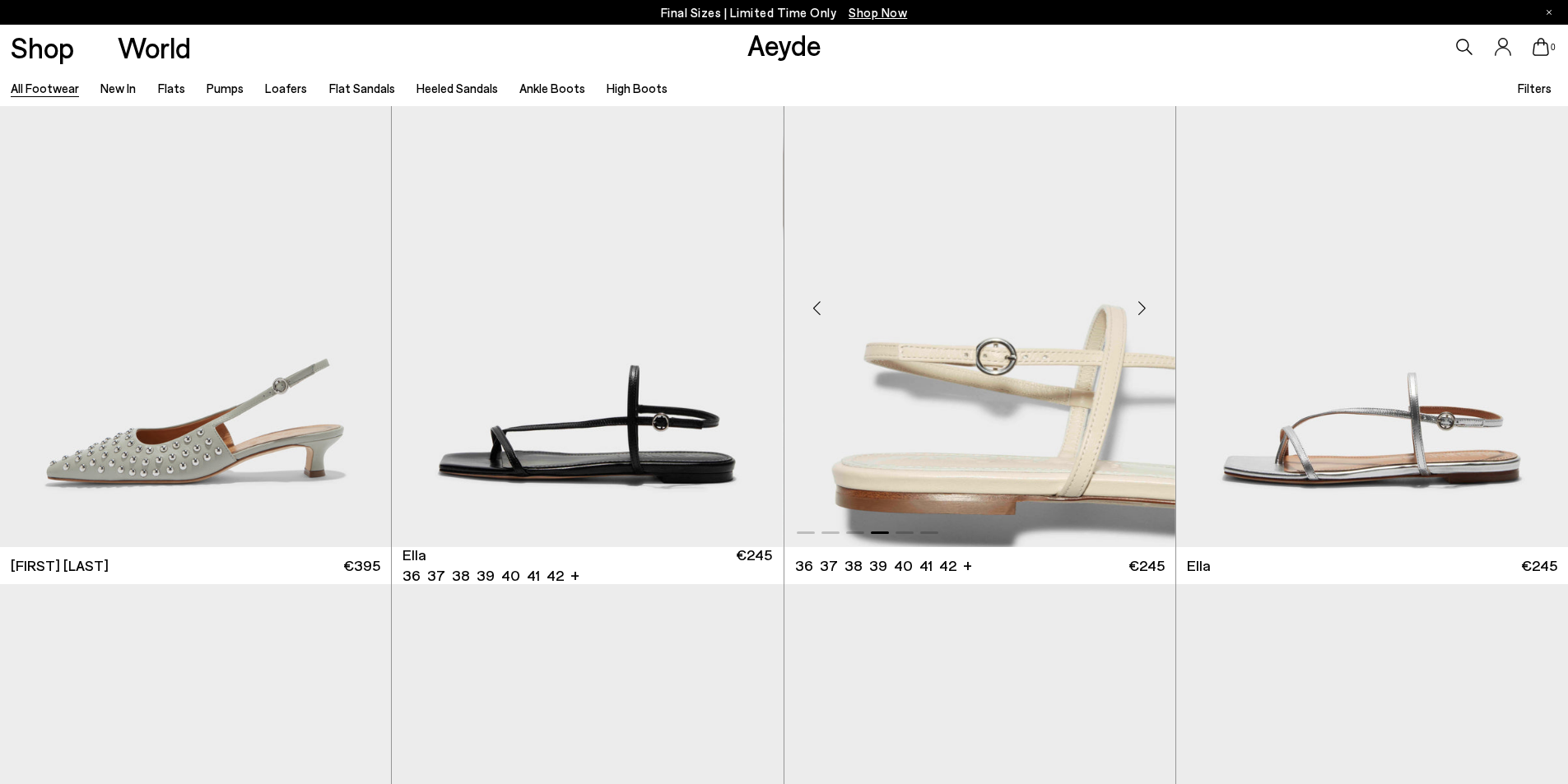 click at bounding box center [817, 308] 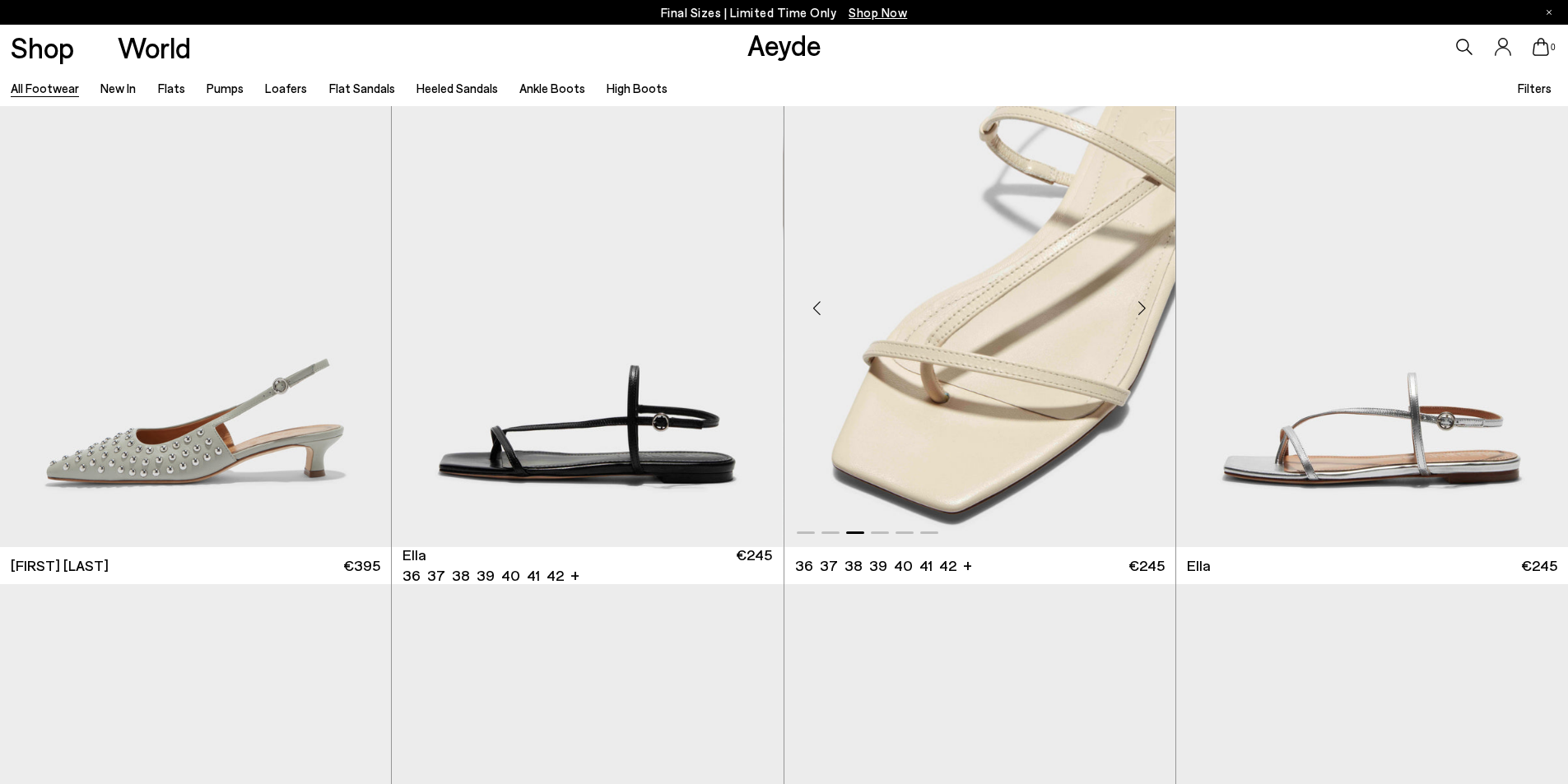 click at bounding box center (817, 308) 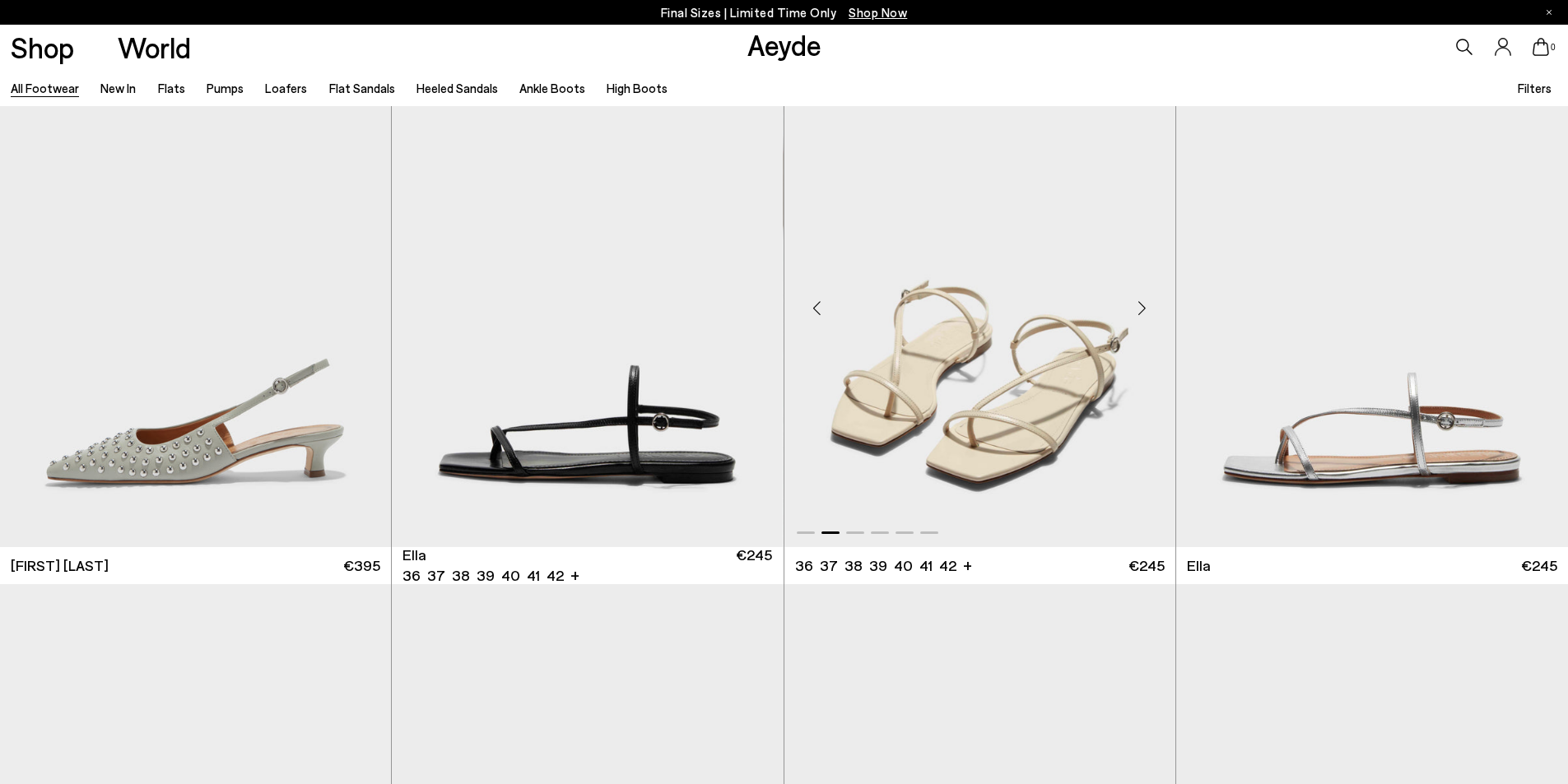 click at bounding box center (817, 308) 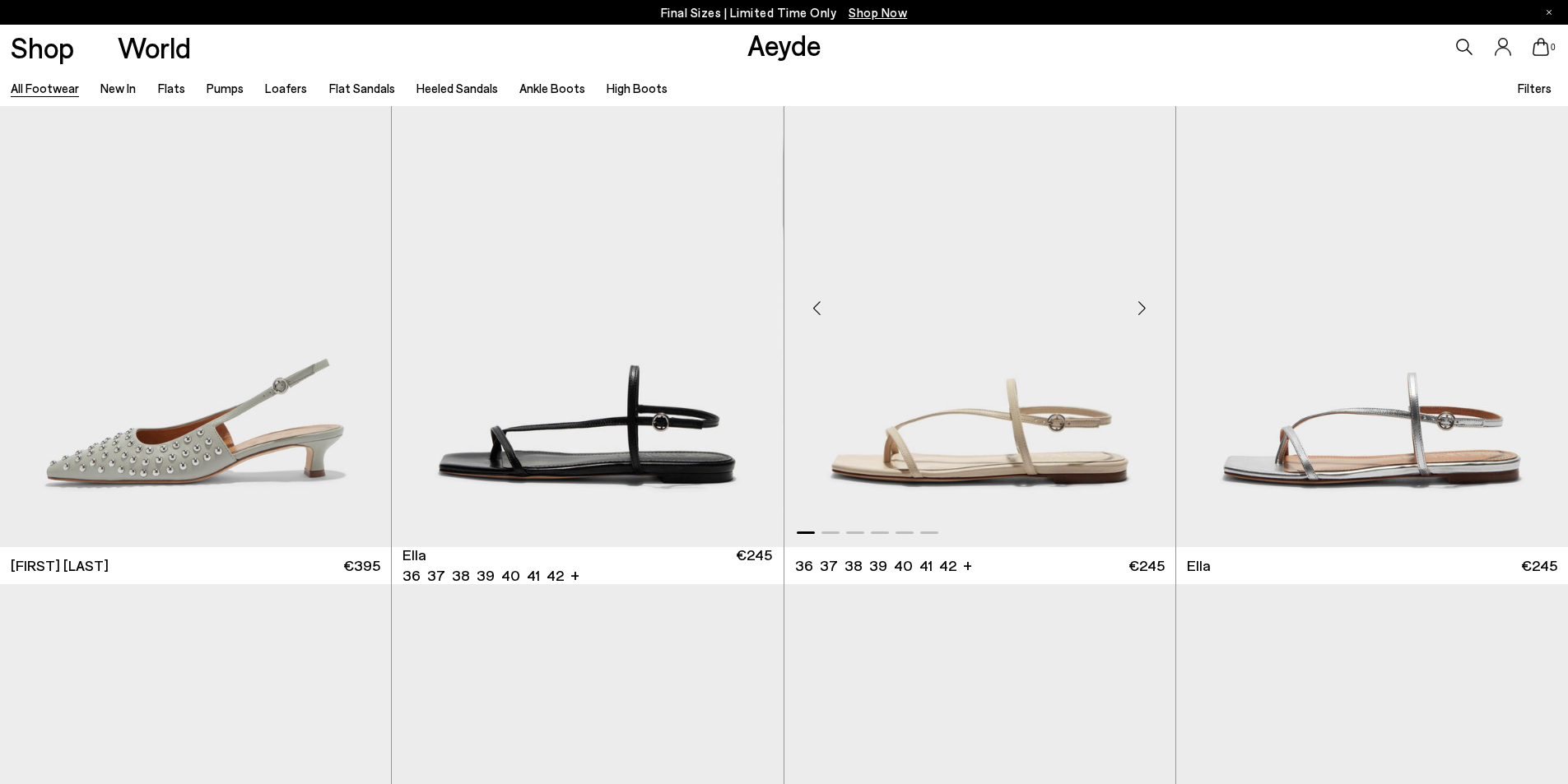 scroll, scrollTop: 24845, scrollLeft: 0, axis: vertical 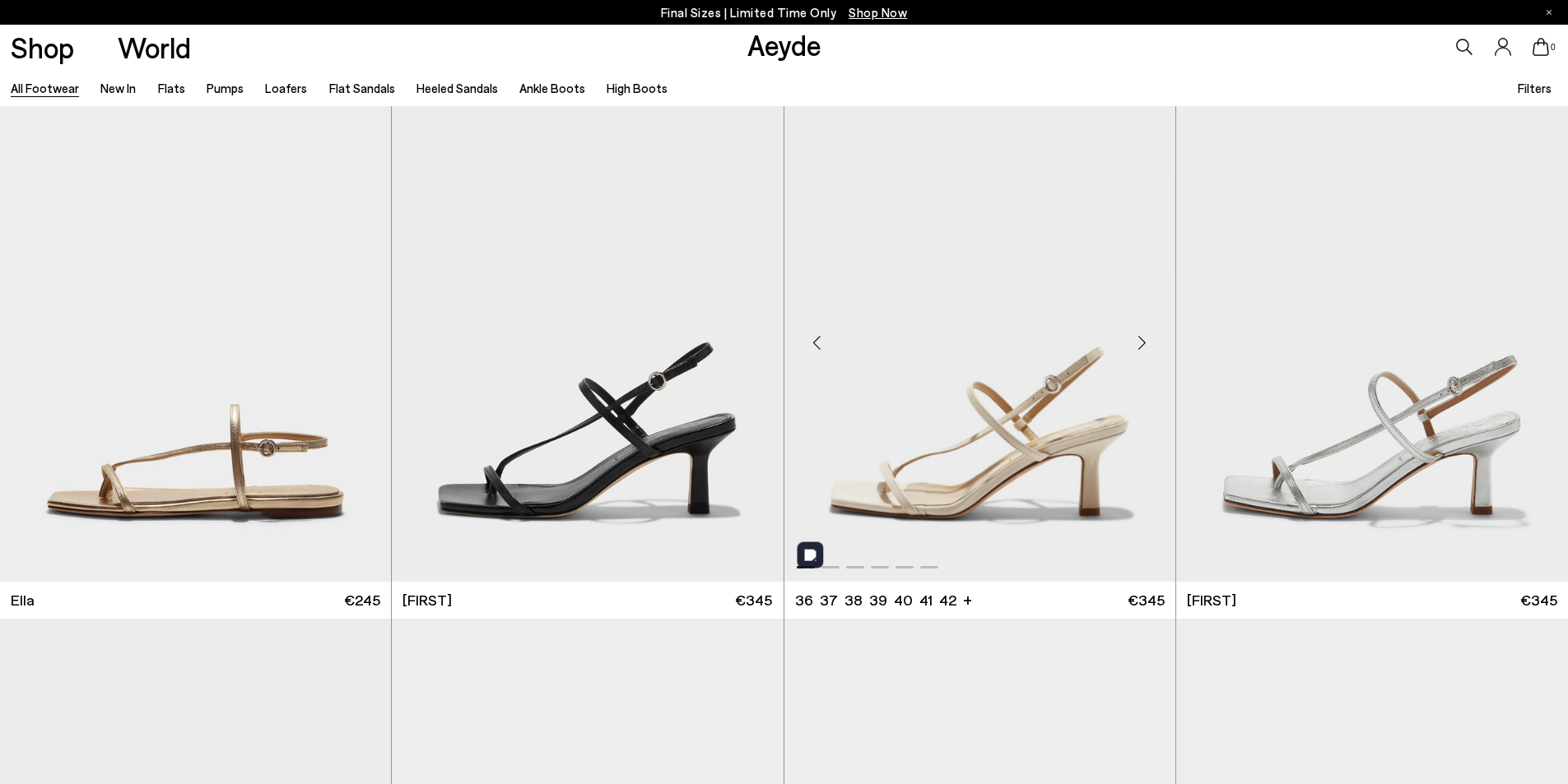 click at bounding box center [817, 342] 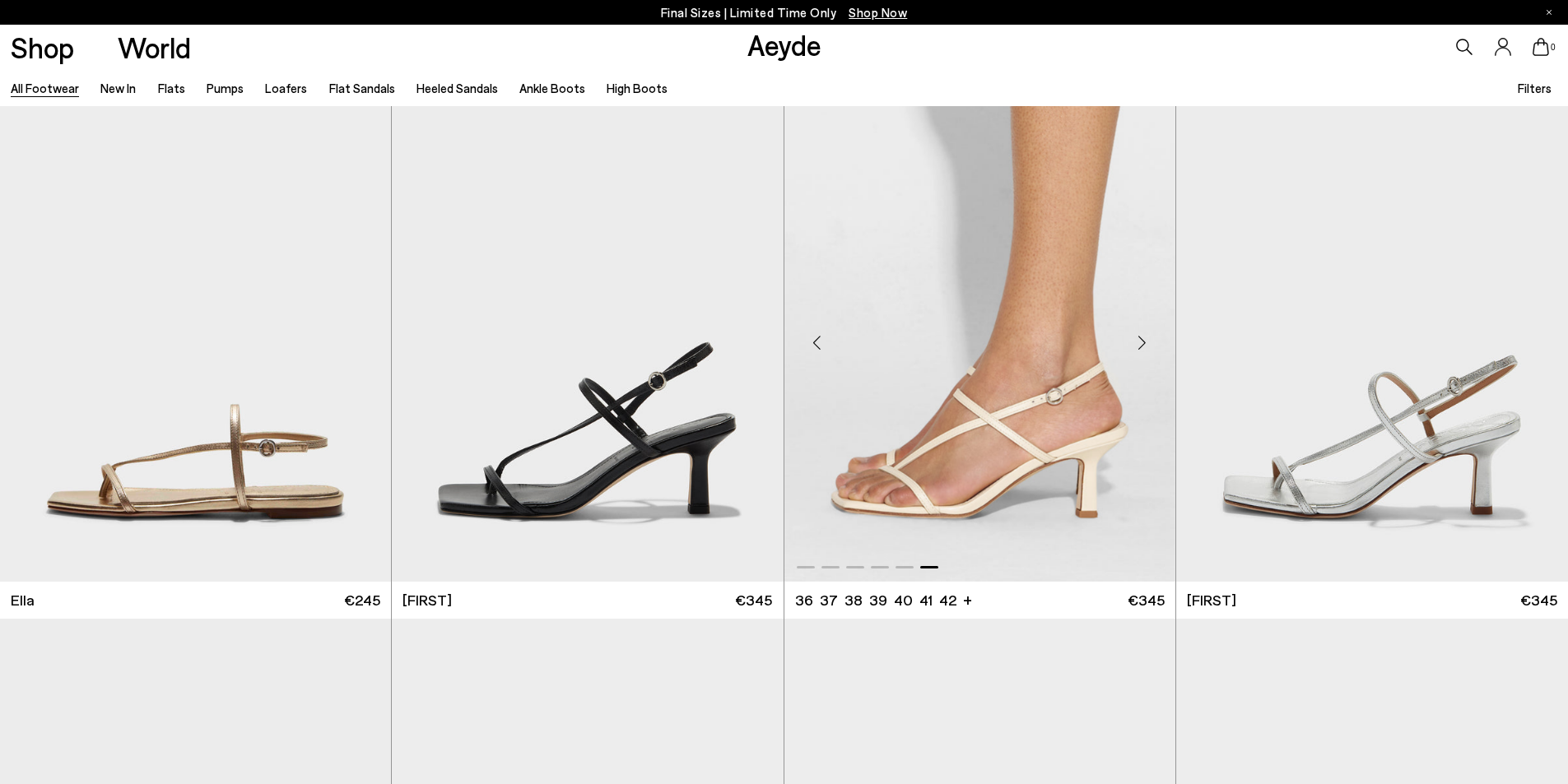 click at bounding box center (817, 342) 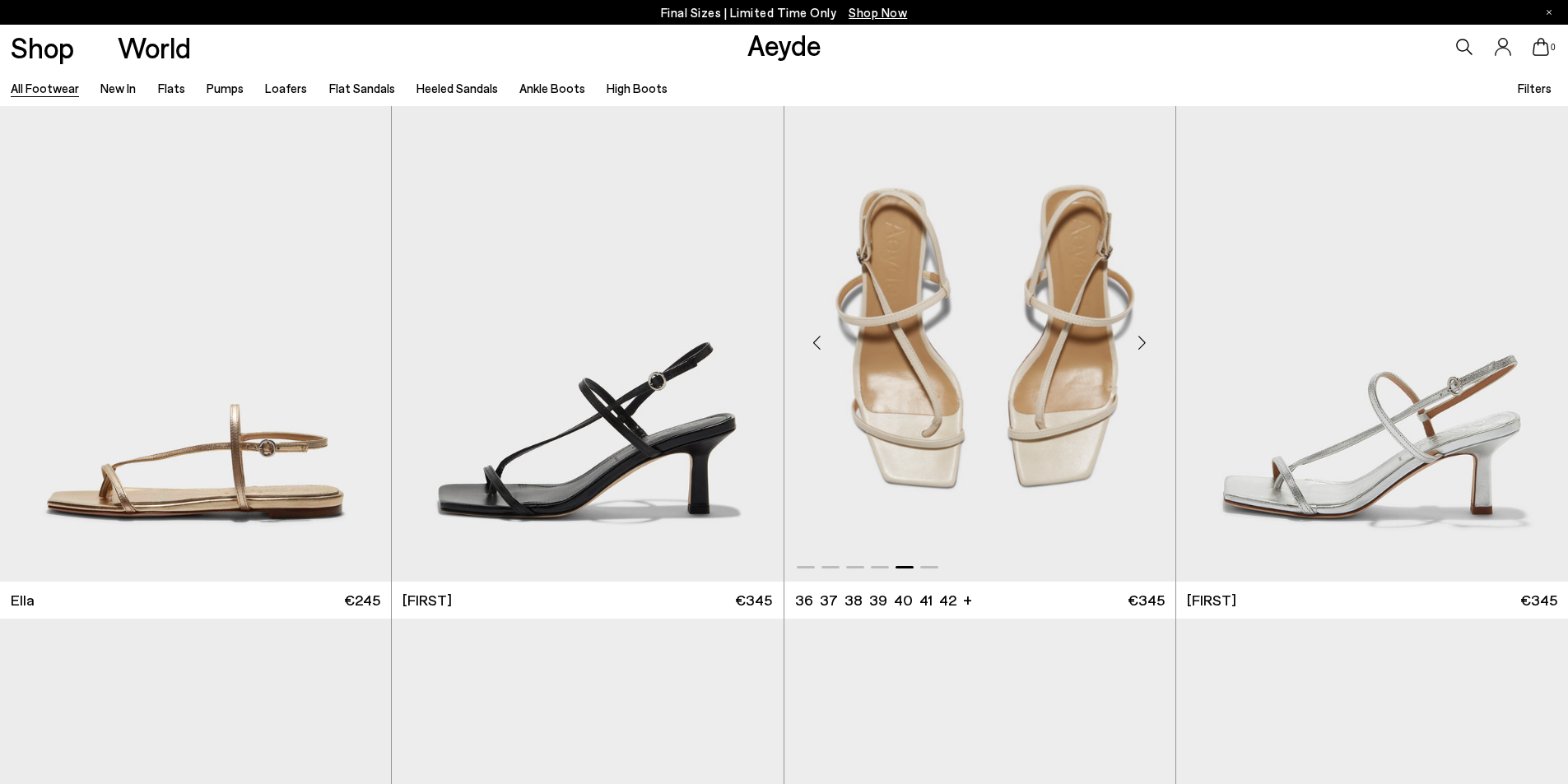click at bounding box center [817, 342] 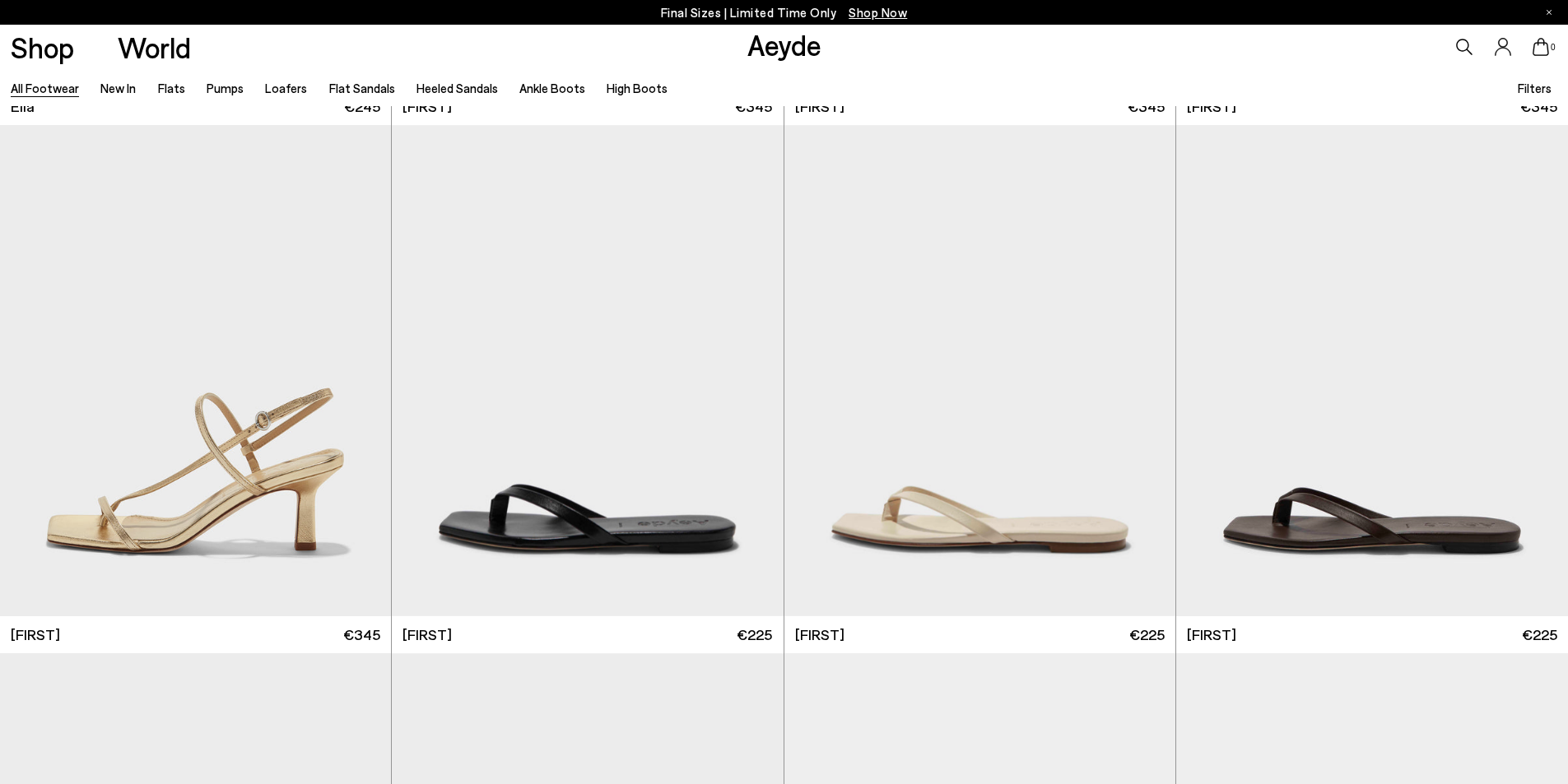 scroll, scrollTop: 26655, scrollLeft: 0, axis: vertical 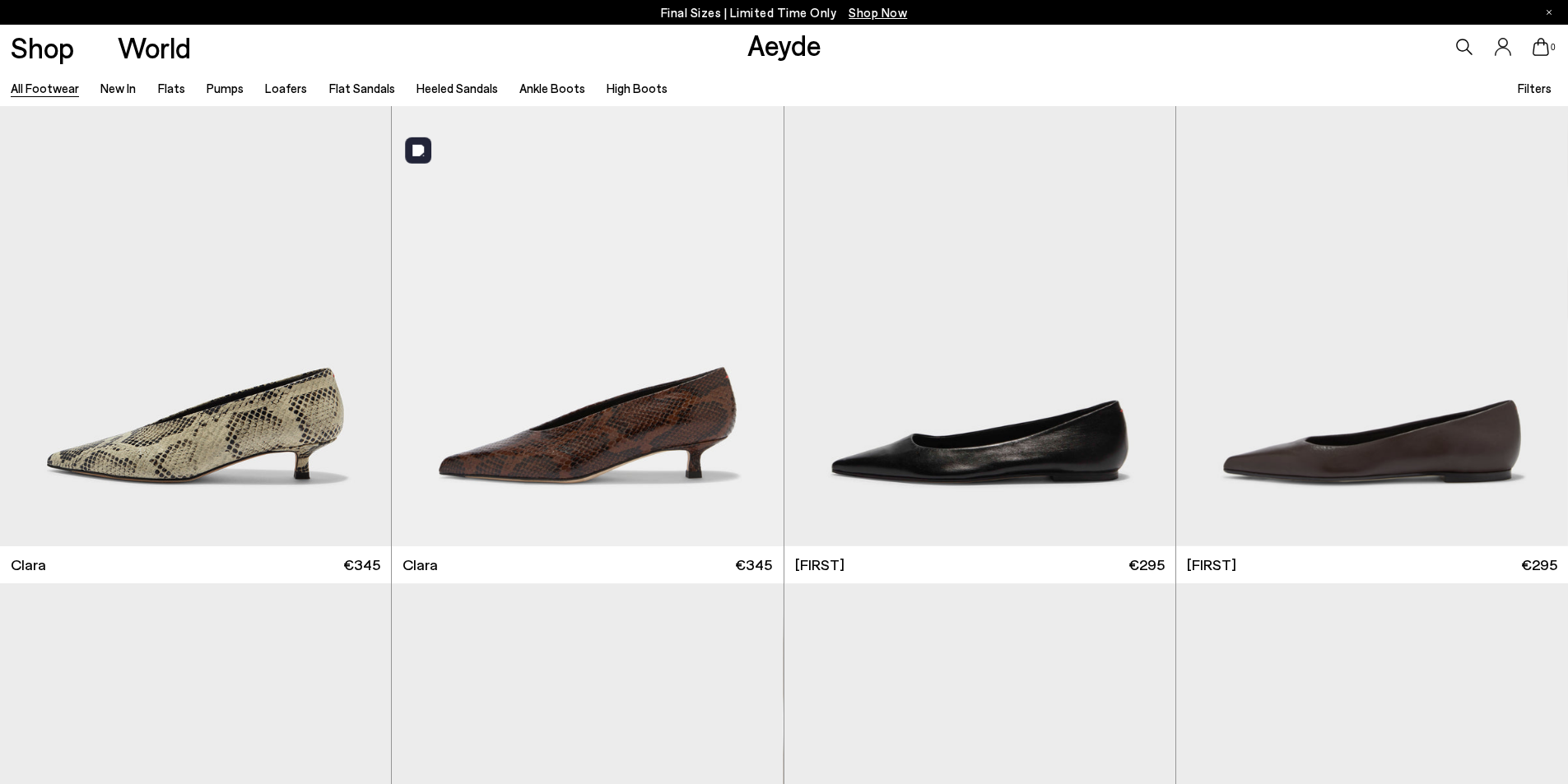 click at bounding box center (587, 1357) 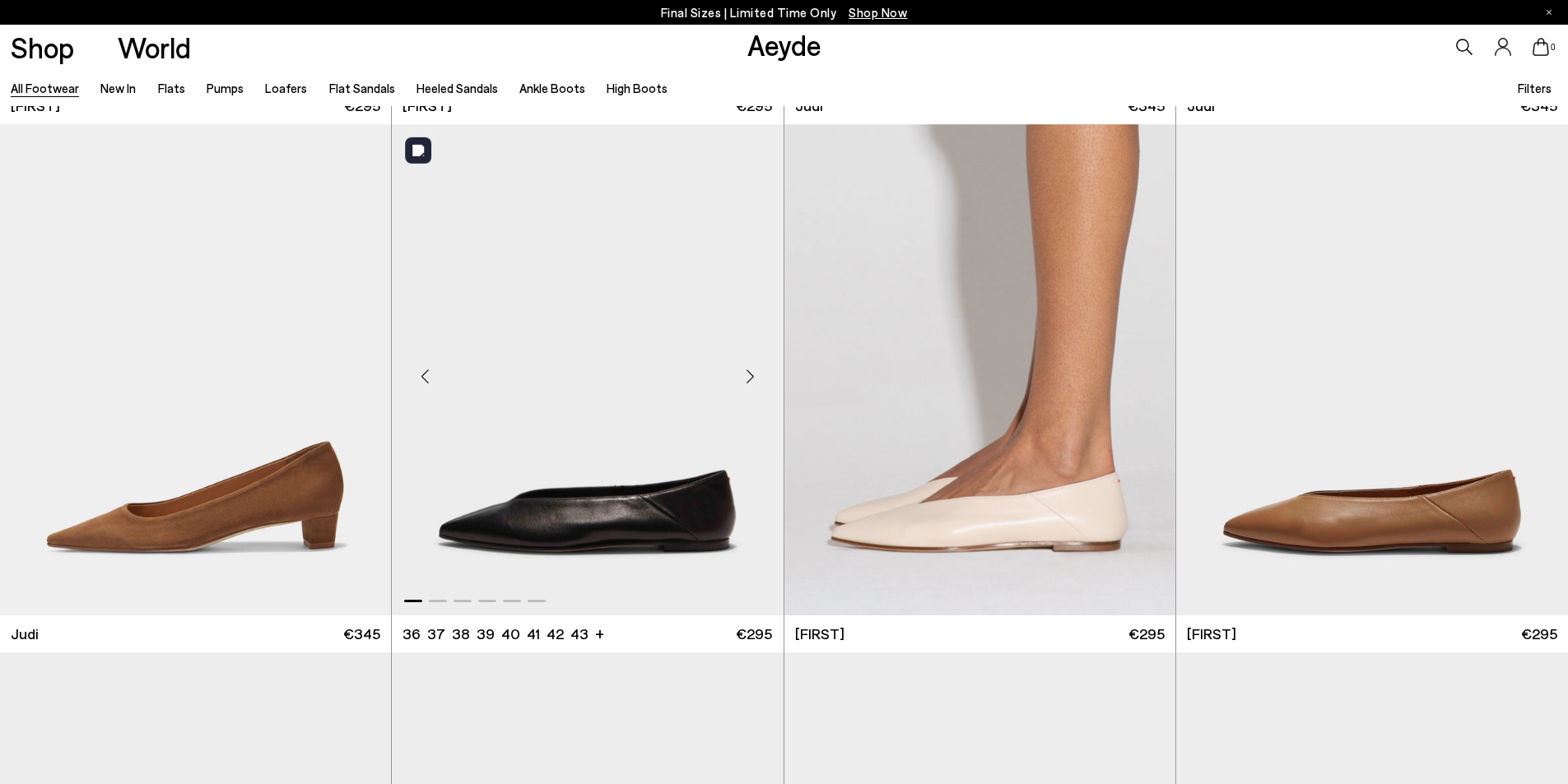 click at bounding box center [425, 376] 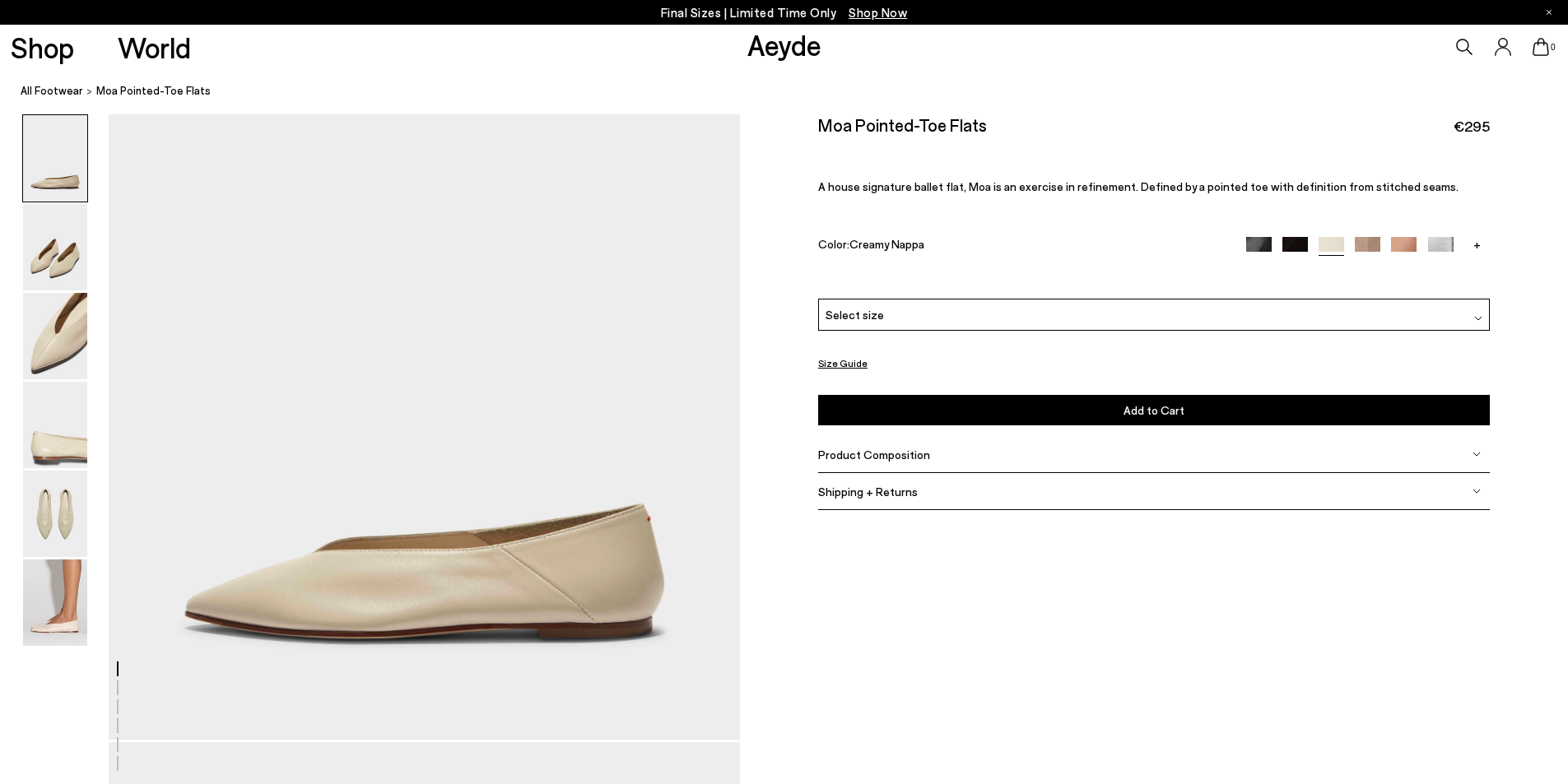 scroll, scrollTop: 0, scrollLeft: 0, axis: both 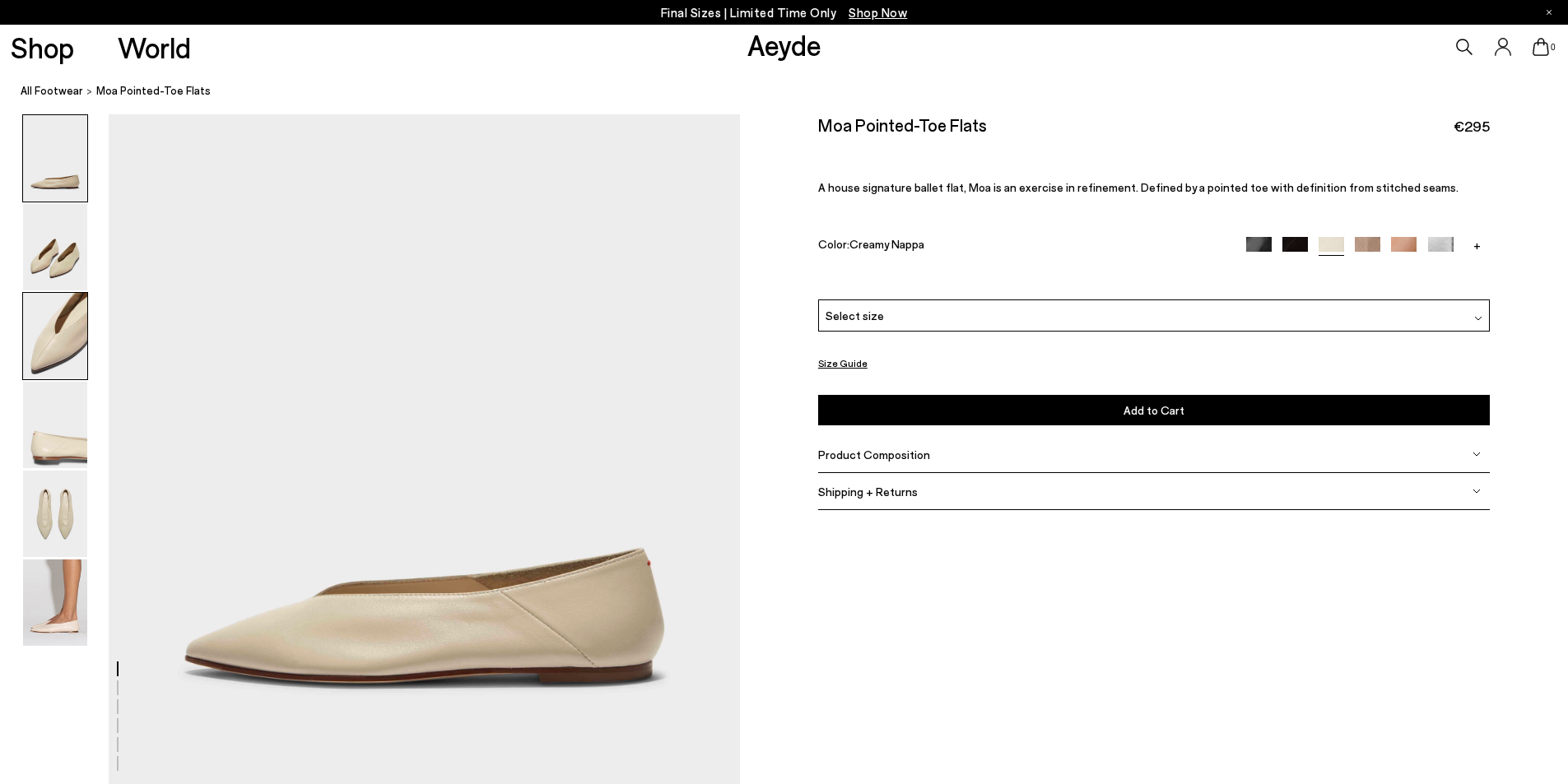 click at bounding box center [55, 336] 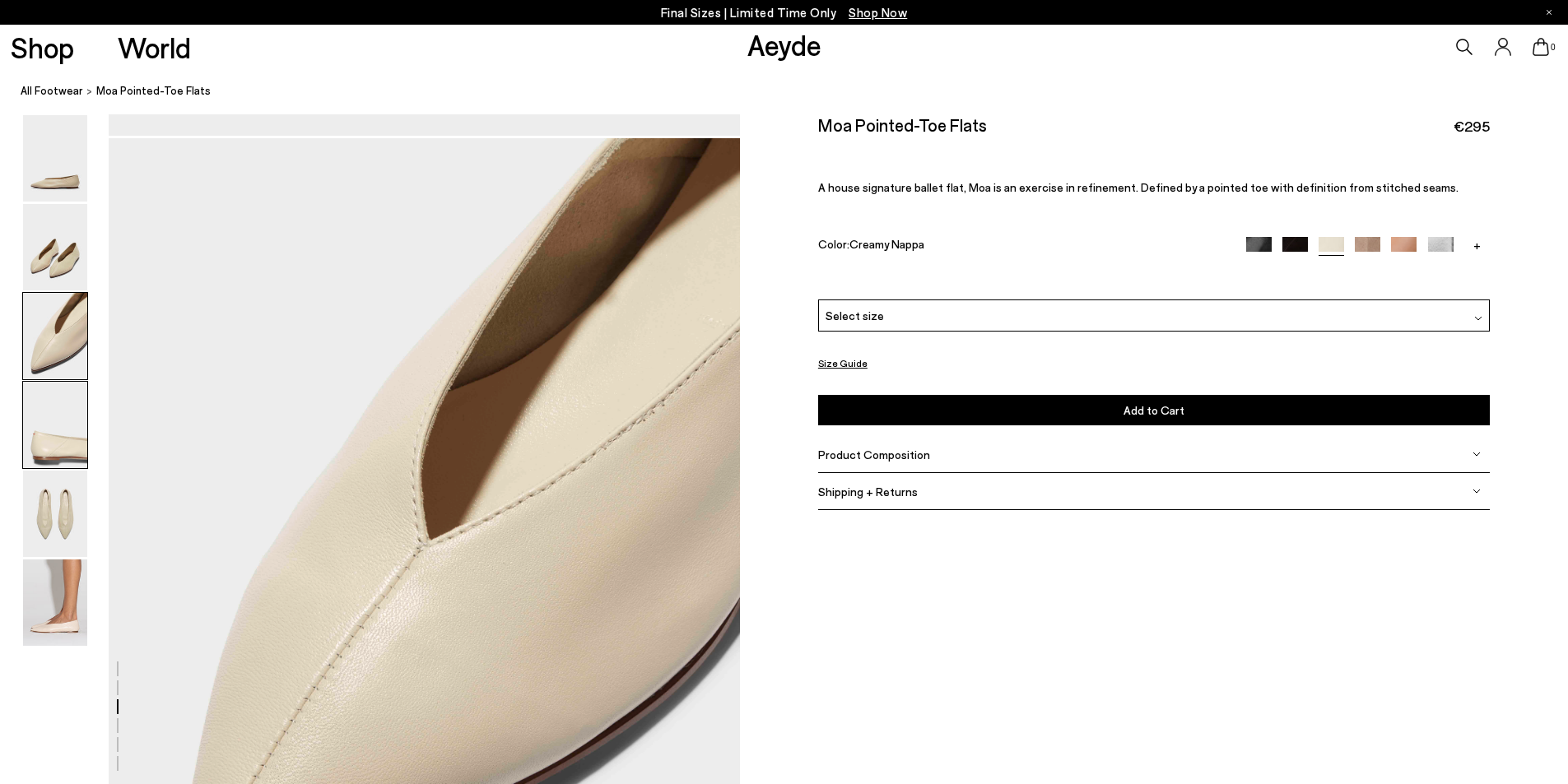 scroll, scrollTop: 1517, scrollLeft: 0, axis: vertical 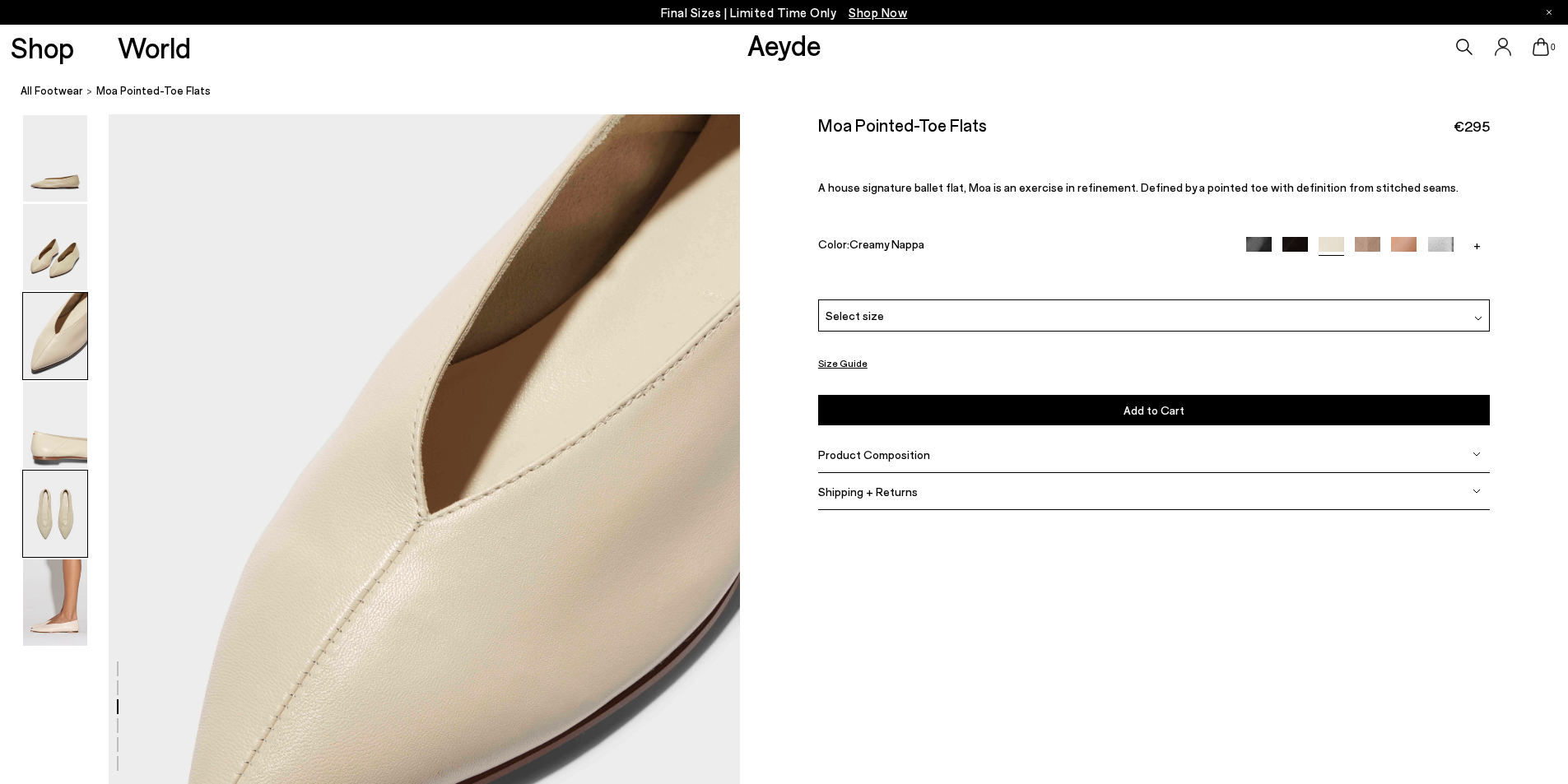 click at bounding box center (55, 513) 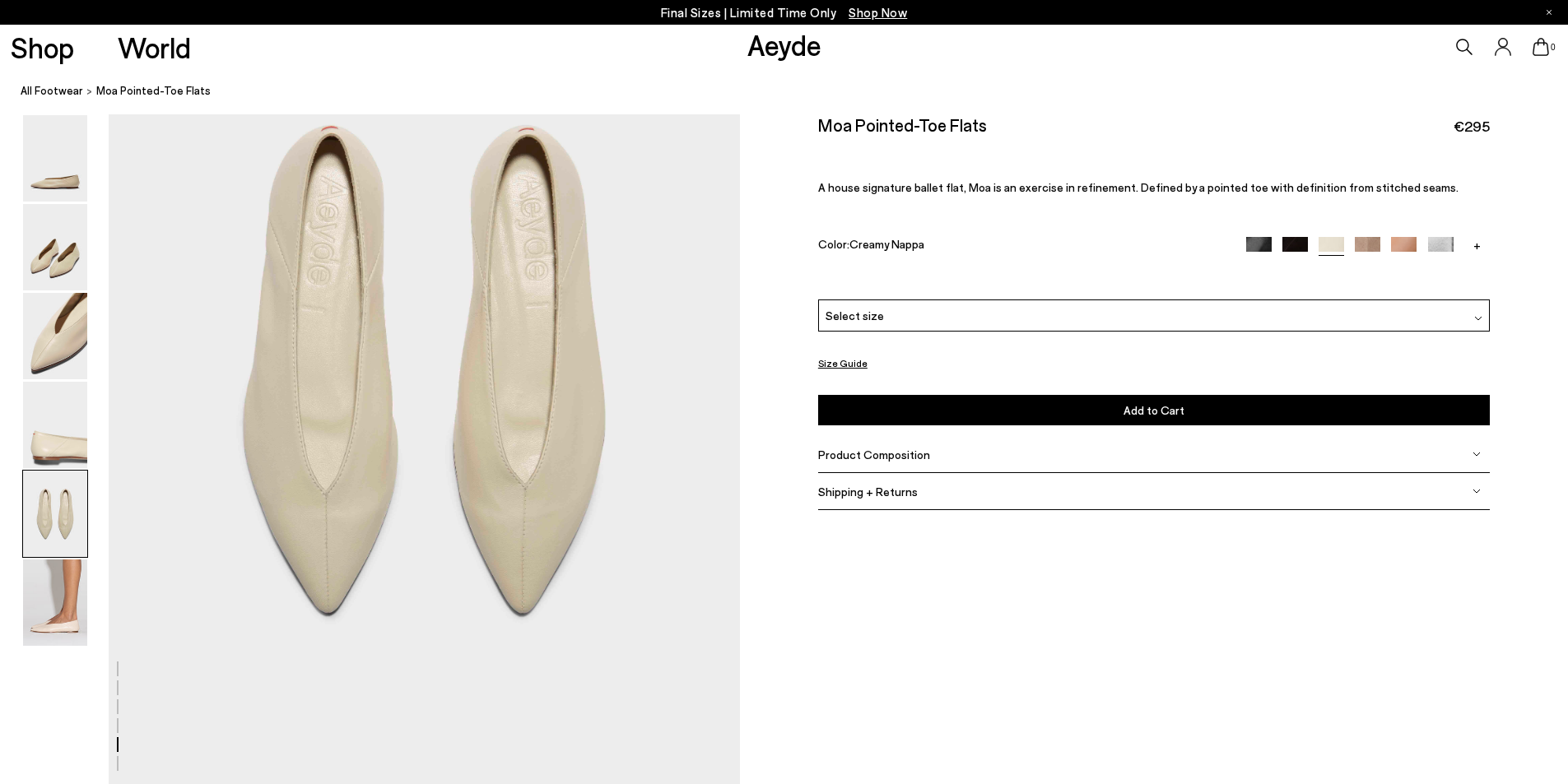 scroll, scrollTop: 3286, scrollLeft: 0, axis: vertical 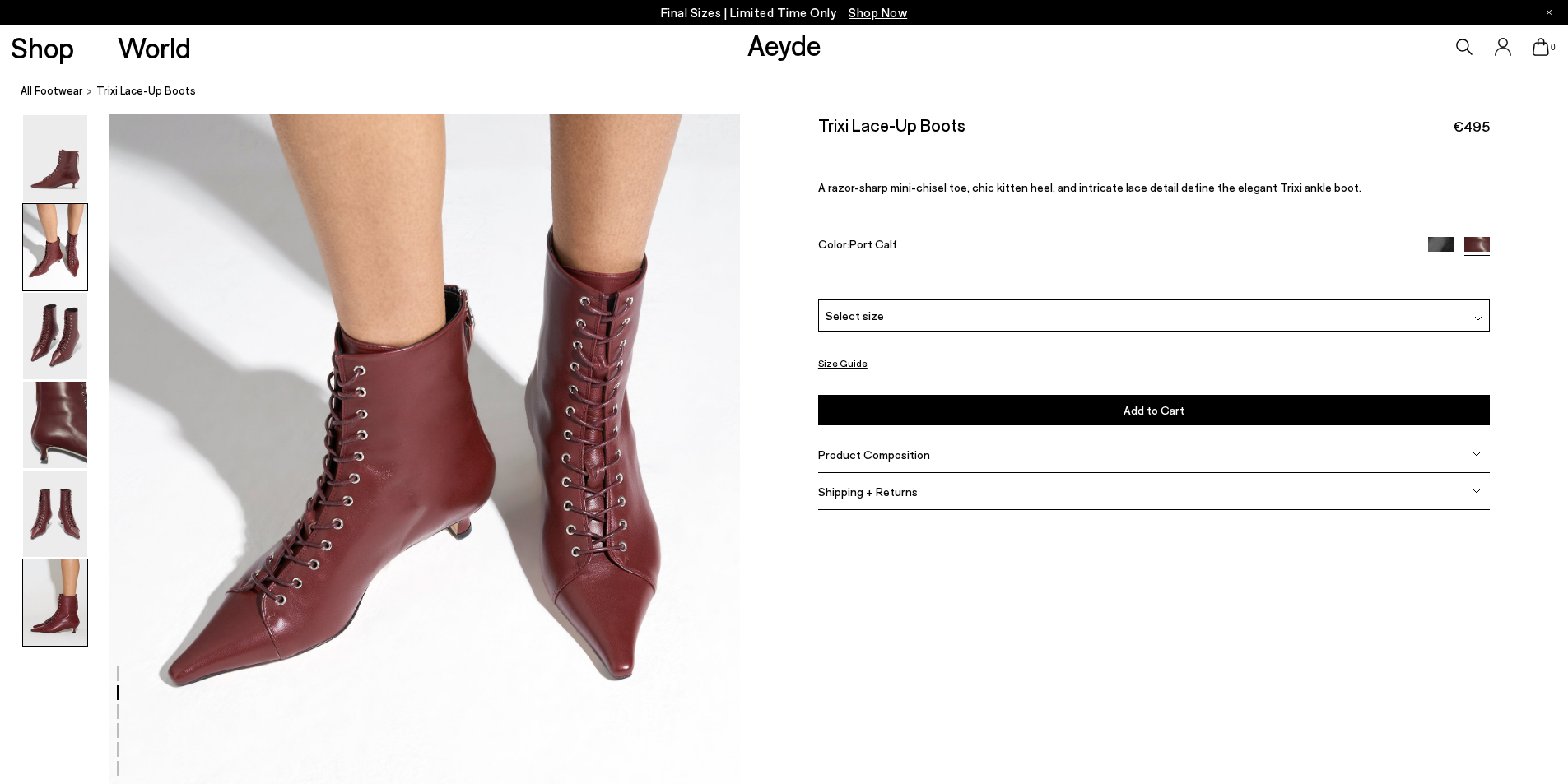 click at bounding box center (55, 602) 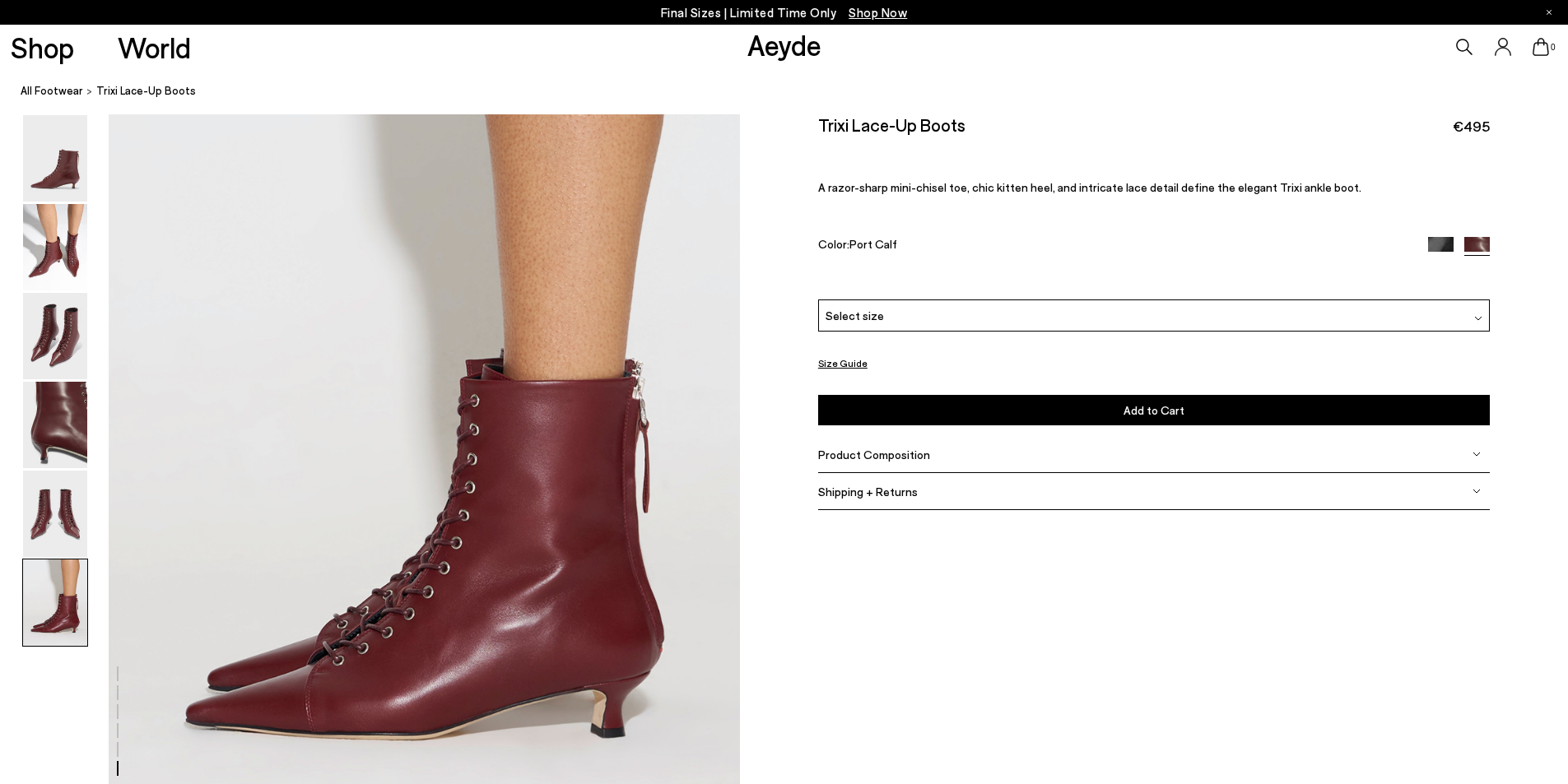 scroll, scrollTop: 4331, scrollLeft: 0, axis: vertical 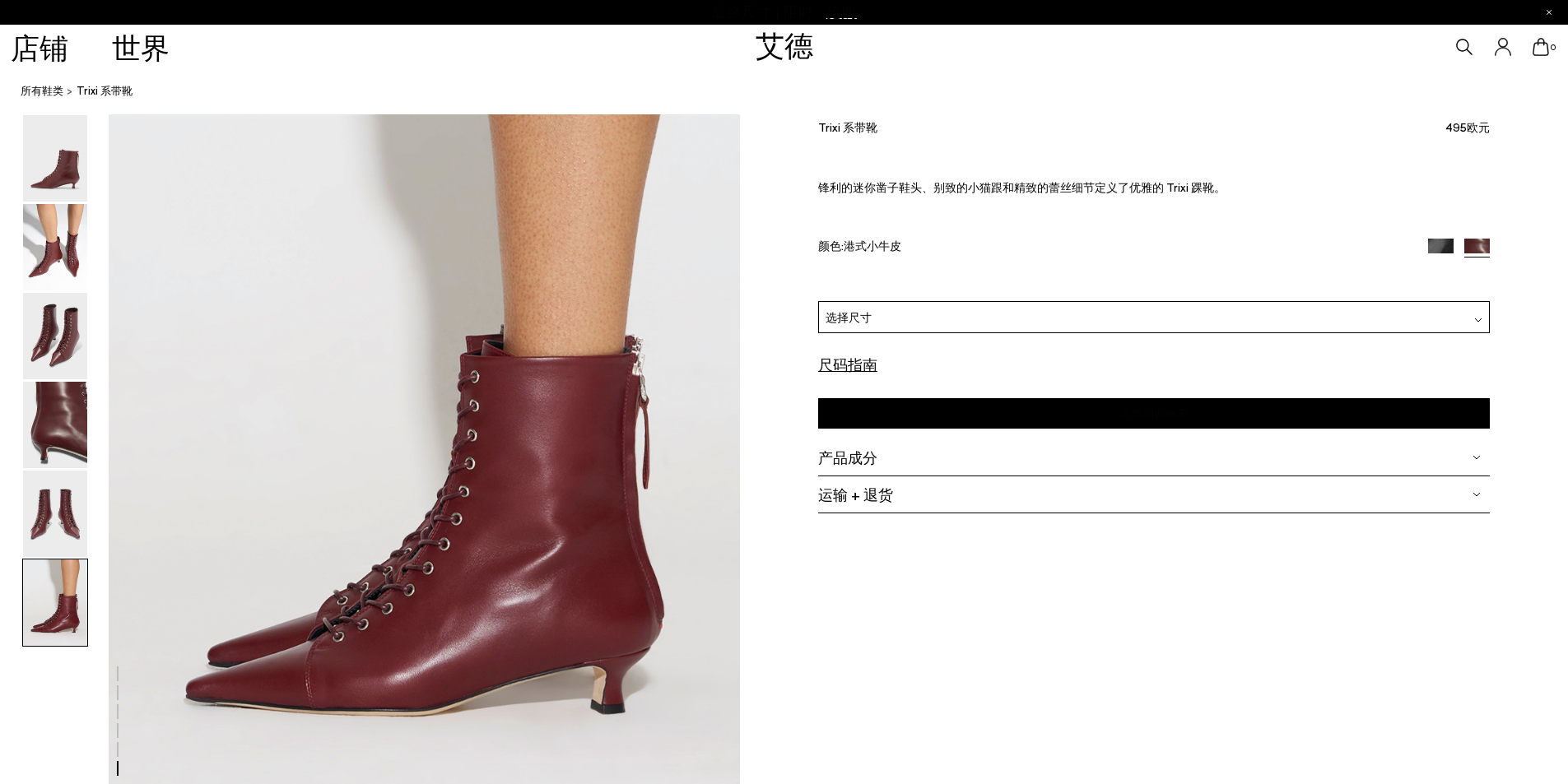 click at bounding box center [784, -1688] 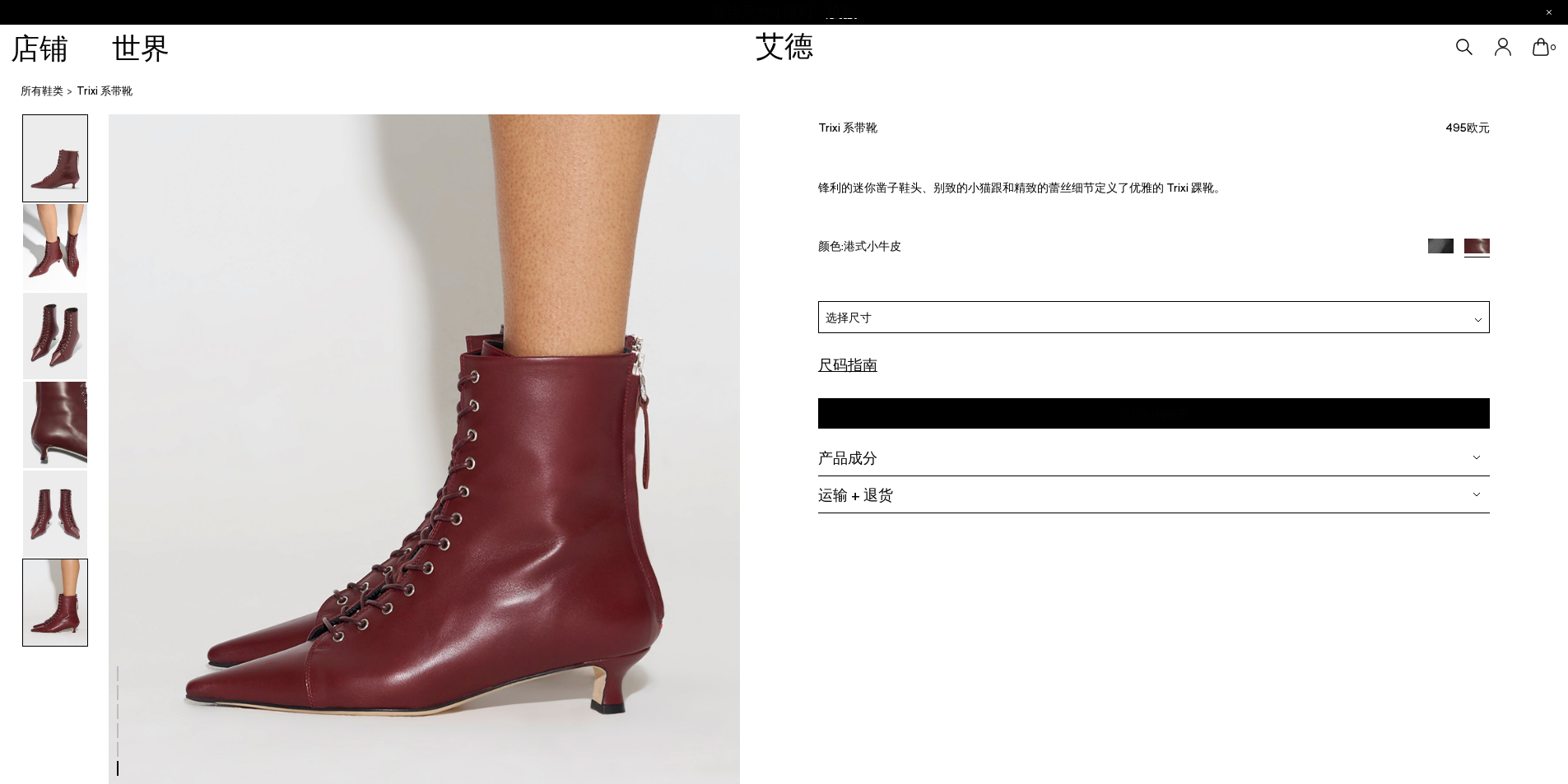 click at bounding box center [55, 158] 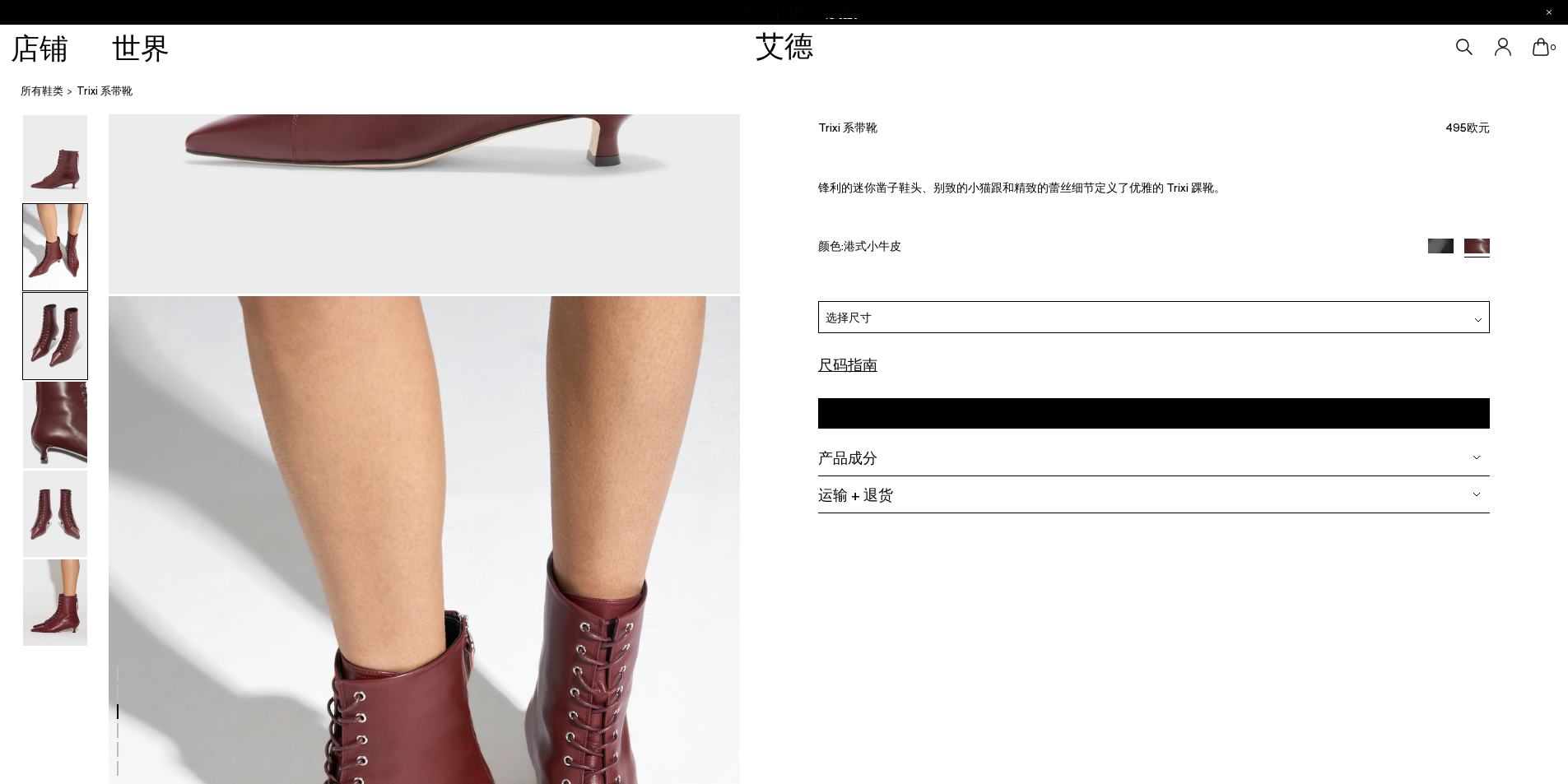 click at bounding box center (55, 247) 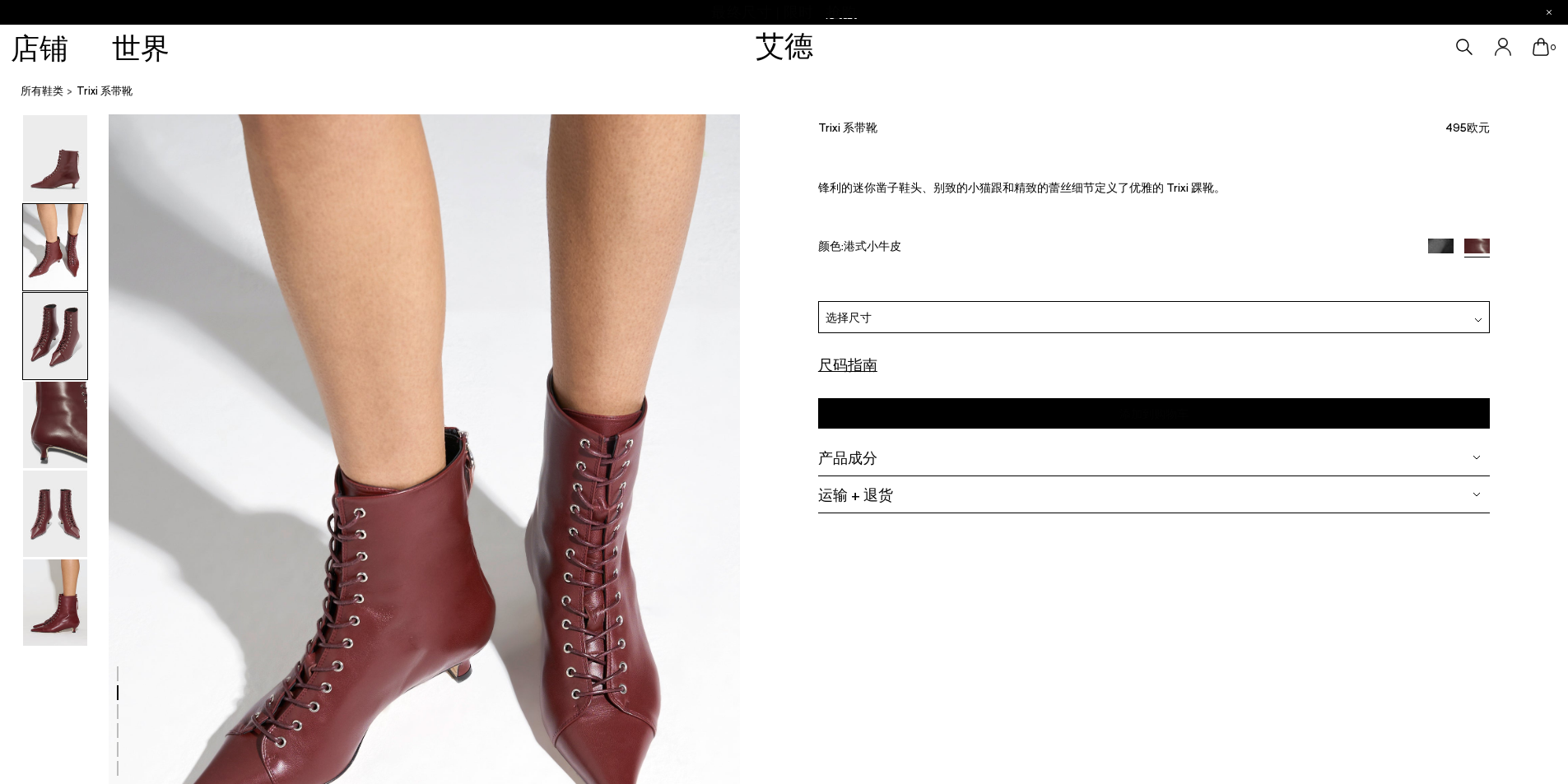 click at bounding box center (55, 336) 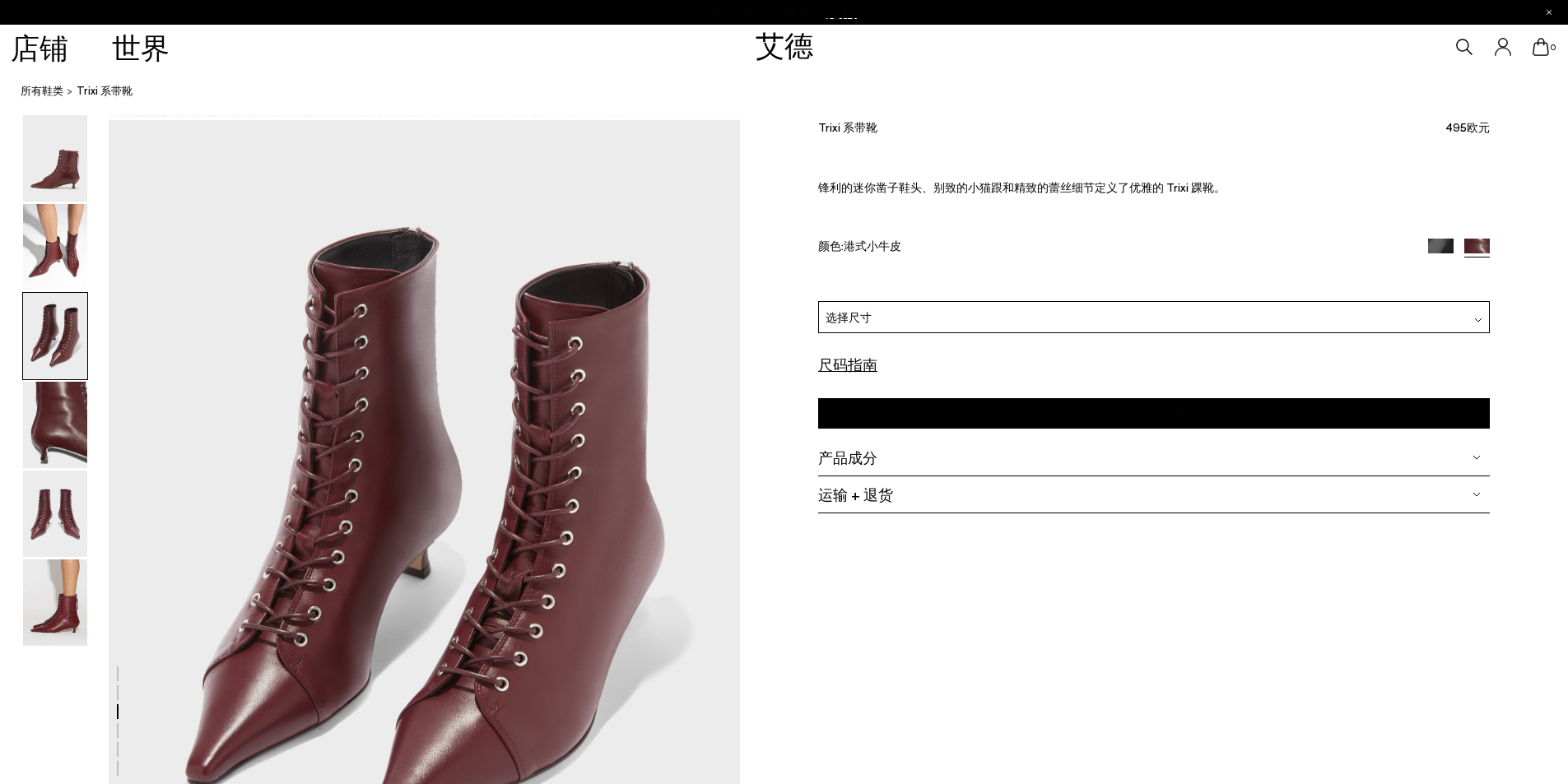 scroll, scrollTop: 1688, scrollLeft: 0, axis: vertical 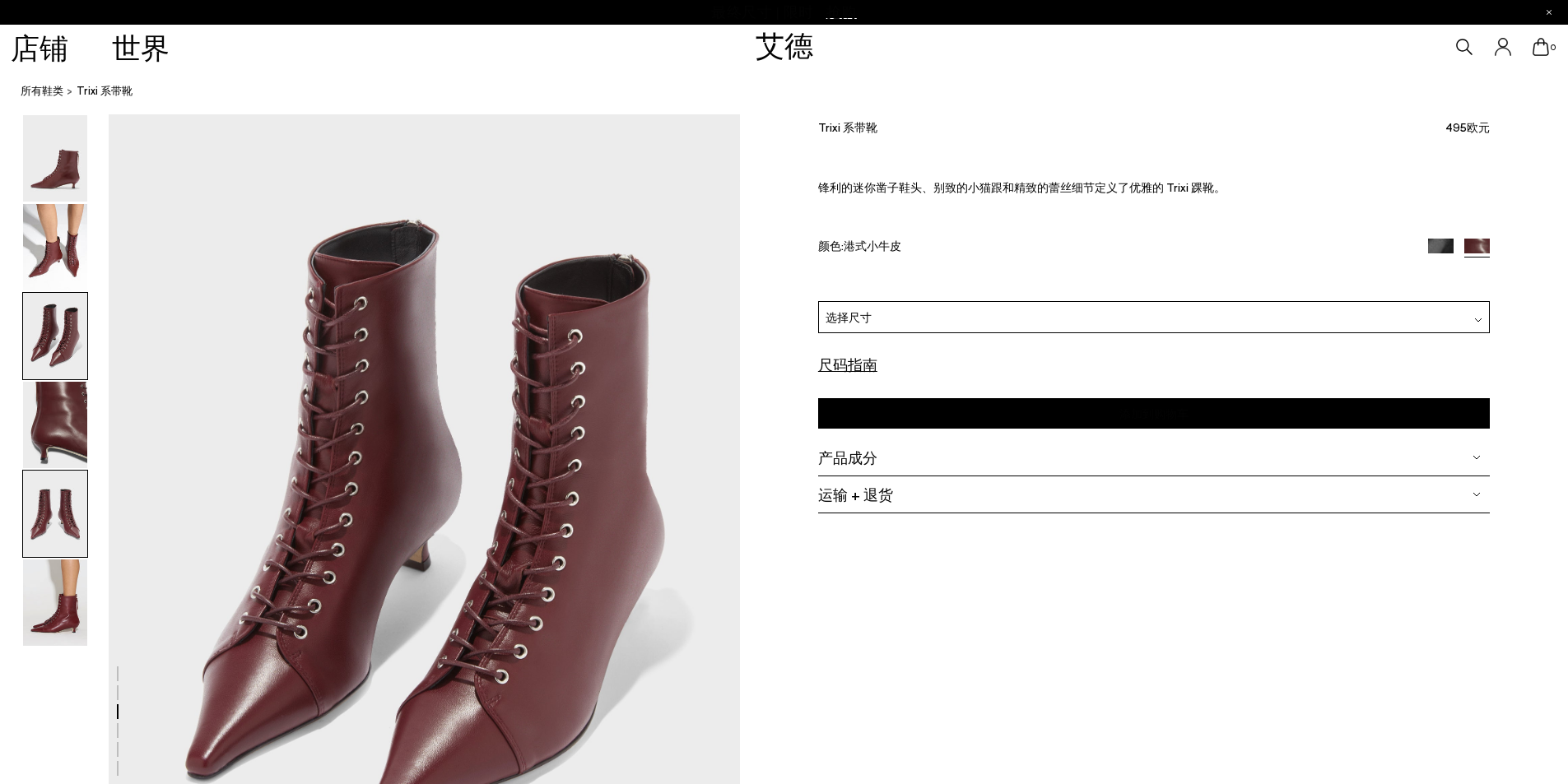 click at bounding box center [55, 513] 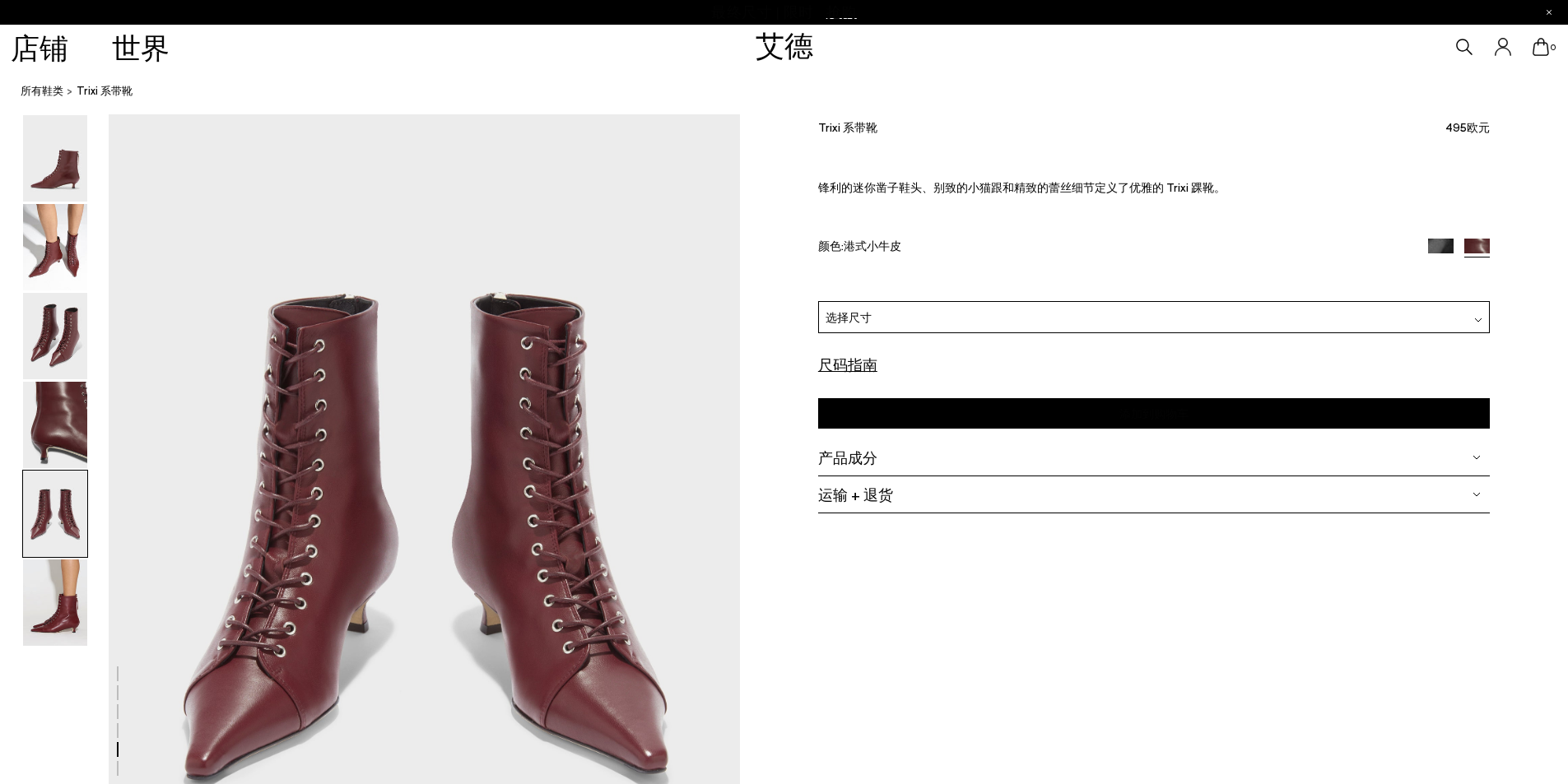 scroll, scrollTop: 3375, scrollLeft: 0, axis: vertical 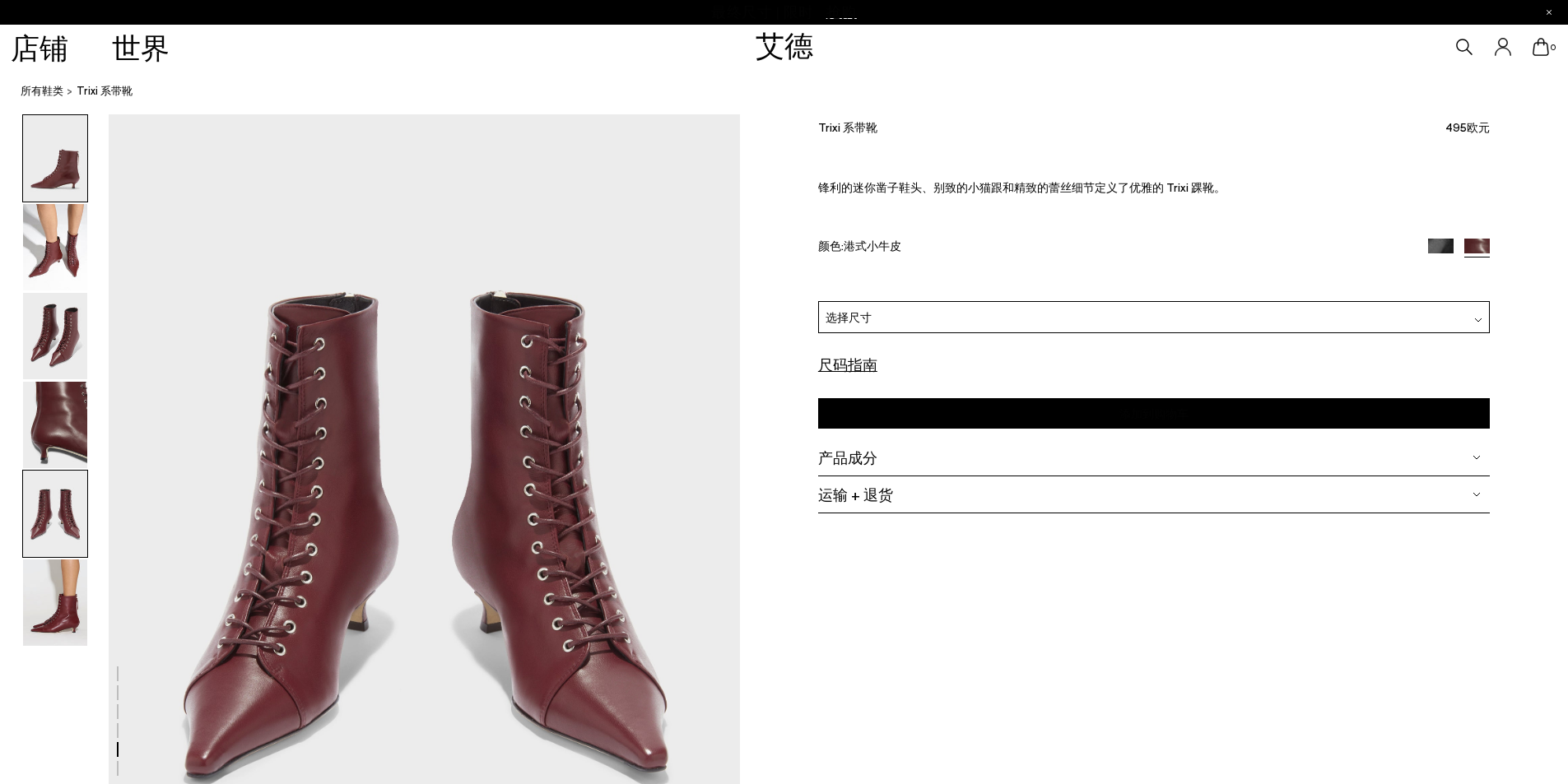 click at bounding box center (55, 158) 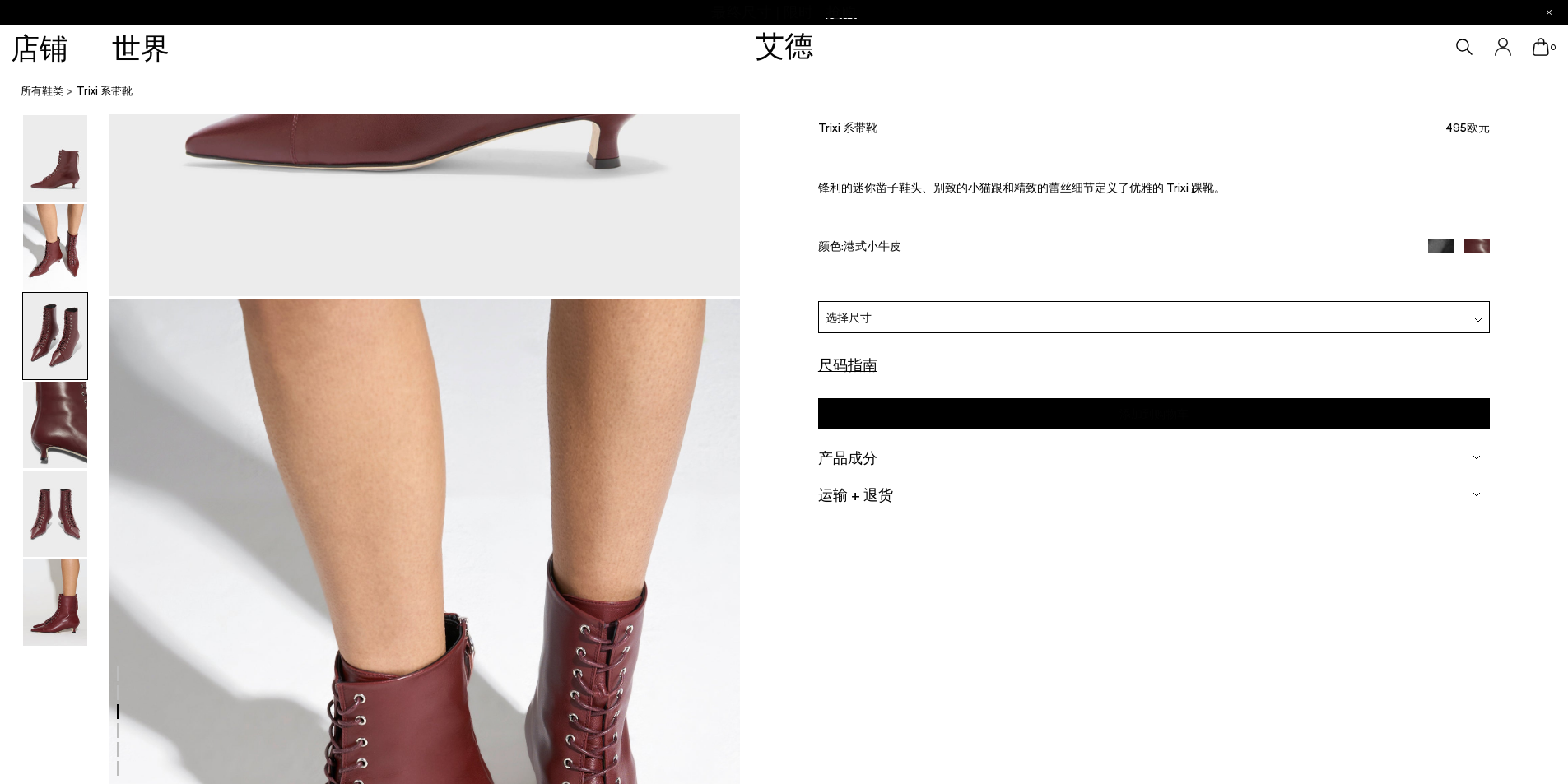 click at bounding box center (55, 336) 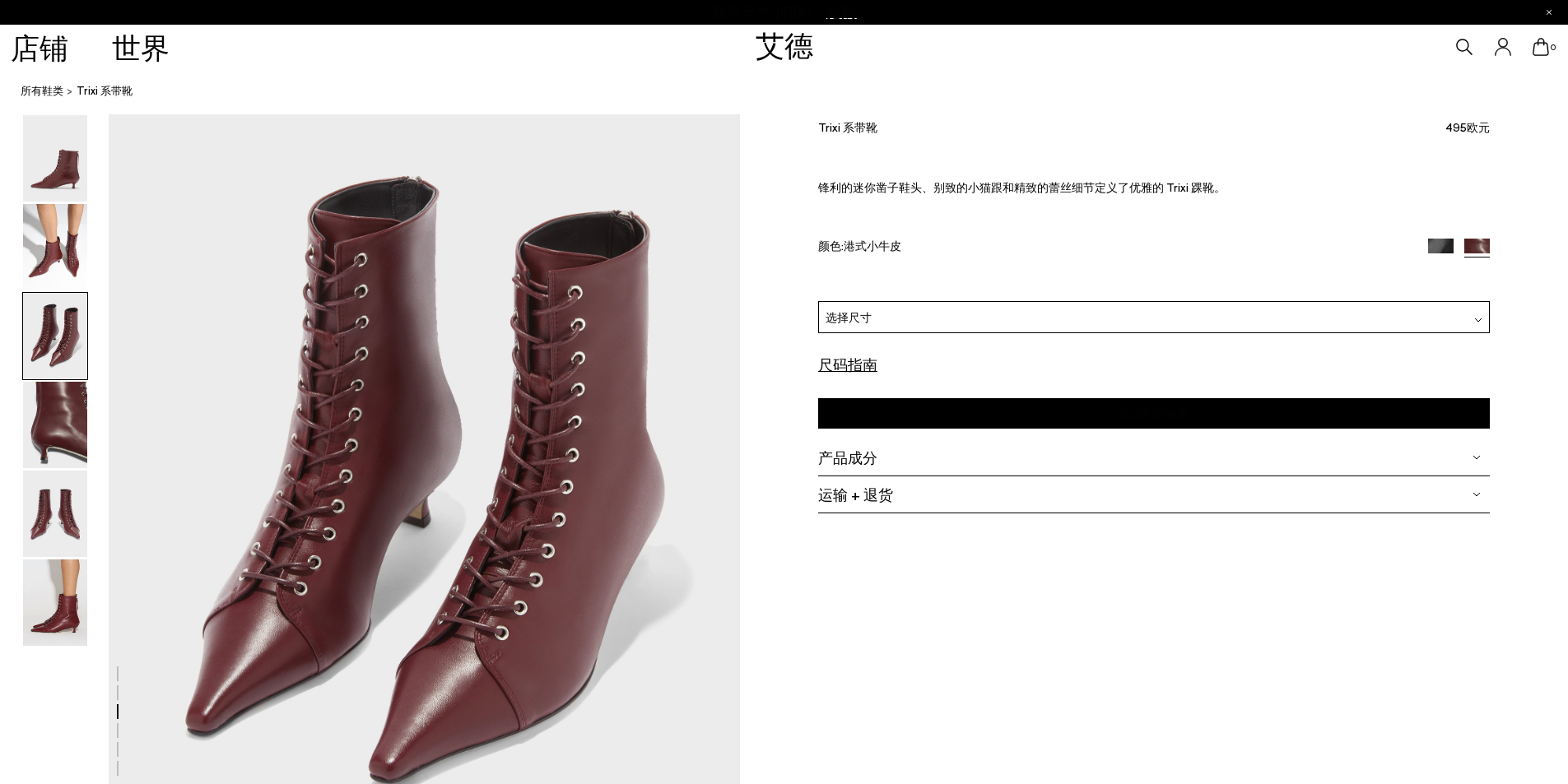 scroll, scrollTop: 1770, scrollLeft: 0, axis: vertical 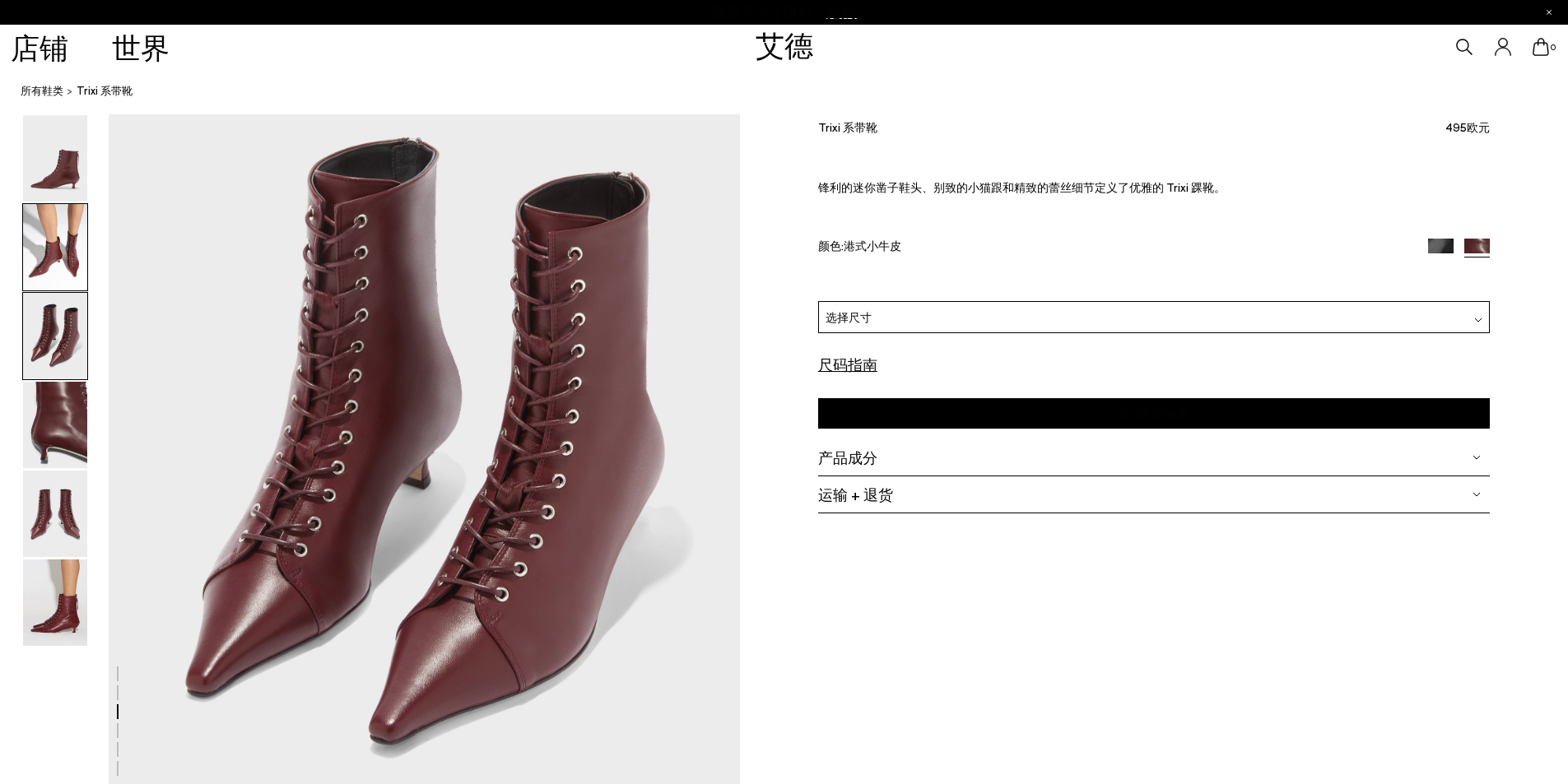 click at bounding box center (55, 247) 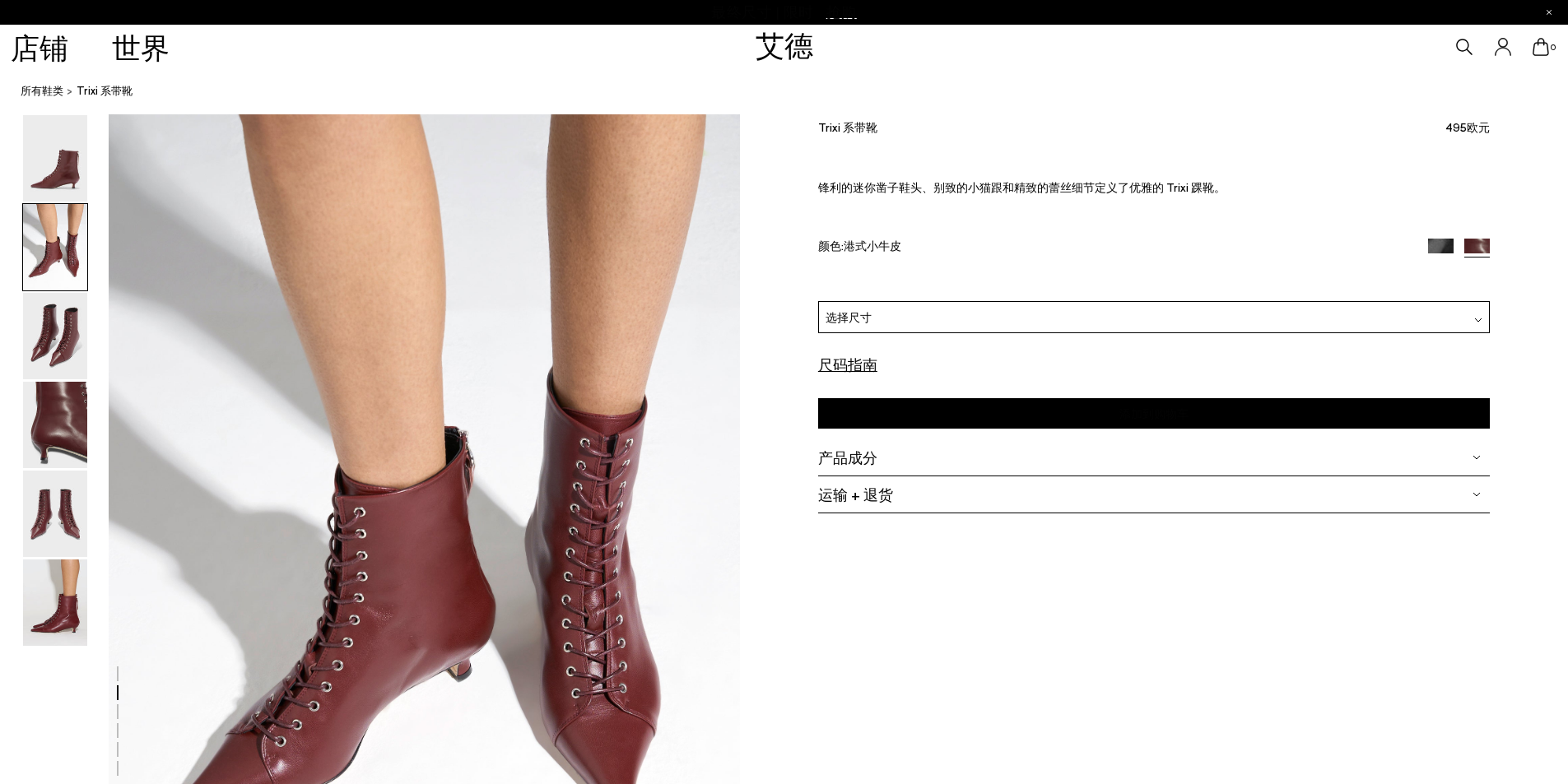 scroll, scrollTop: 845, scrollLeft: 0, axis: vertical 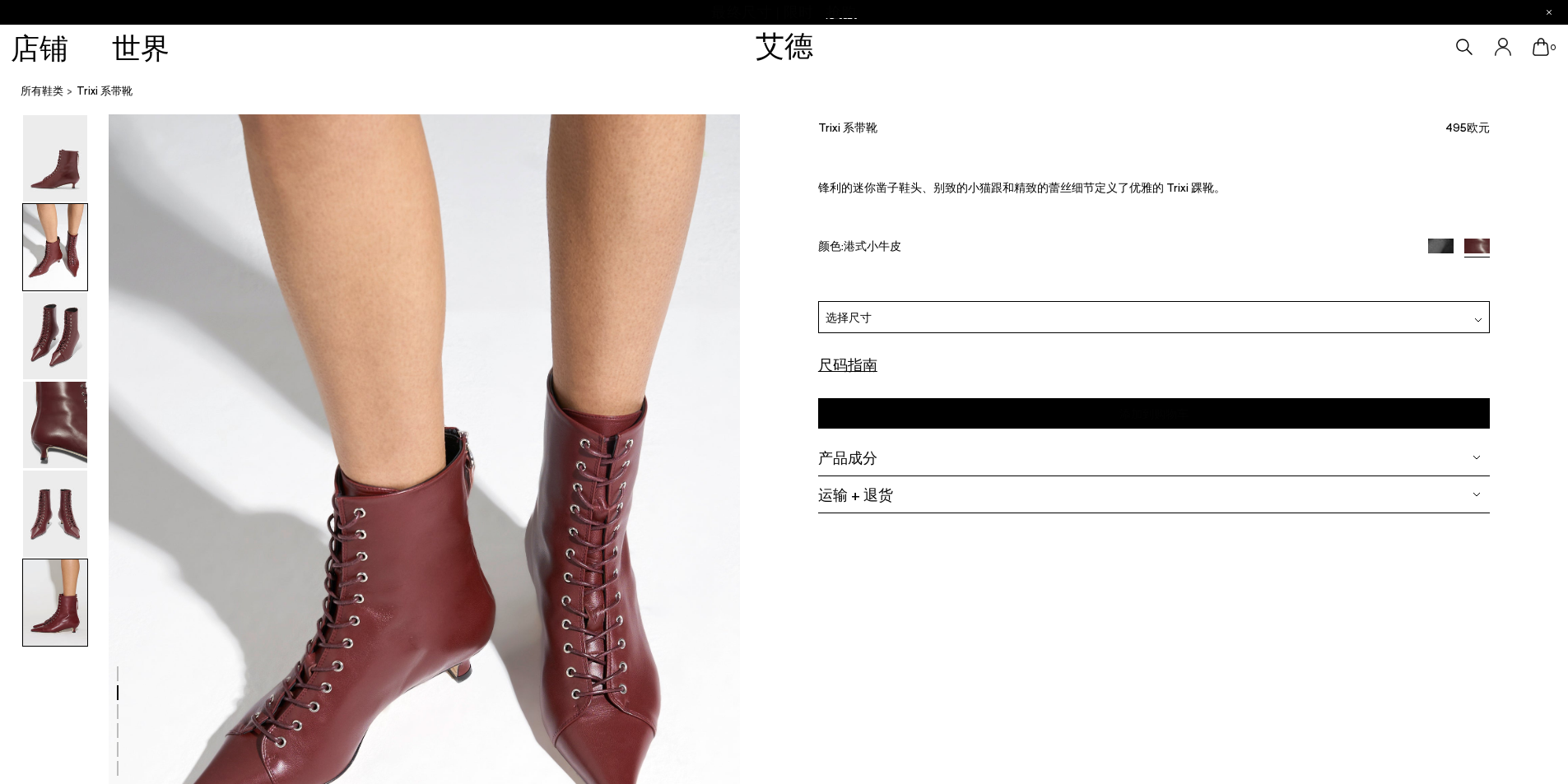 click at bounding box center (55, 602) 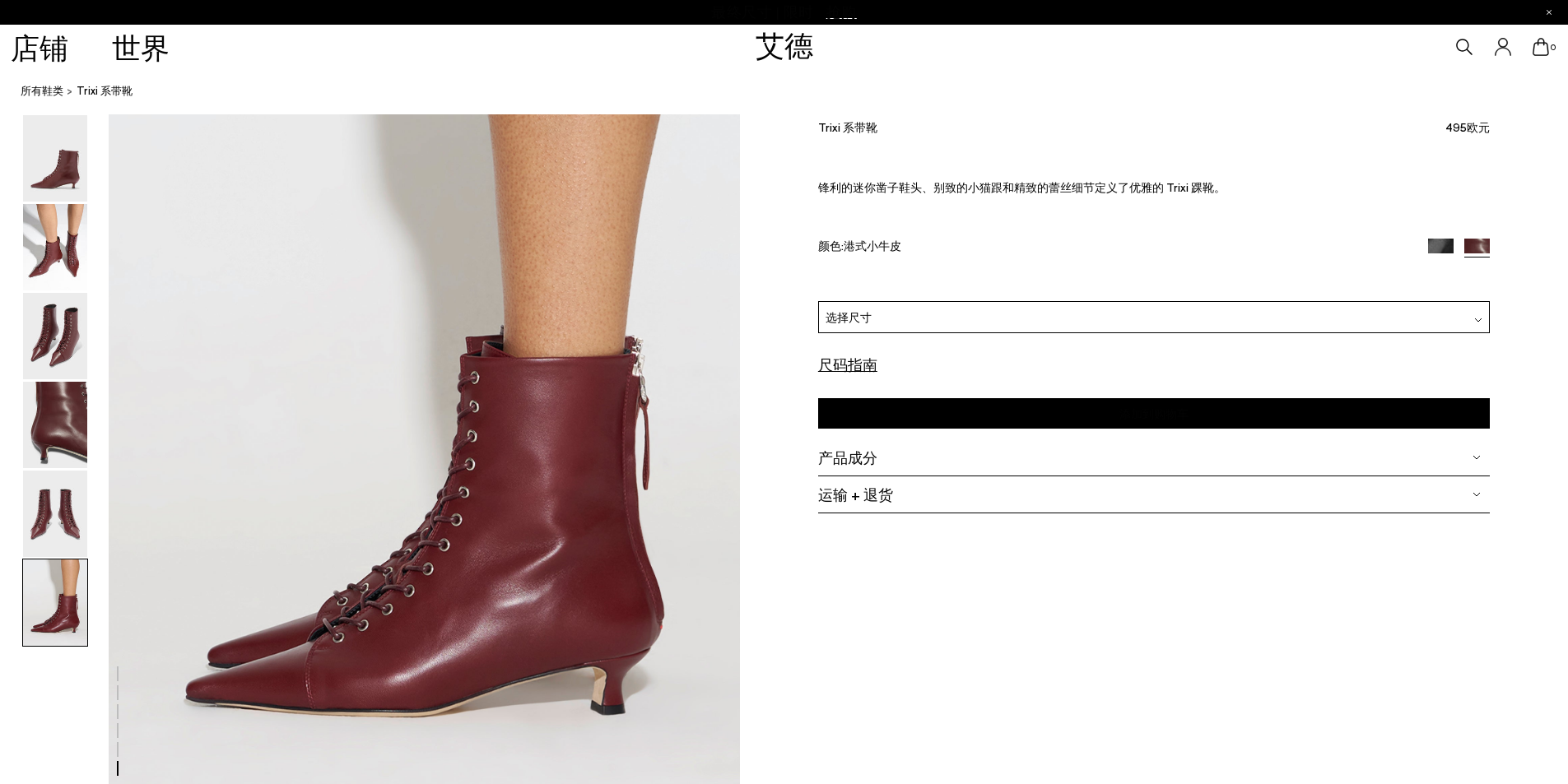scroll, scrollTop: 4331, scrollLeft: 0, axis: vertical 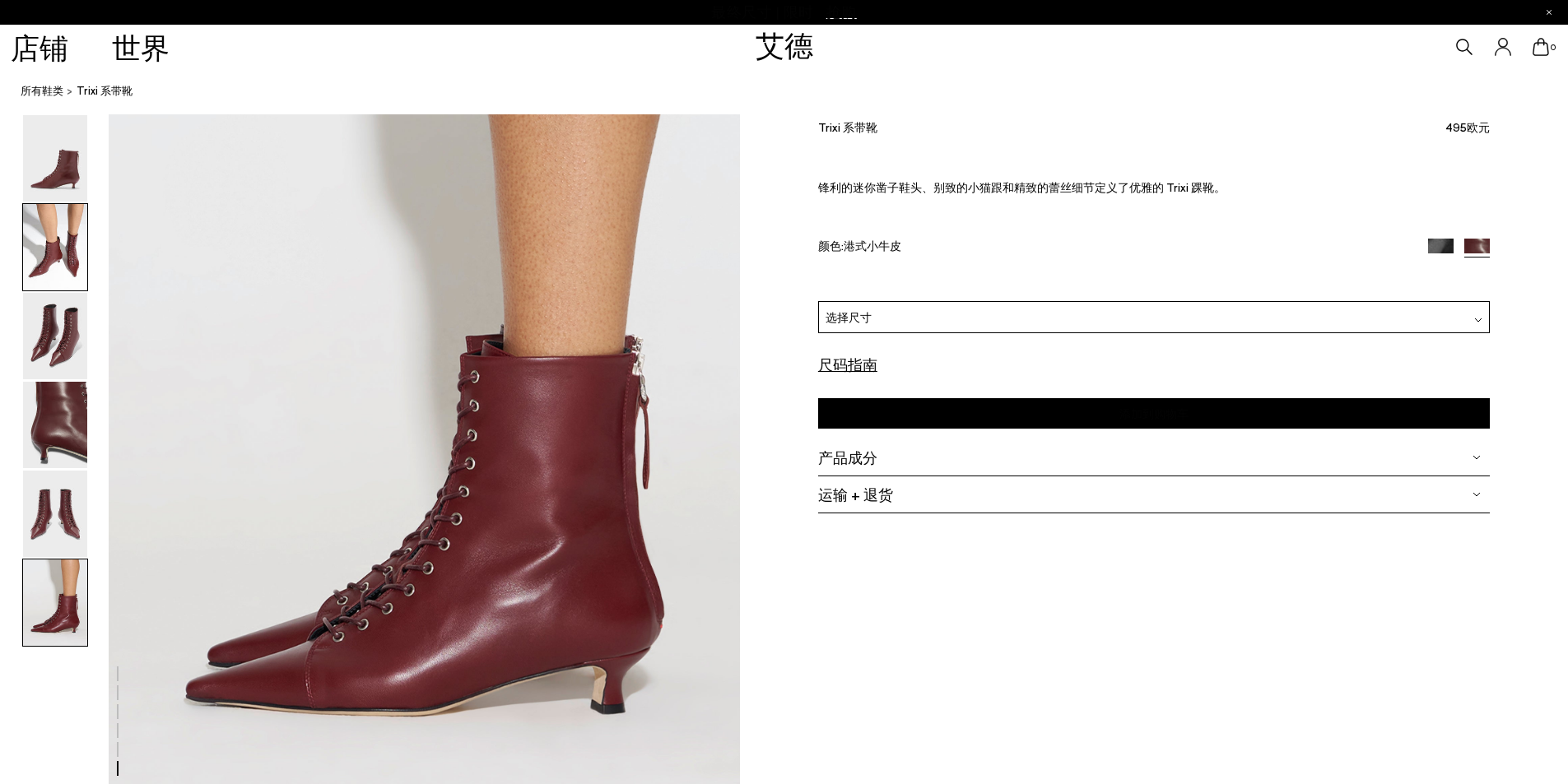 click at bounding box center (55, 247) 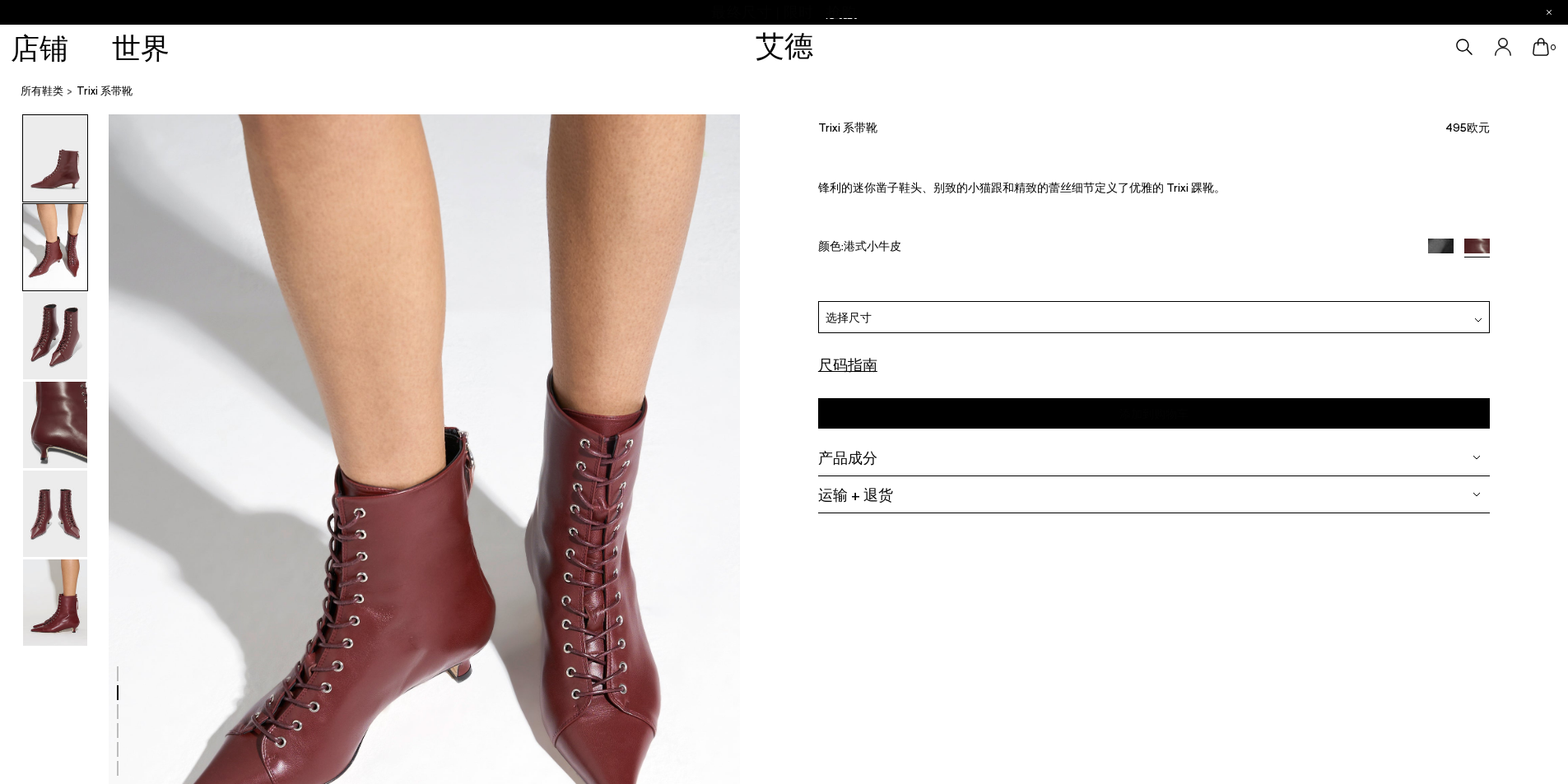 click at bounding box center [55, 158] 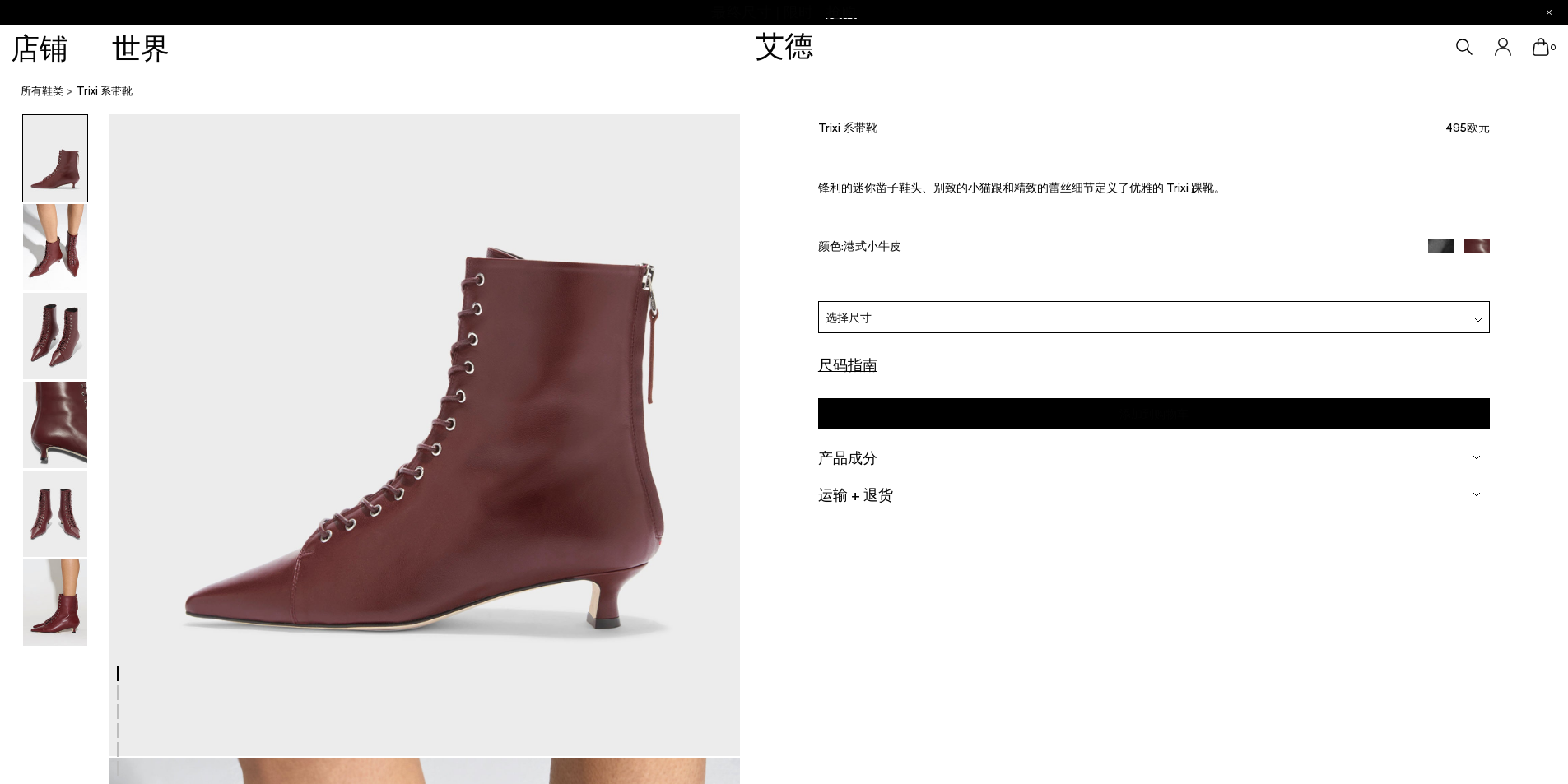 scroll, scrollTop: 247, scrollLeft: 0, axis: vertical 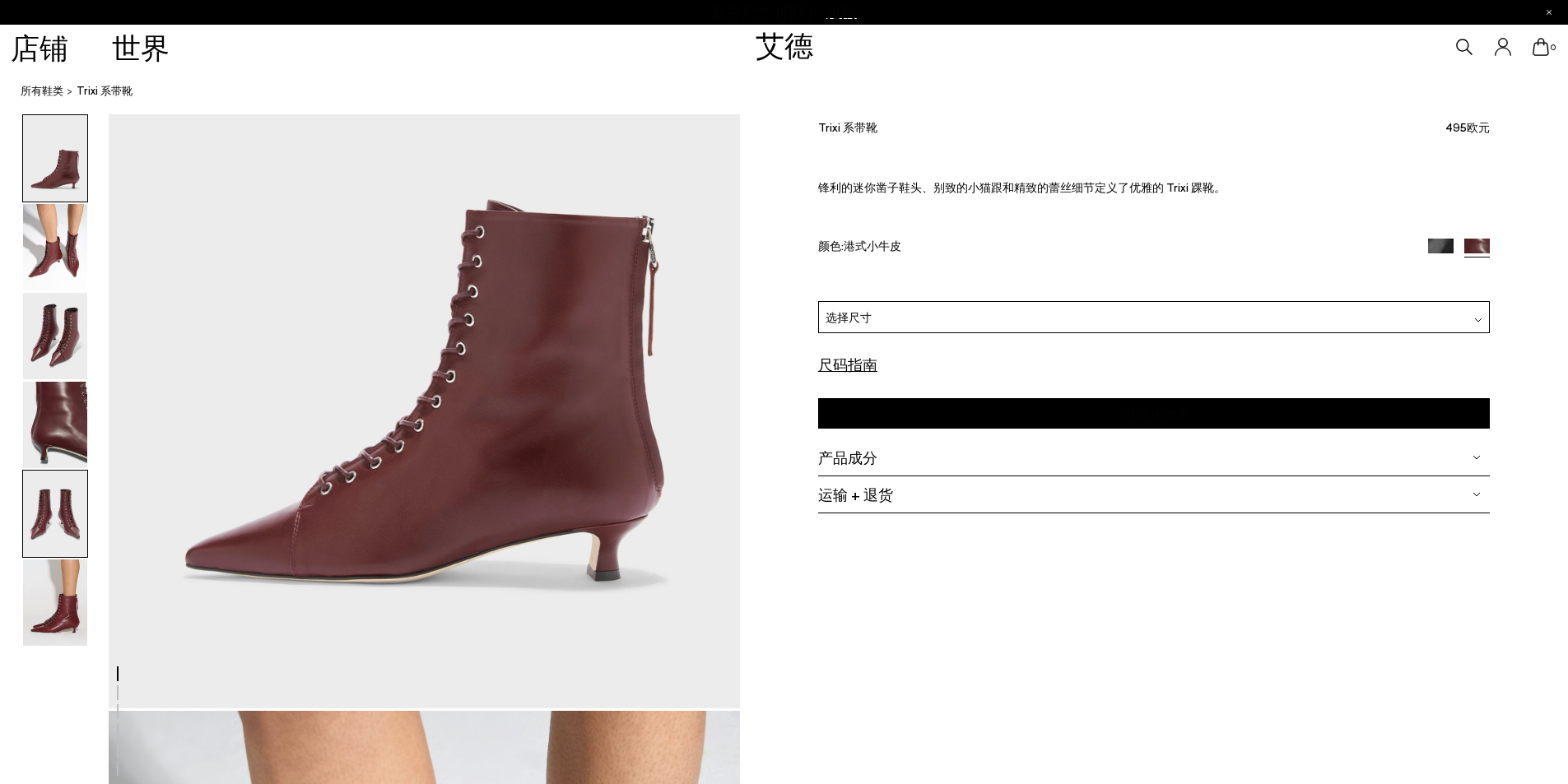 click at bounding box center [55, 513] 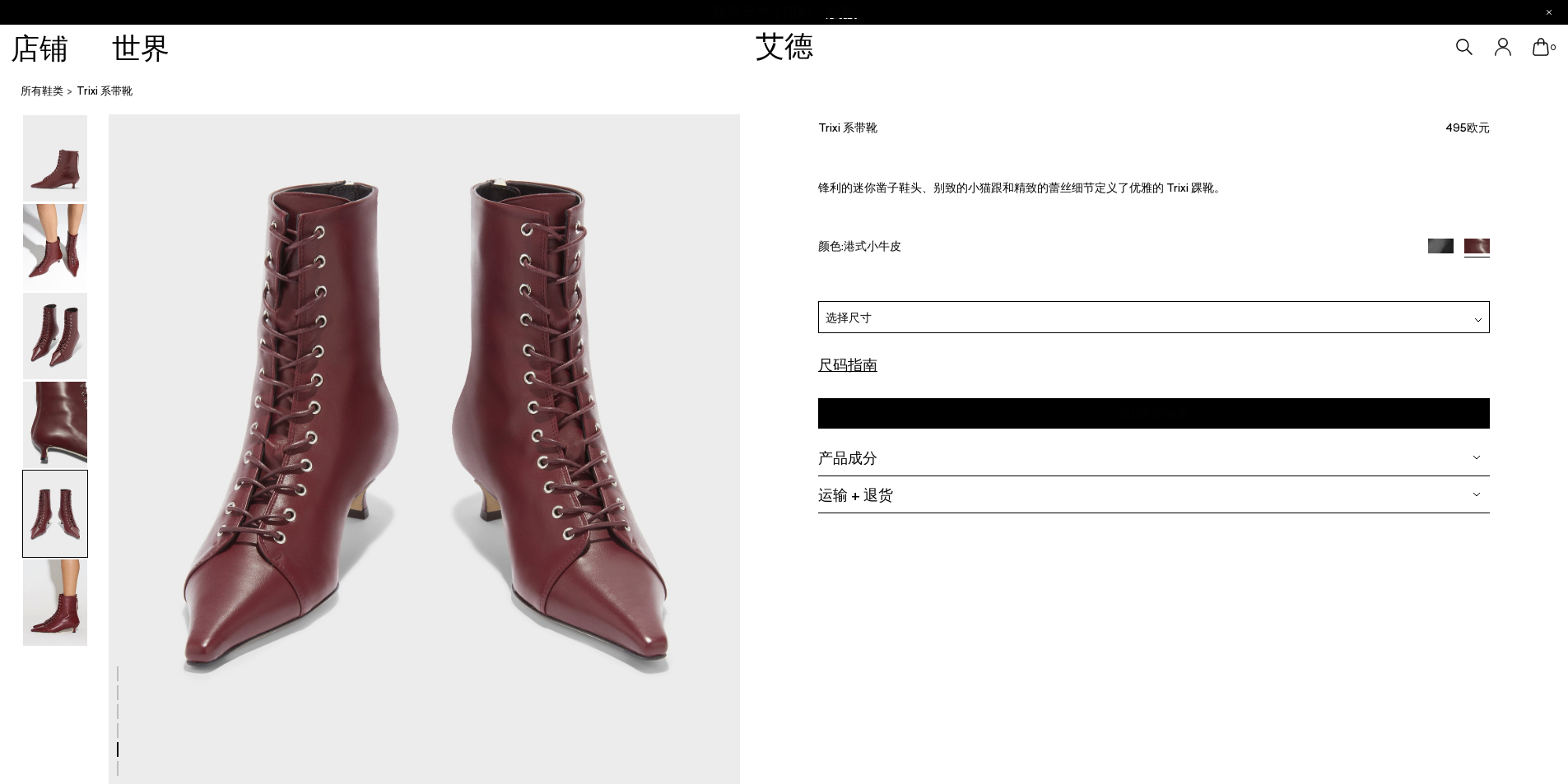 scroll, scrollTop: 3458, scrollLeft: 0, axis: vertical 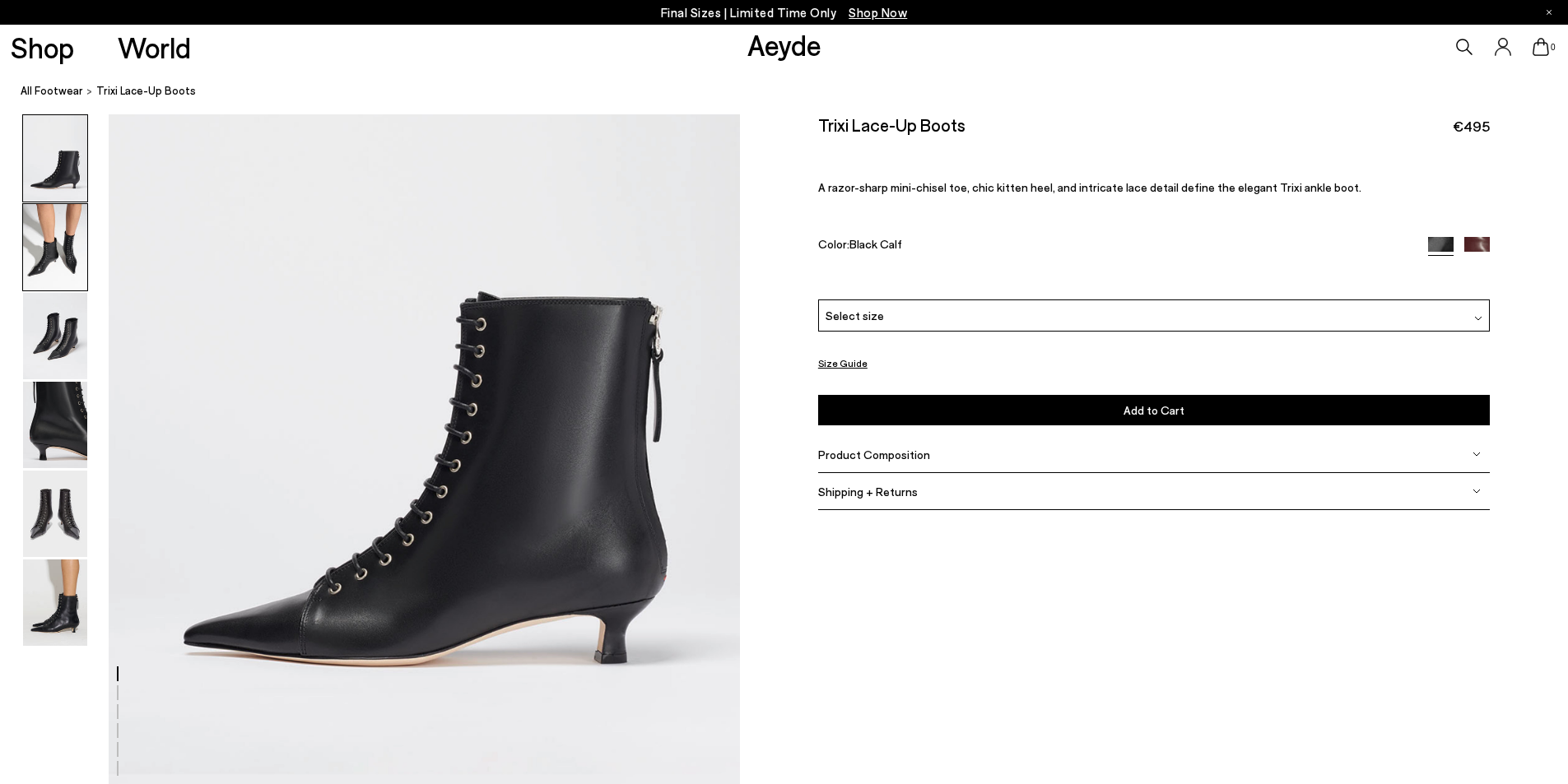 click at bounding box center (55, 247) 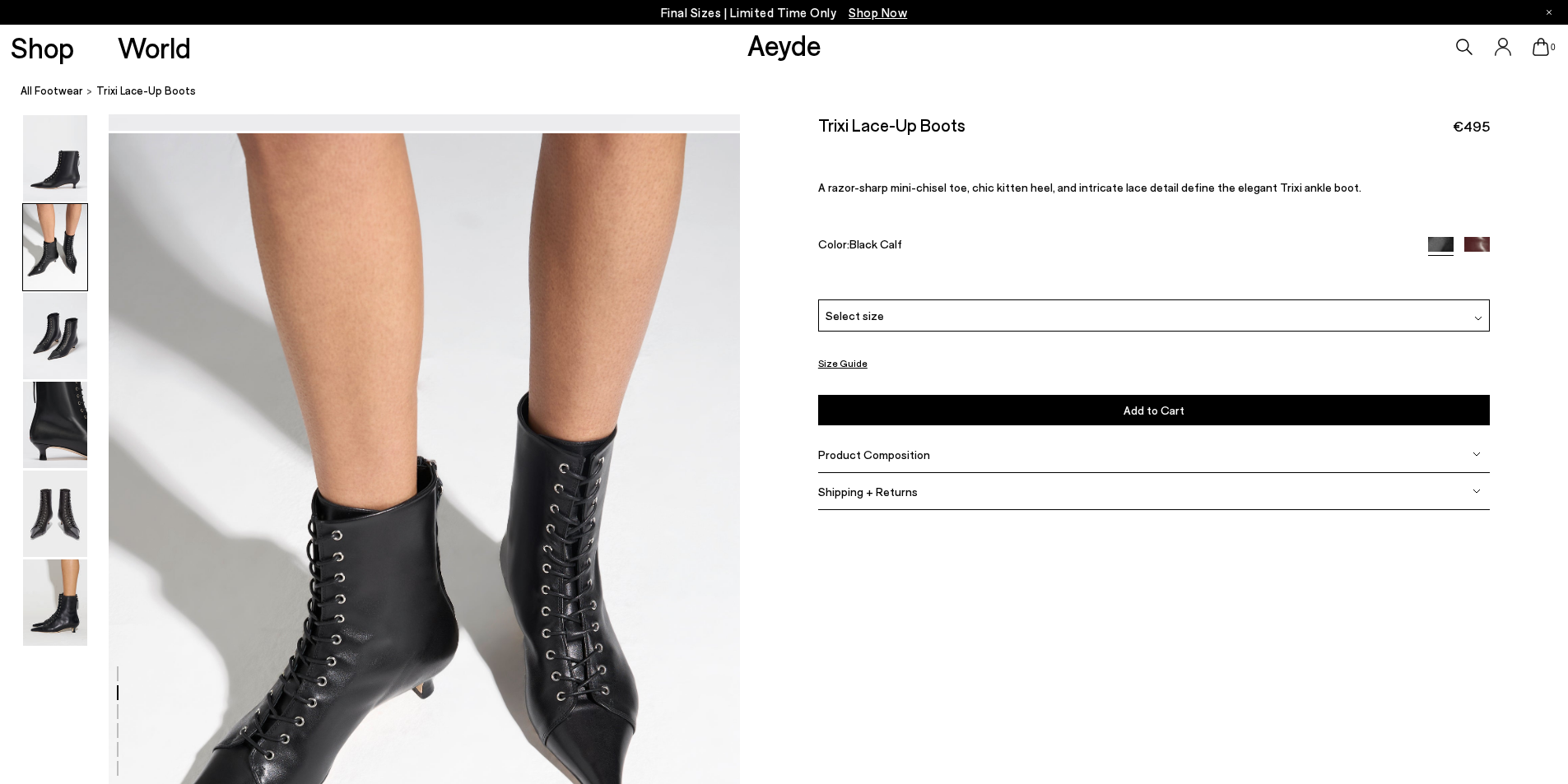 scroll, scrollTop: 845, scrollLeft: 0, axis: vertical 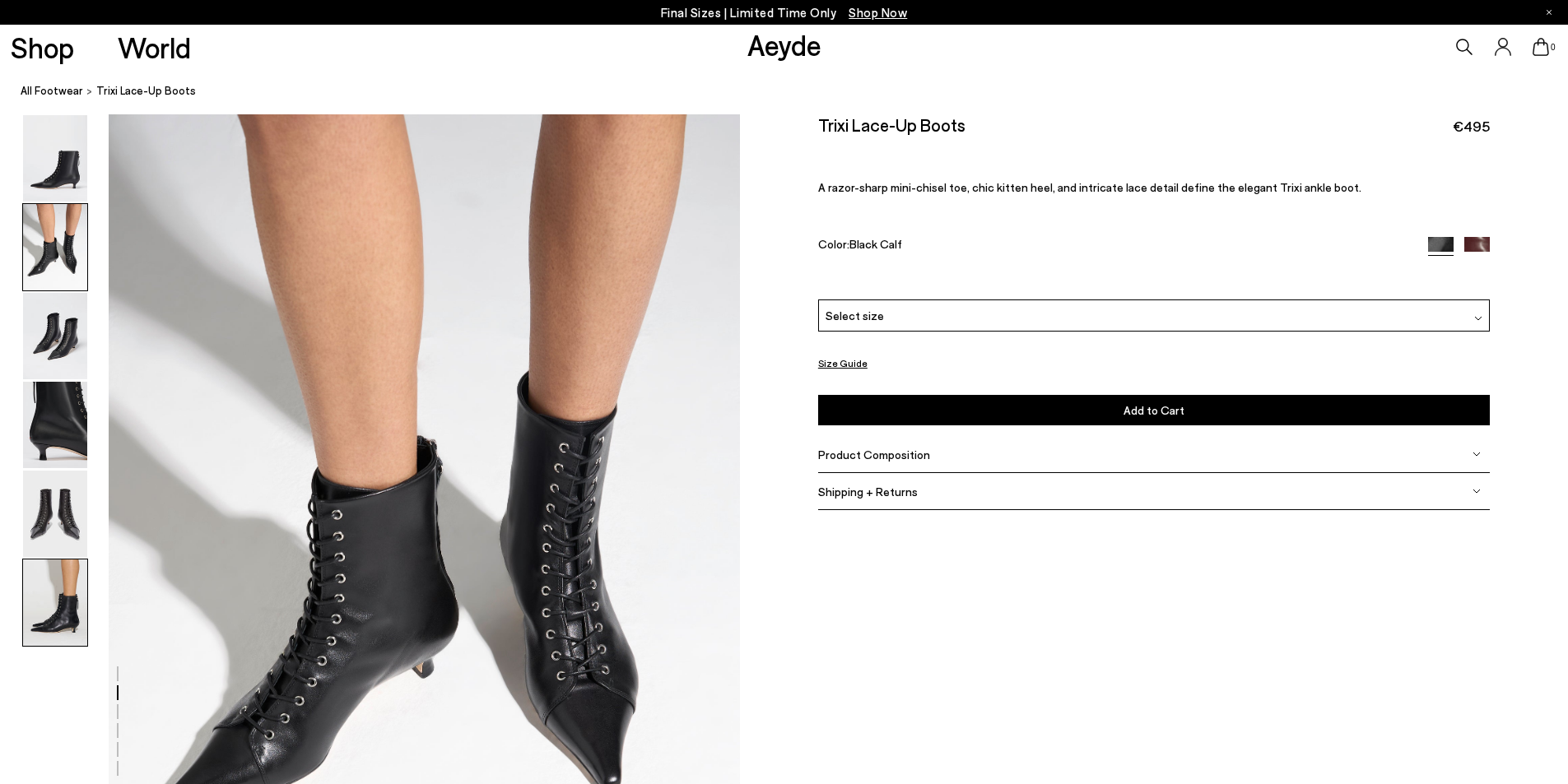 click at bounding box center [55, 602] 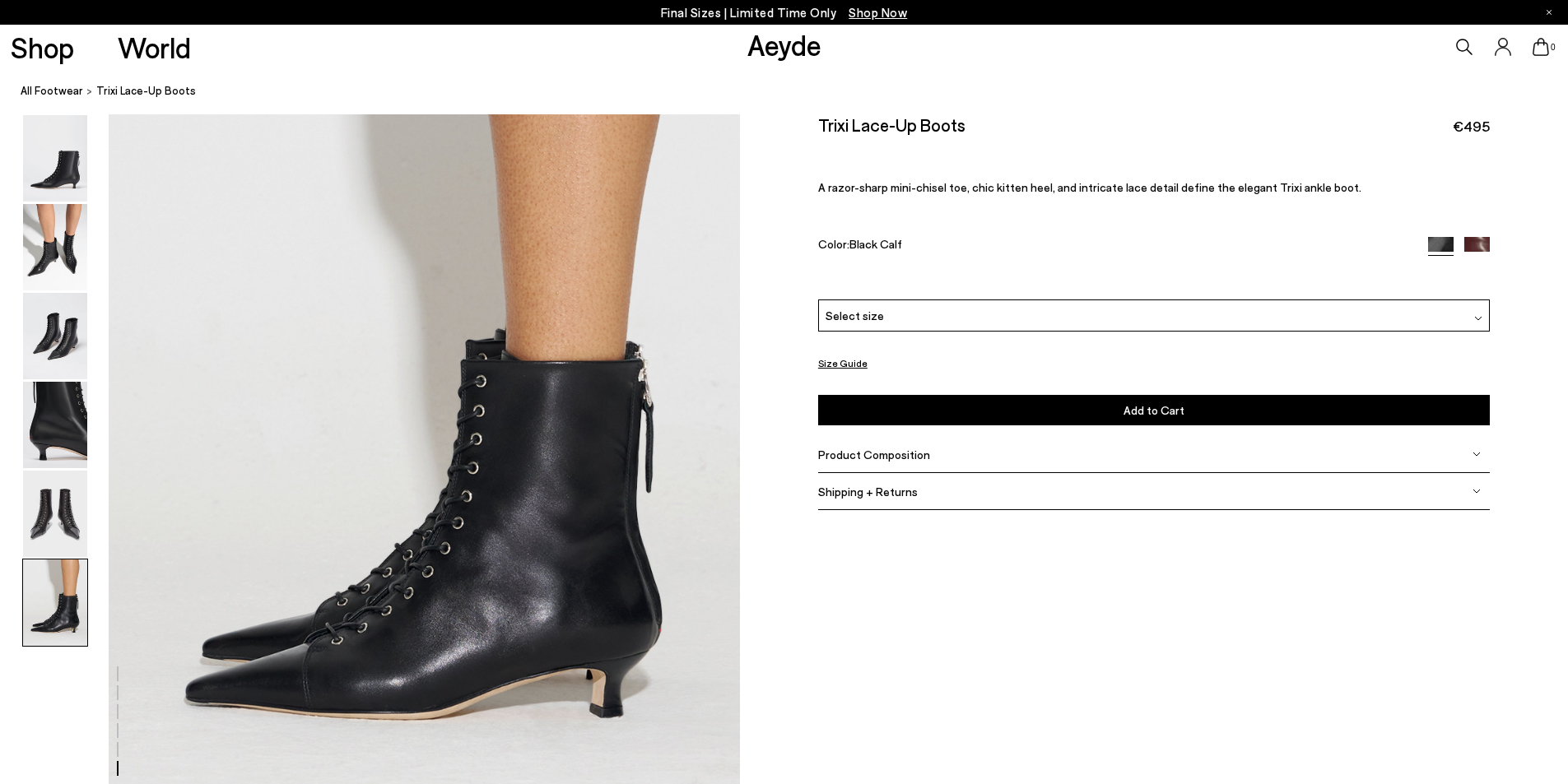 scroll, scrollTop: 4331, scrollLeft: 0, axis: vertical 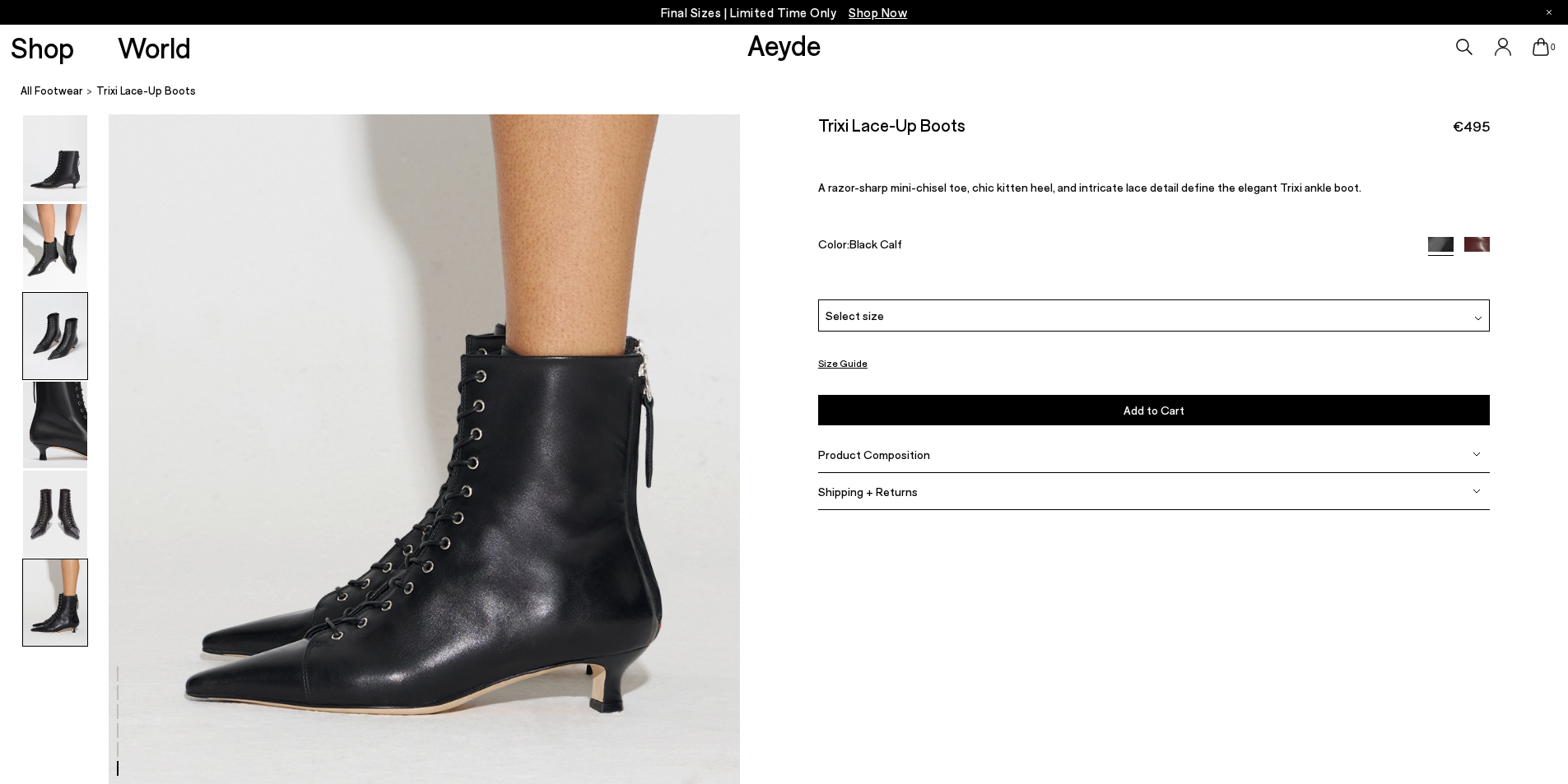click at bounding box center [55, 336] 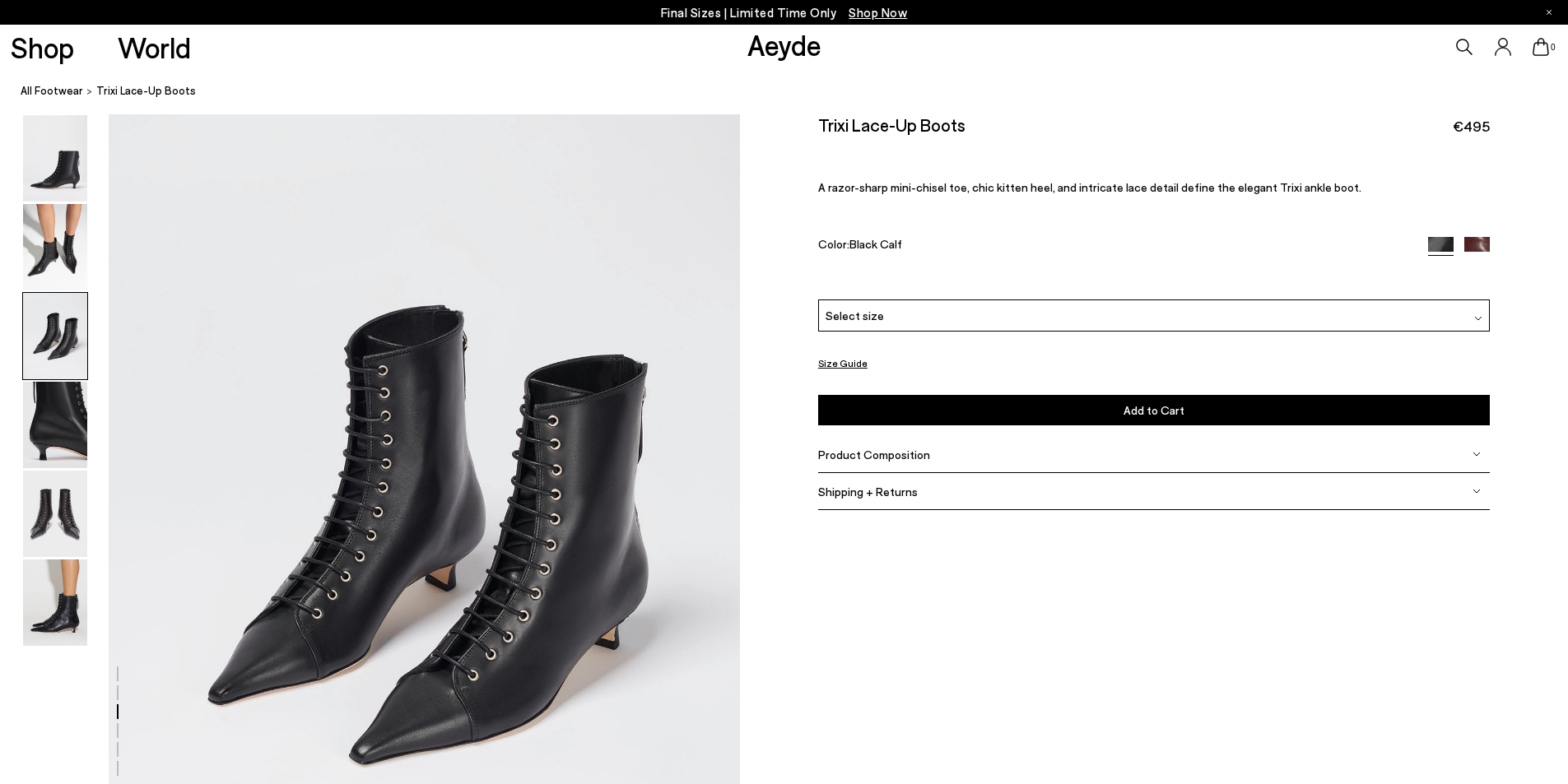 scroll, scrollTop: 1688, scrollLeft: 0, axis: vertical 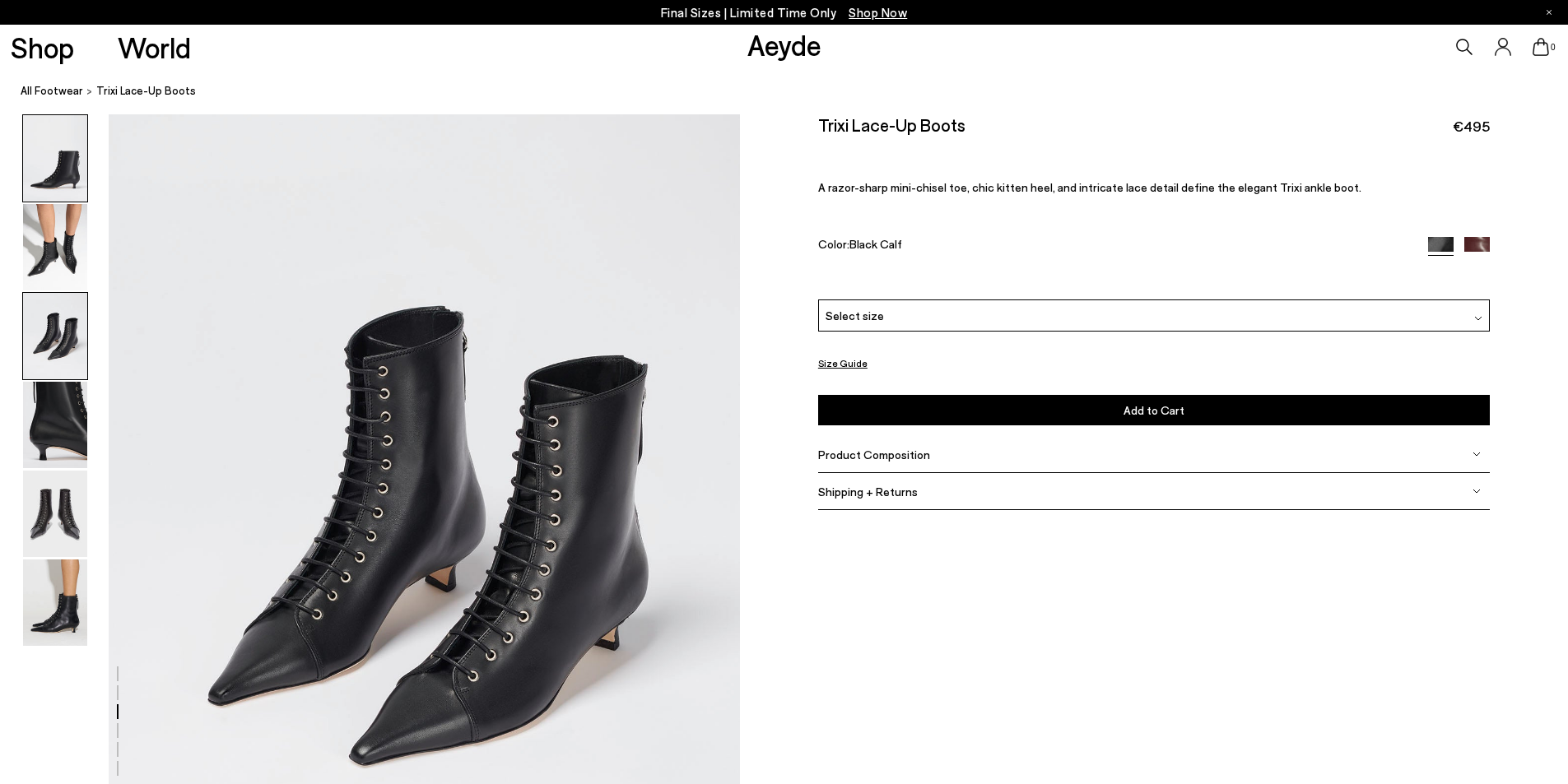 click at bounding box center [55, 158] 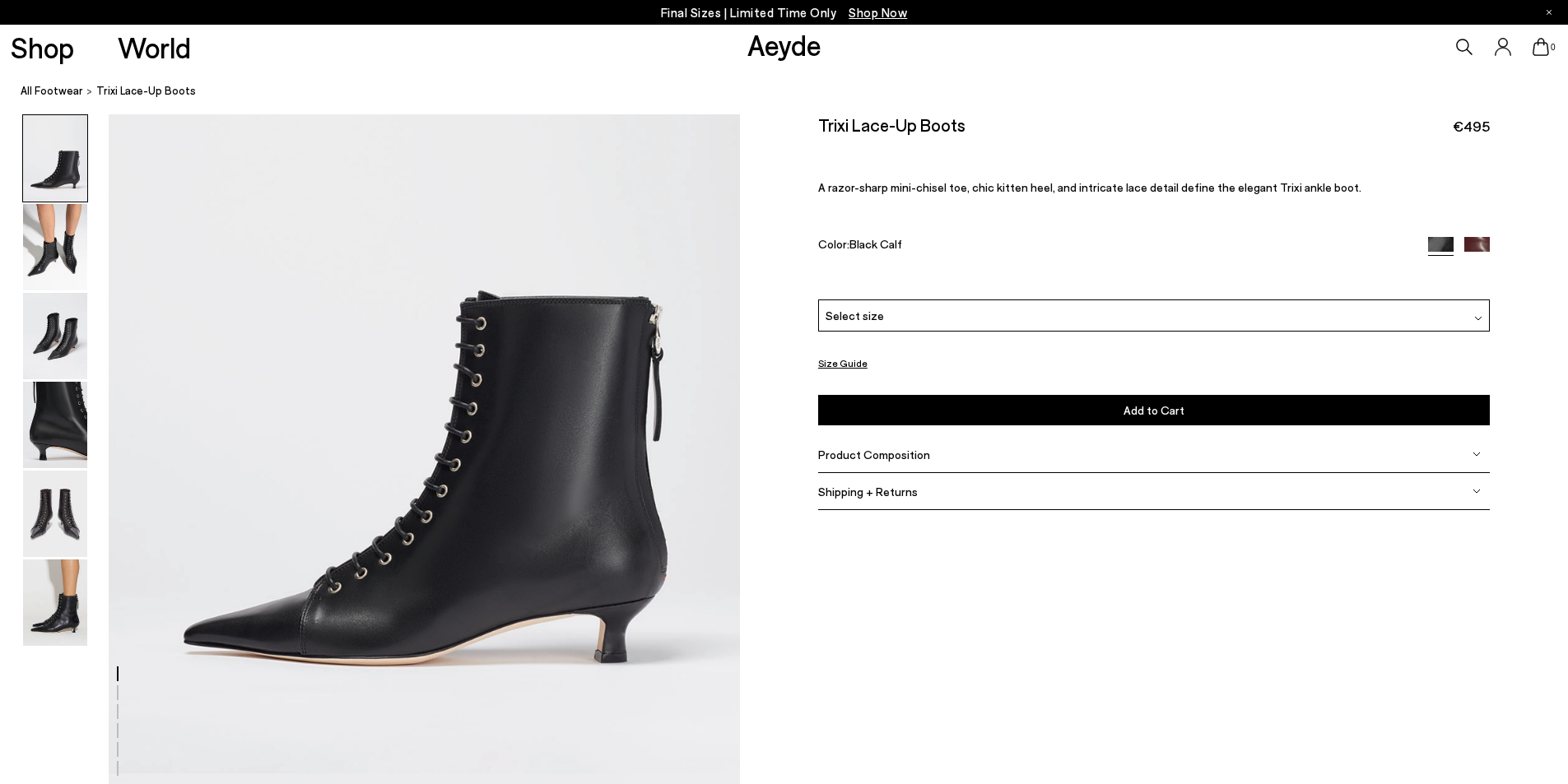 scroll, scrollTop: 165, scrollLeft: 0, axis: vertical 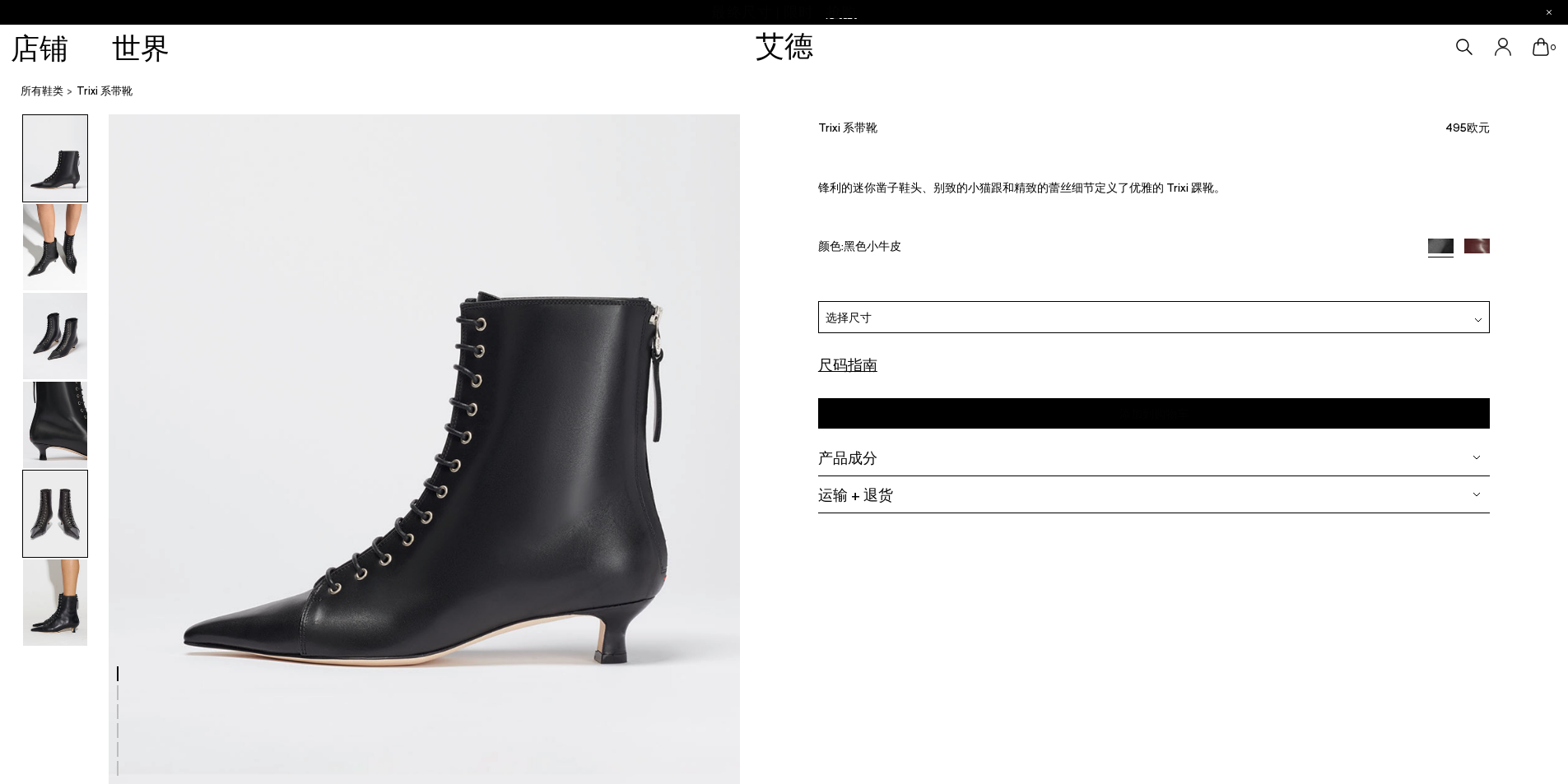 click at bounding box center (55, 513) 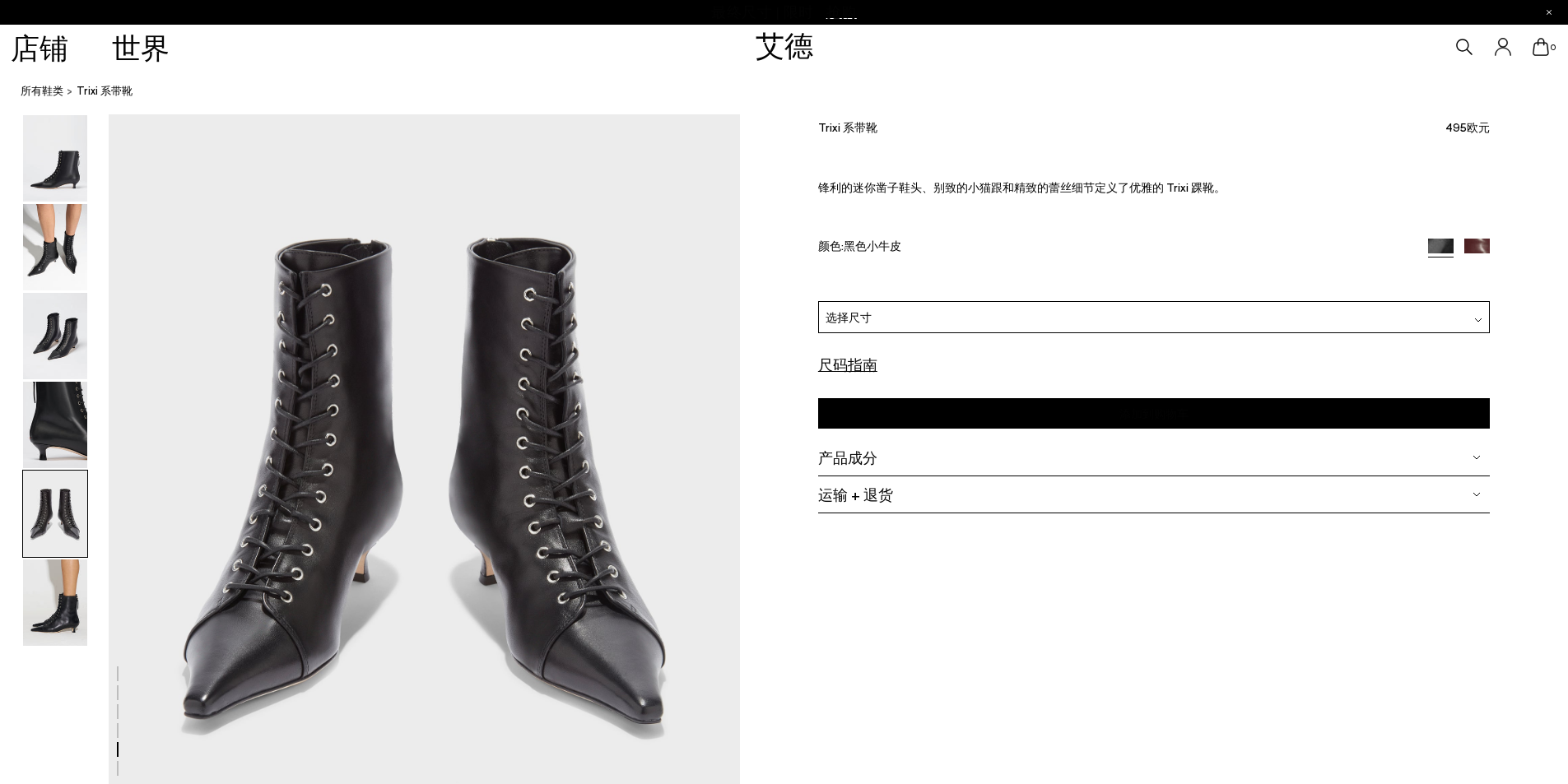 scroll, scrollTop: 3458, scrollLeft: 0, axis: vertical 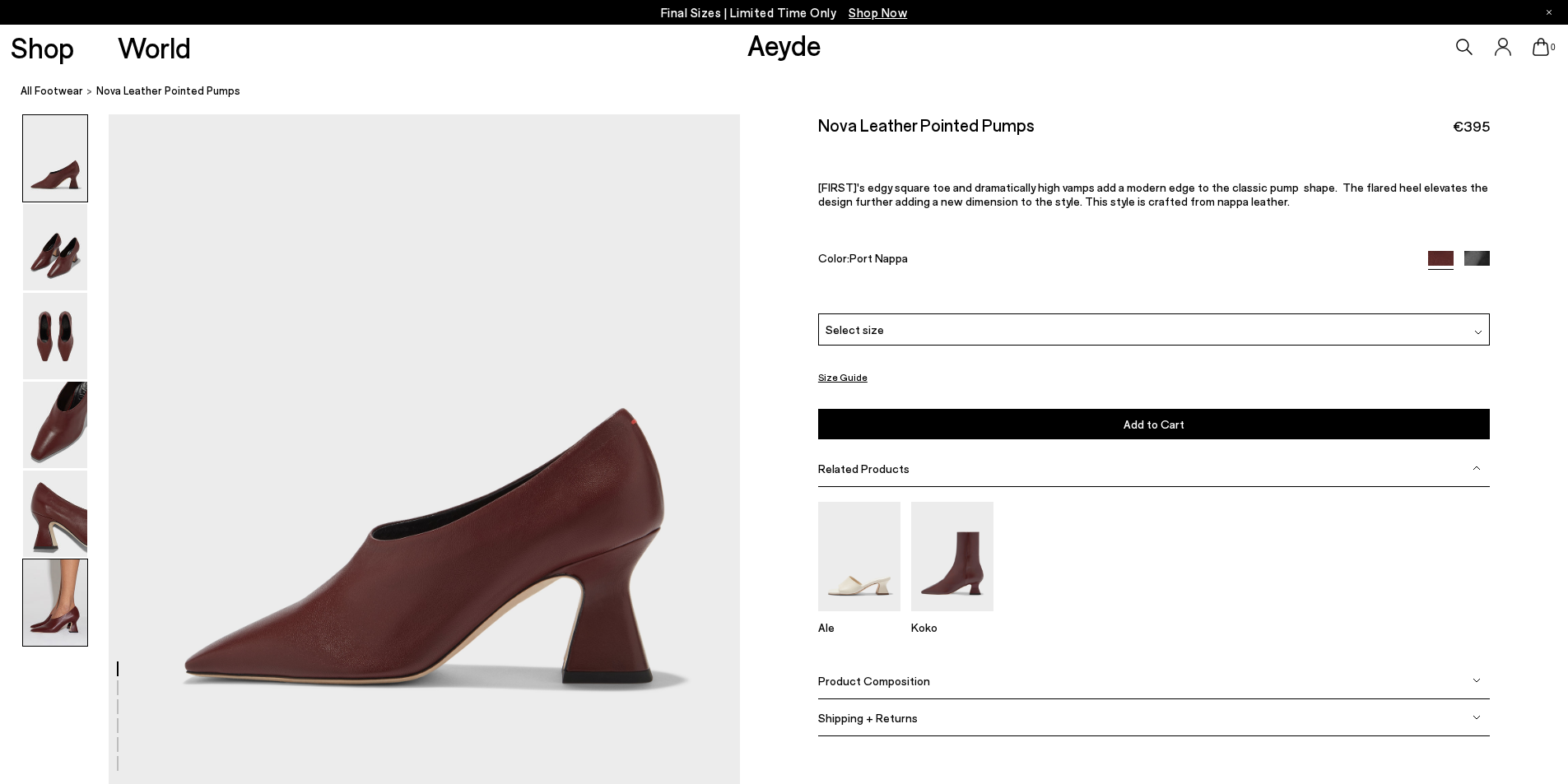 click at bounding box center (55, 602) 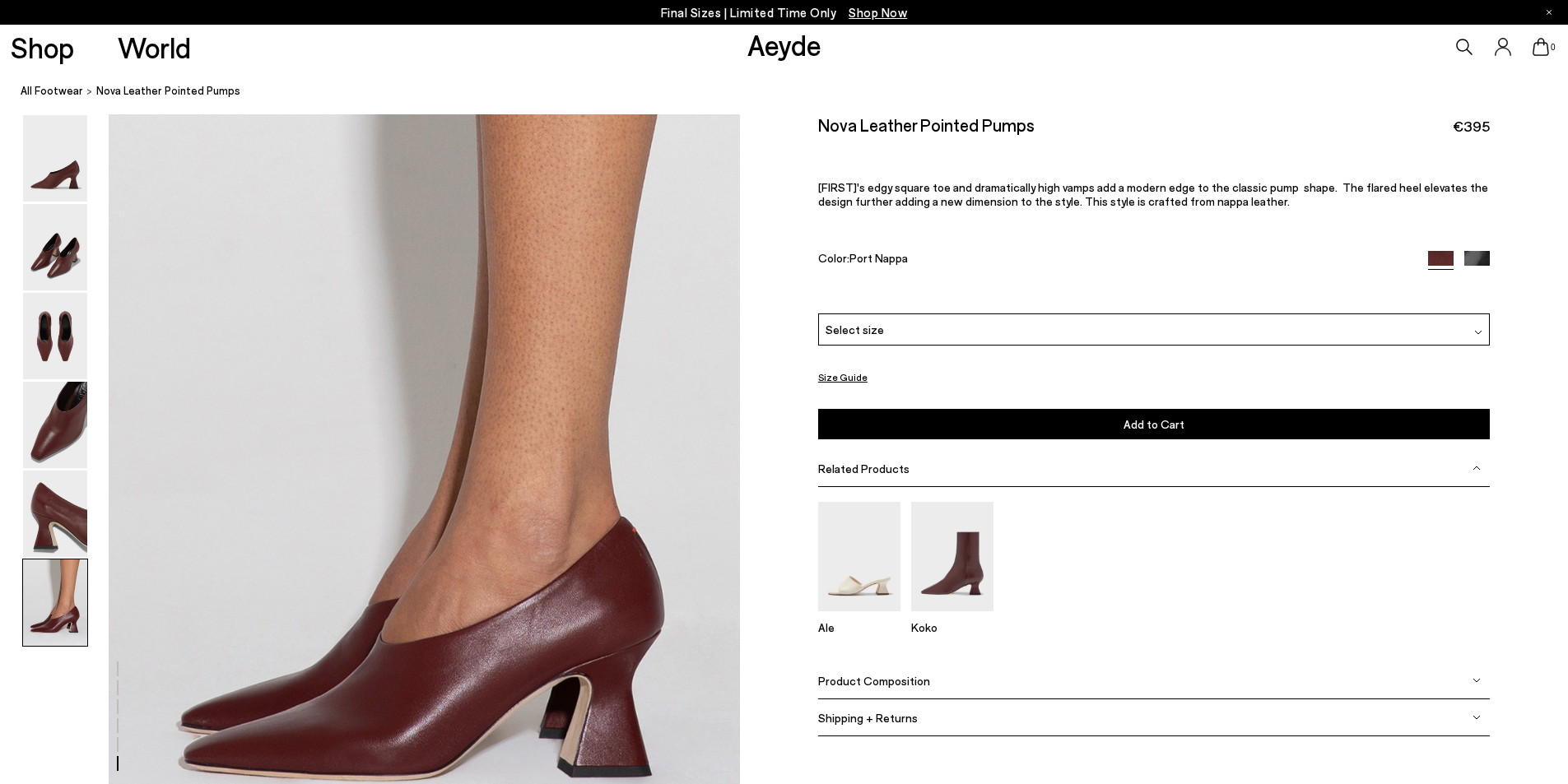 scroll, scrollTop: 4160, scrollLeft: 0, axis: vertical 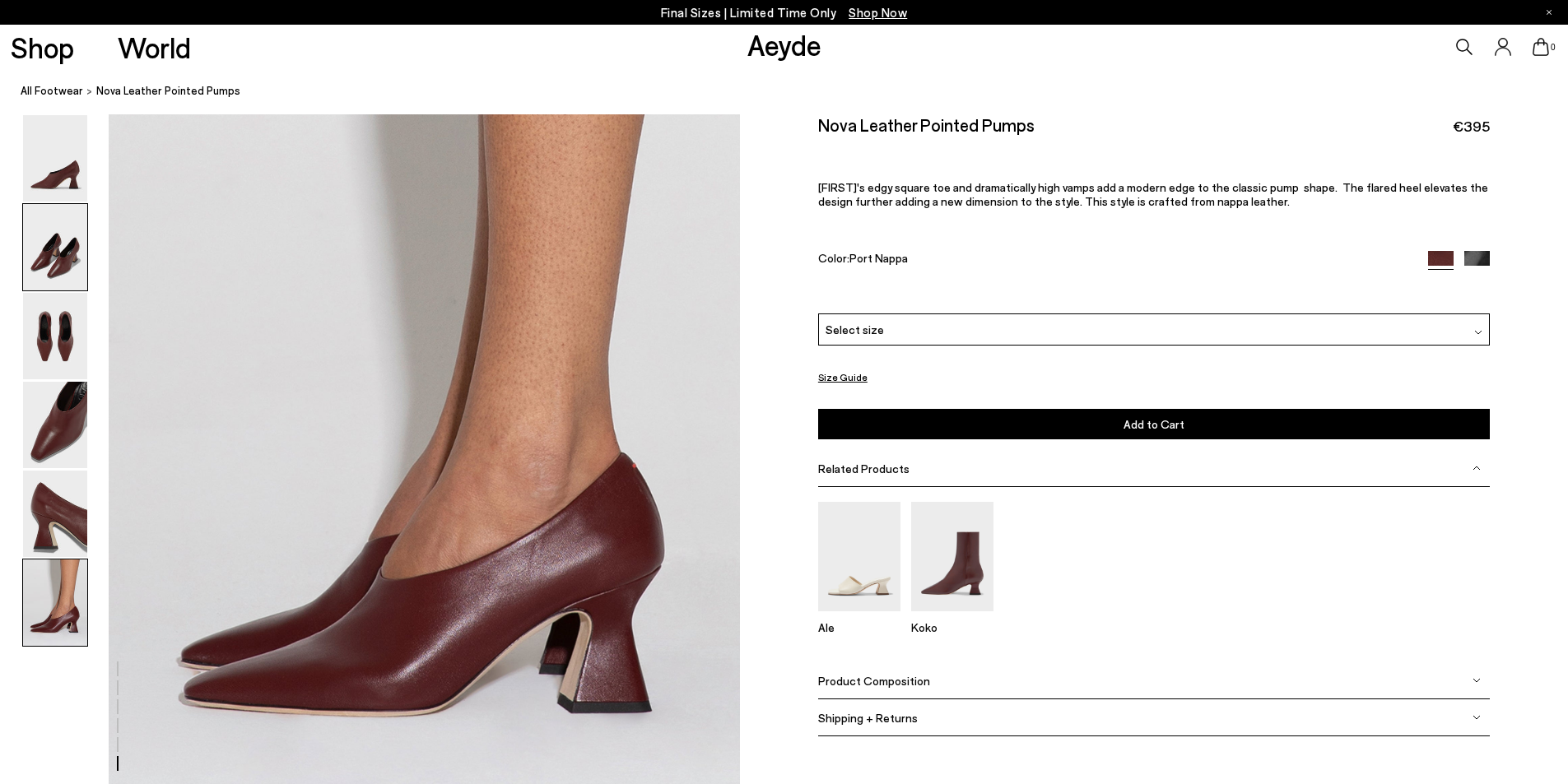 click at bounding box center (55, 247) 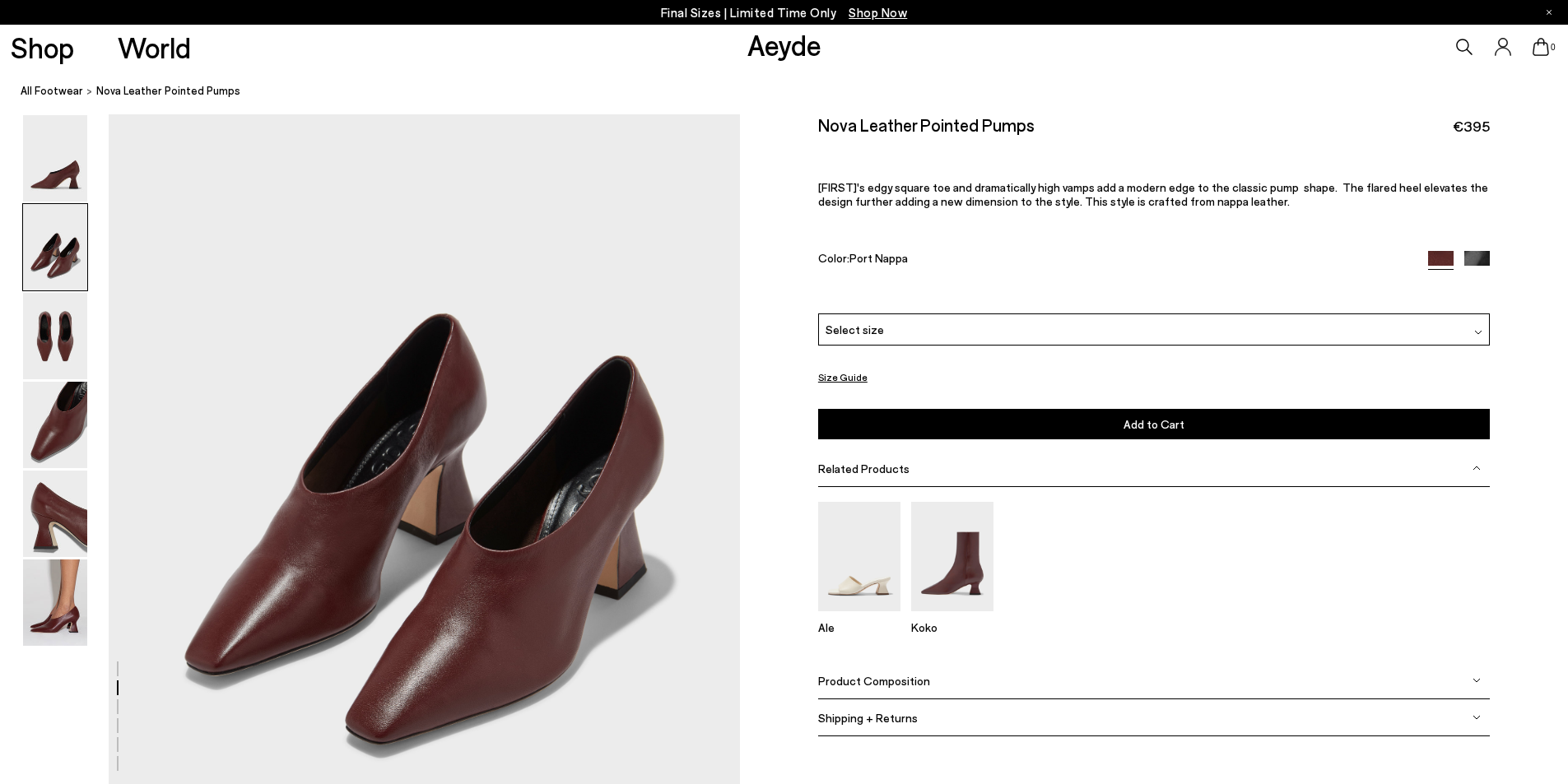scroll, scrollTop: 838, scrollLeft: 0, axis: vertical 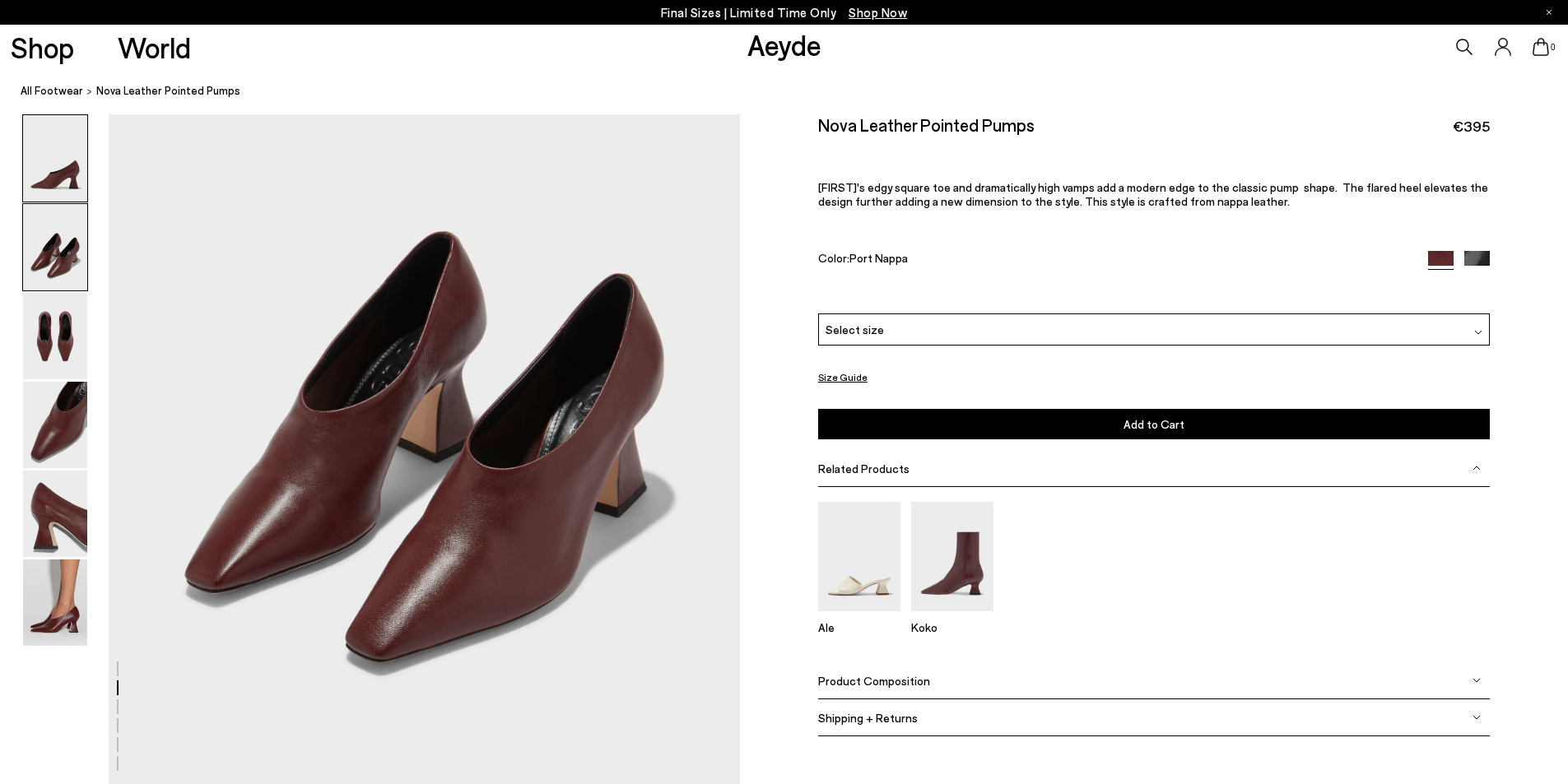 click at bounding box center [55, 158] 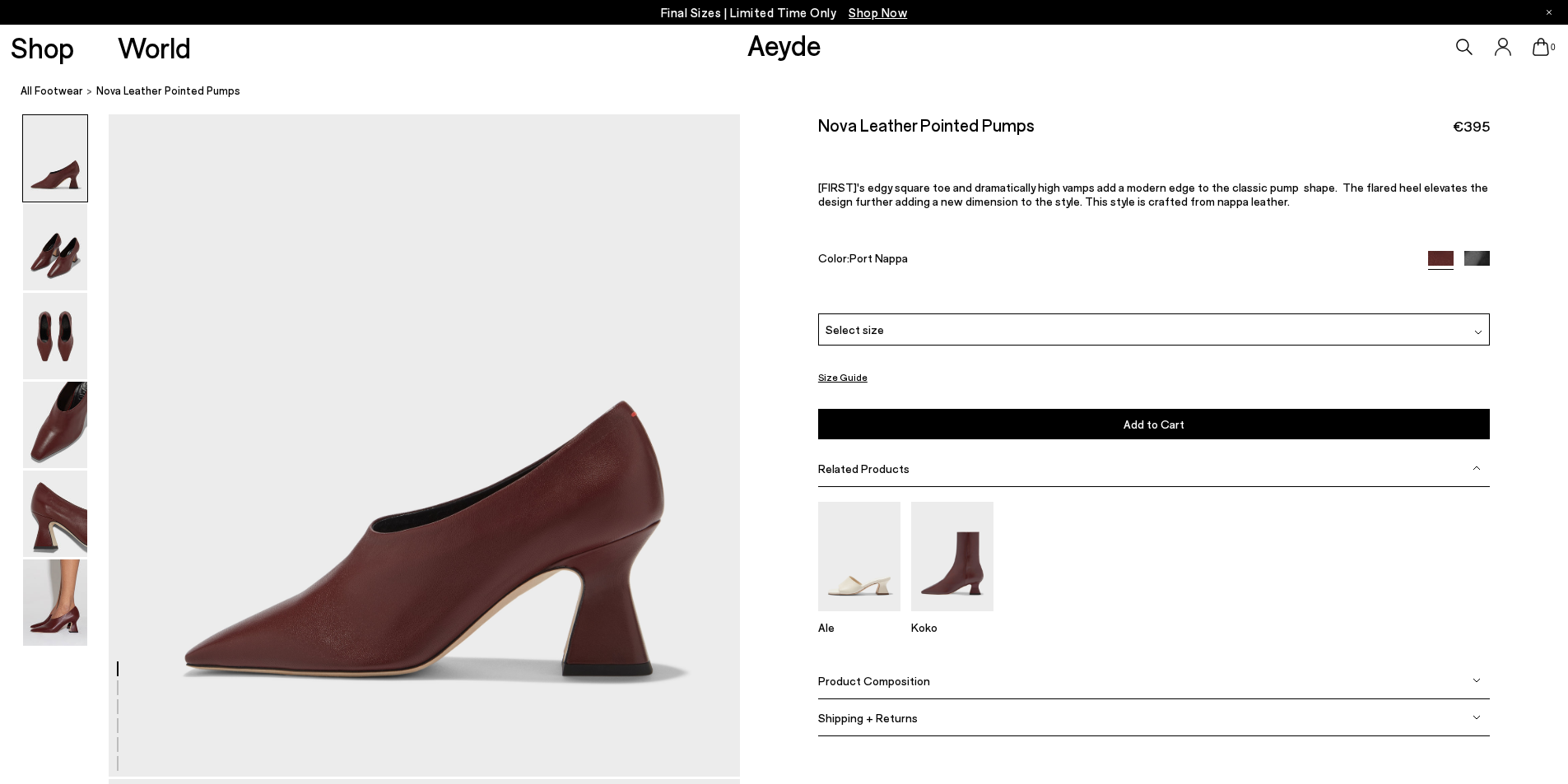 scroll, scrollTop: 0, scrollLeft: 0, axis: both 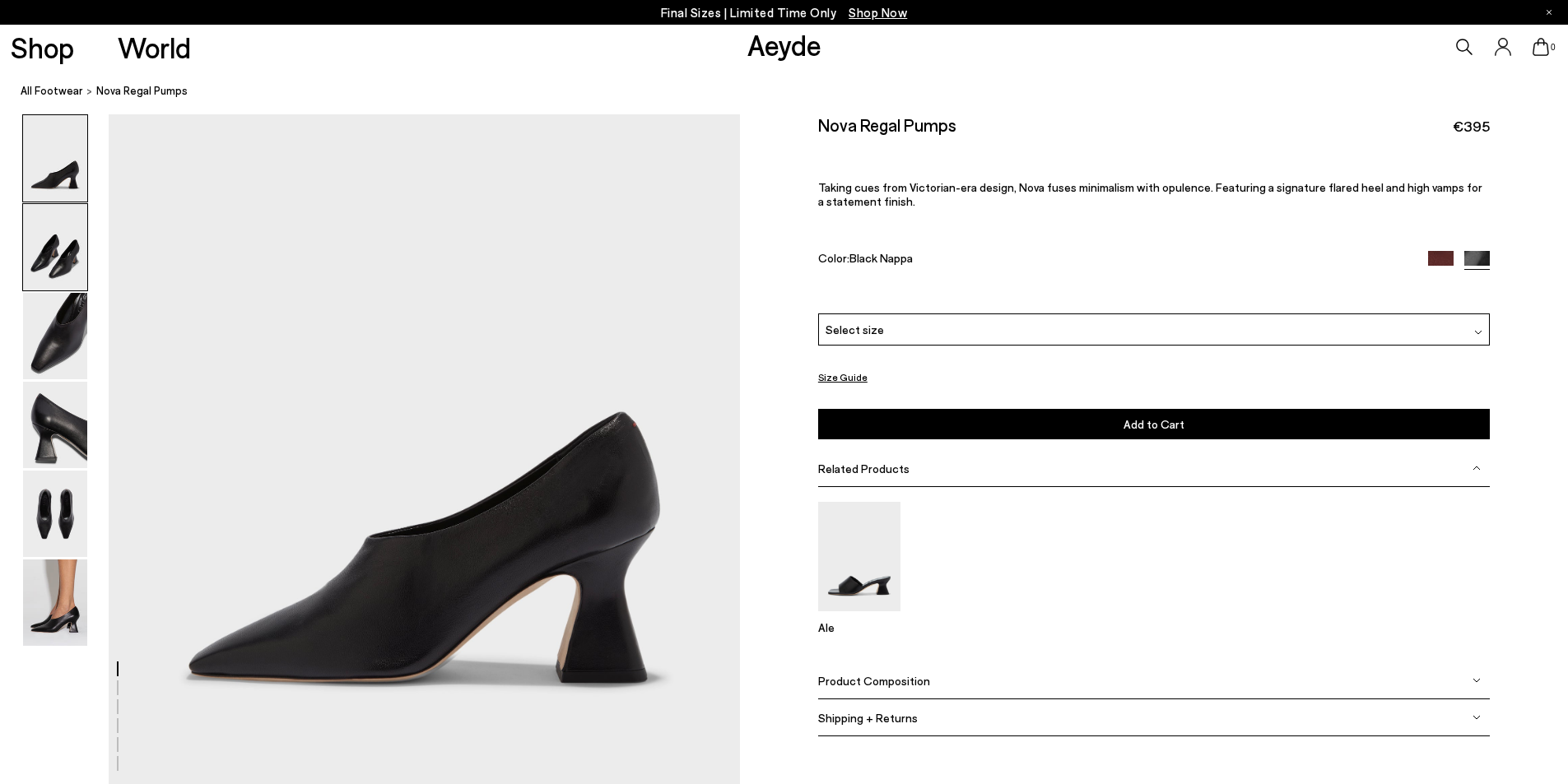 click at bounding box center (55, 247) 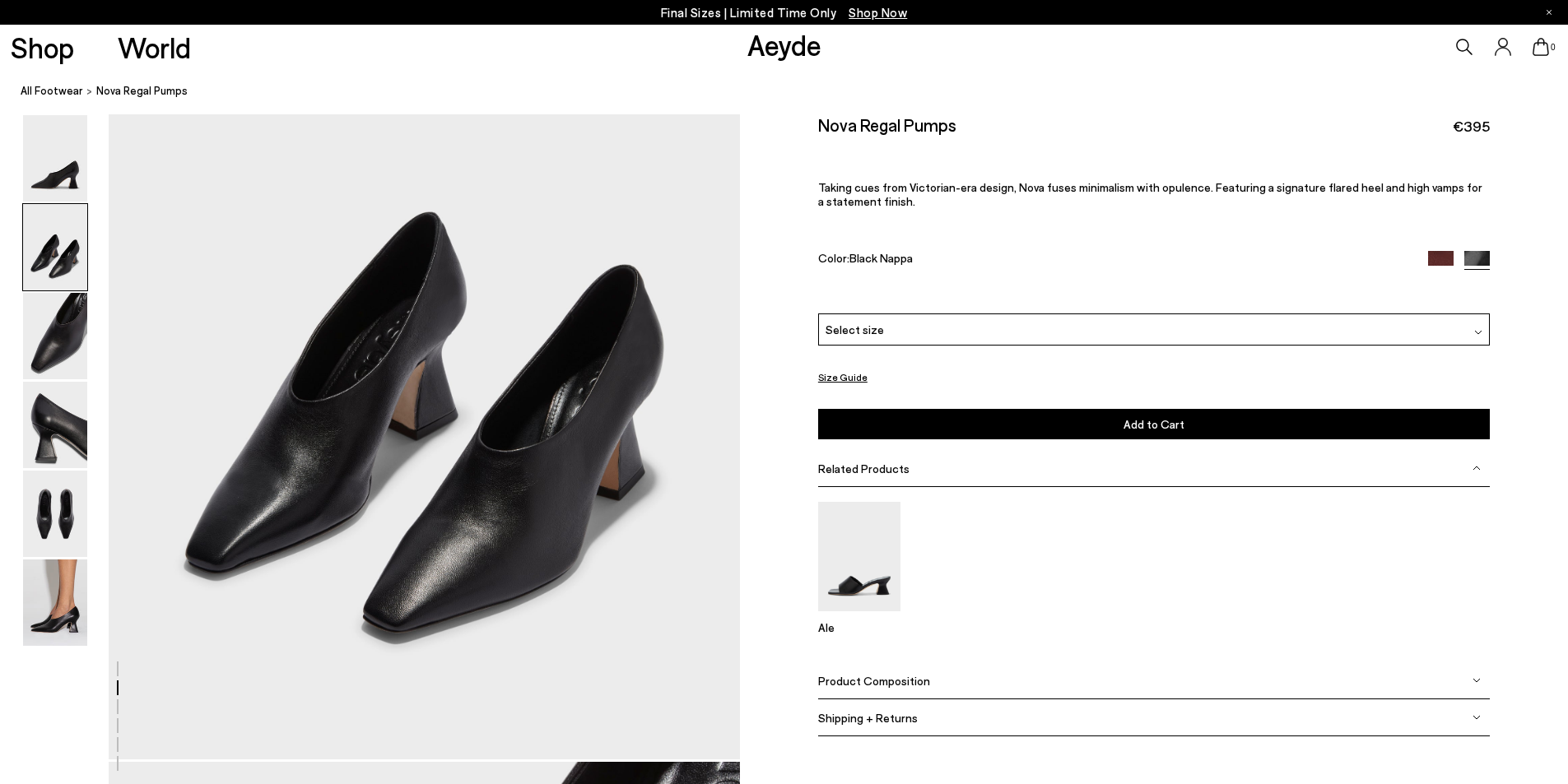 scroll, scrollTop: 838, scrollLeft: 0, axis: vertical 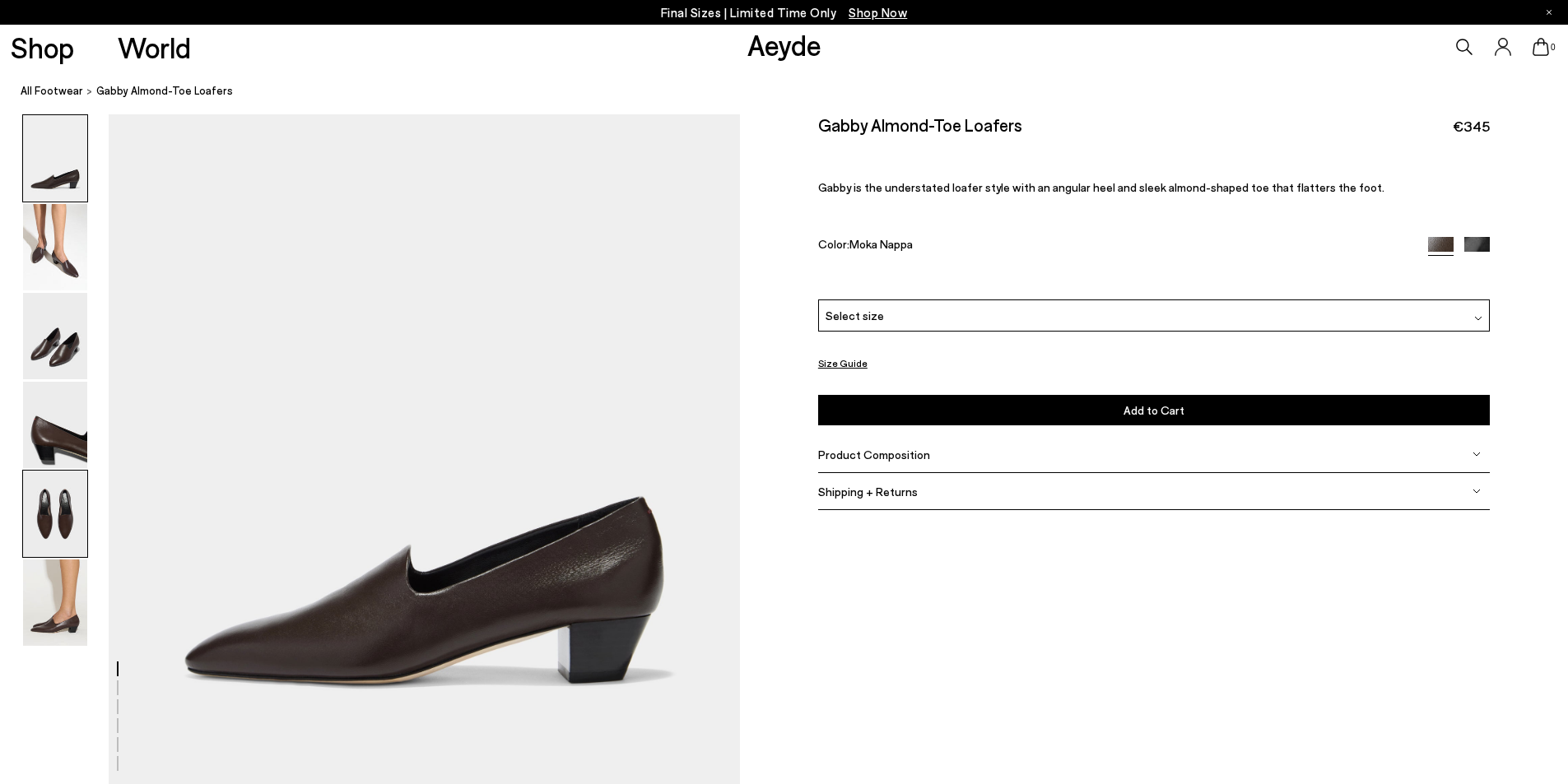 click at bounding box center [55, 513] 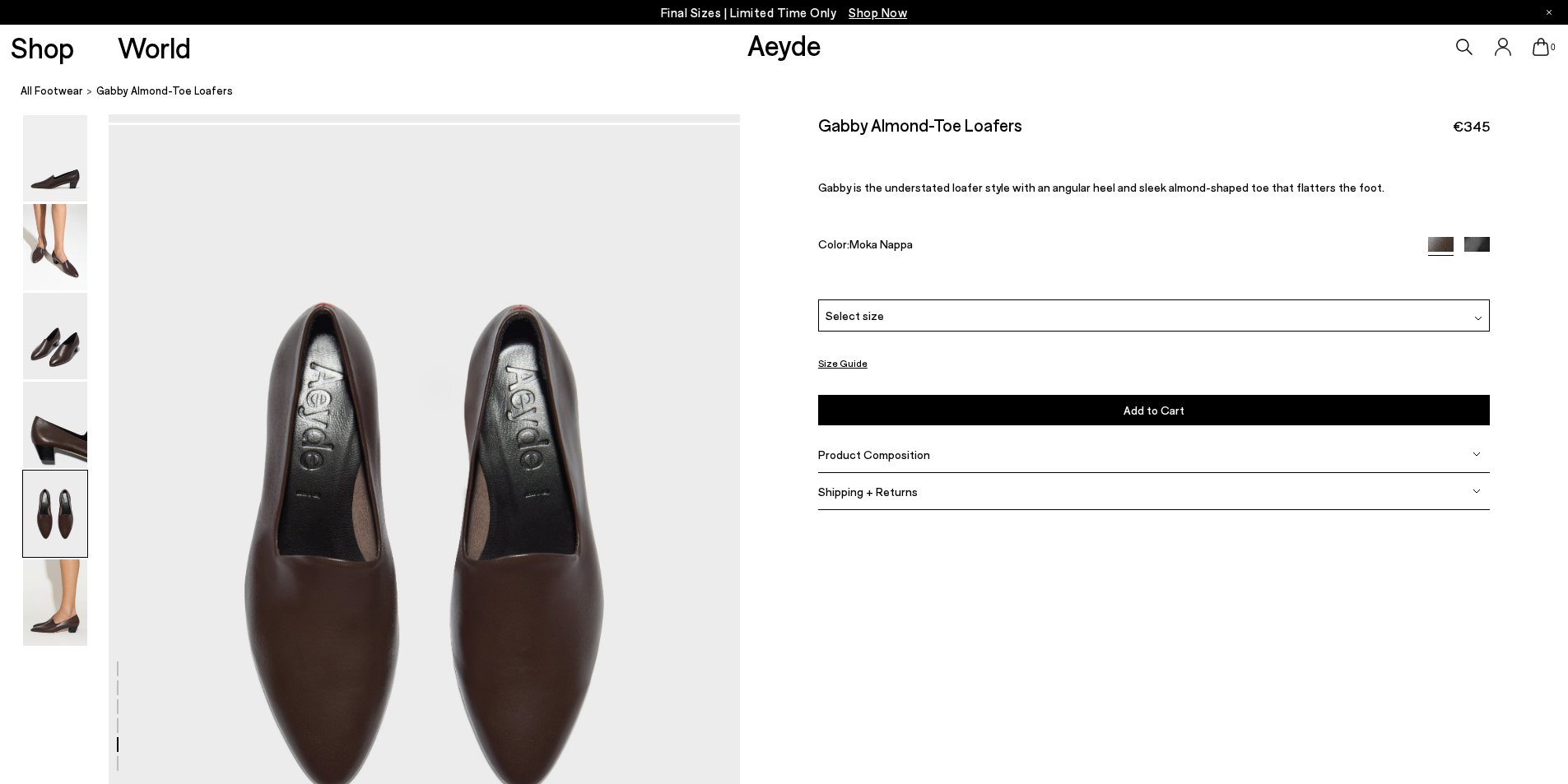 scroll, scrollTop: 3203, scrollLeft: 0, axis: vertical 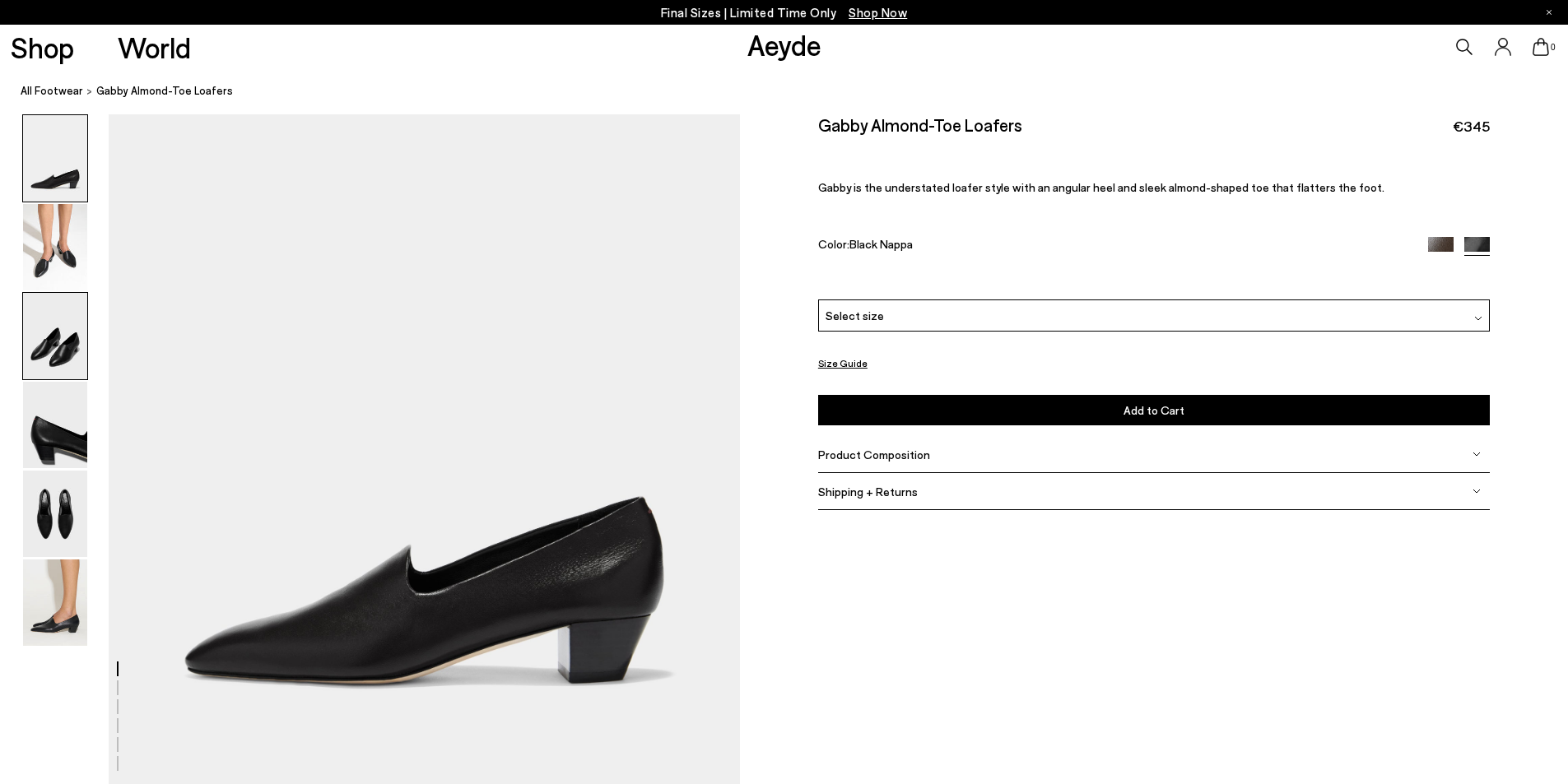 click at bounding box center [55, 336] 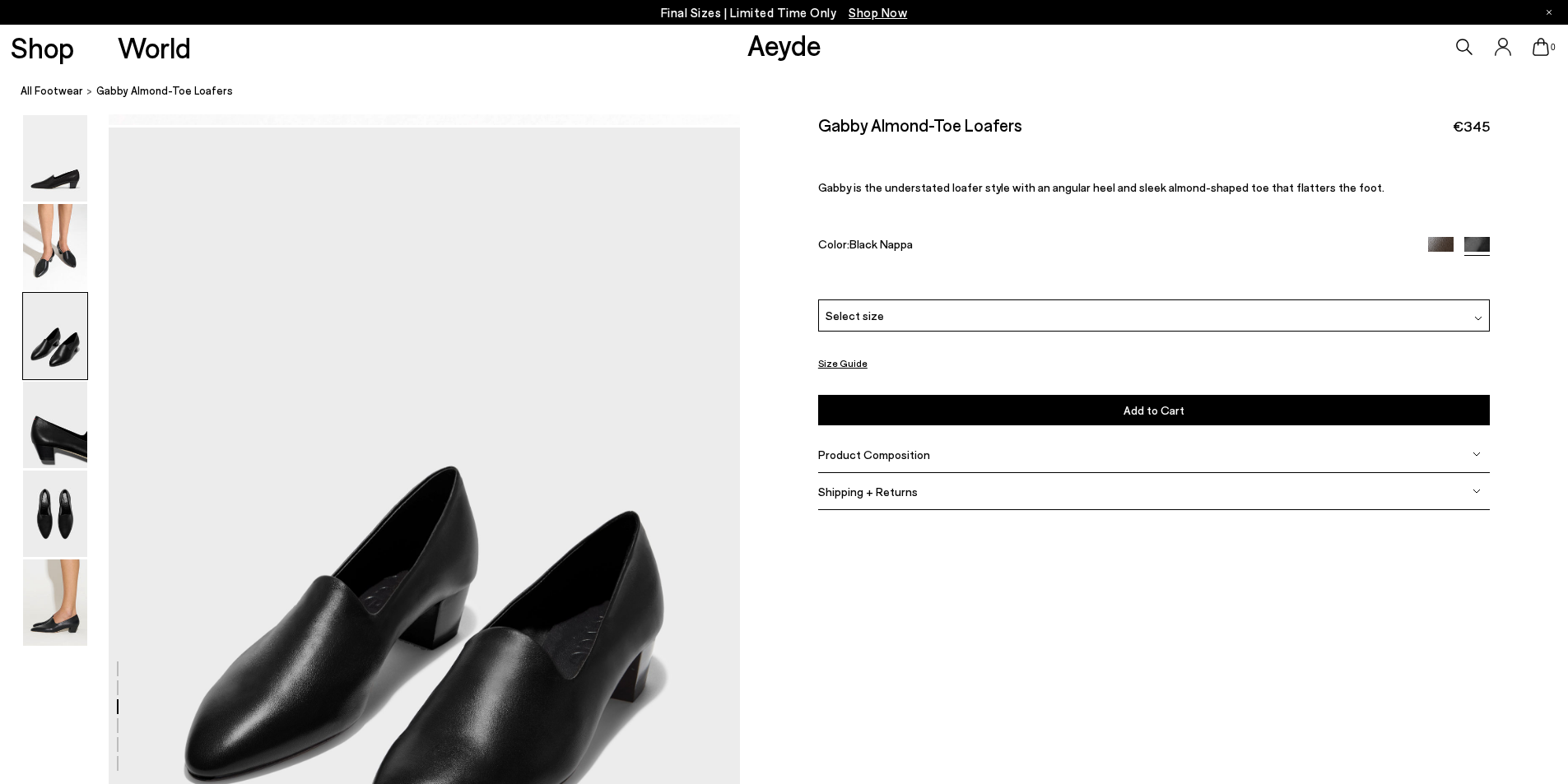 scroll, scrollTop: 1517, scrollLeft: 0, axis: vertical 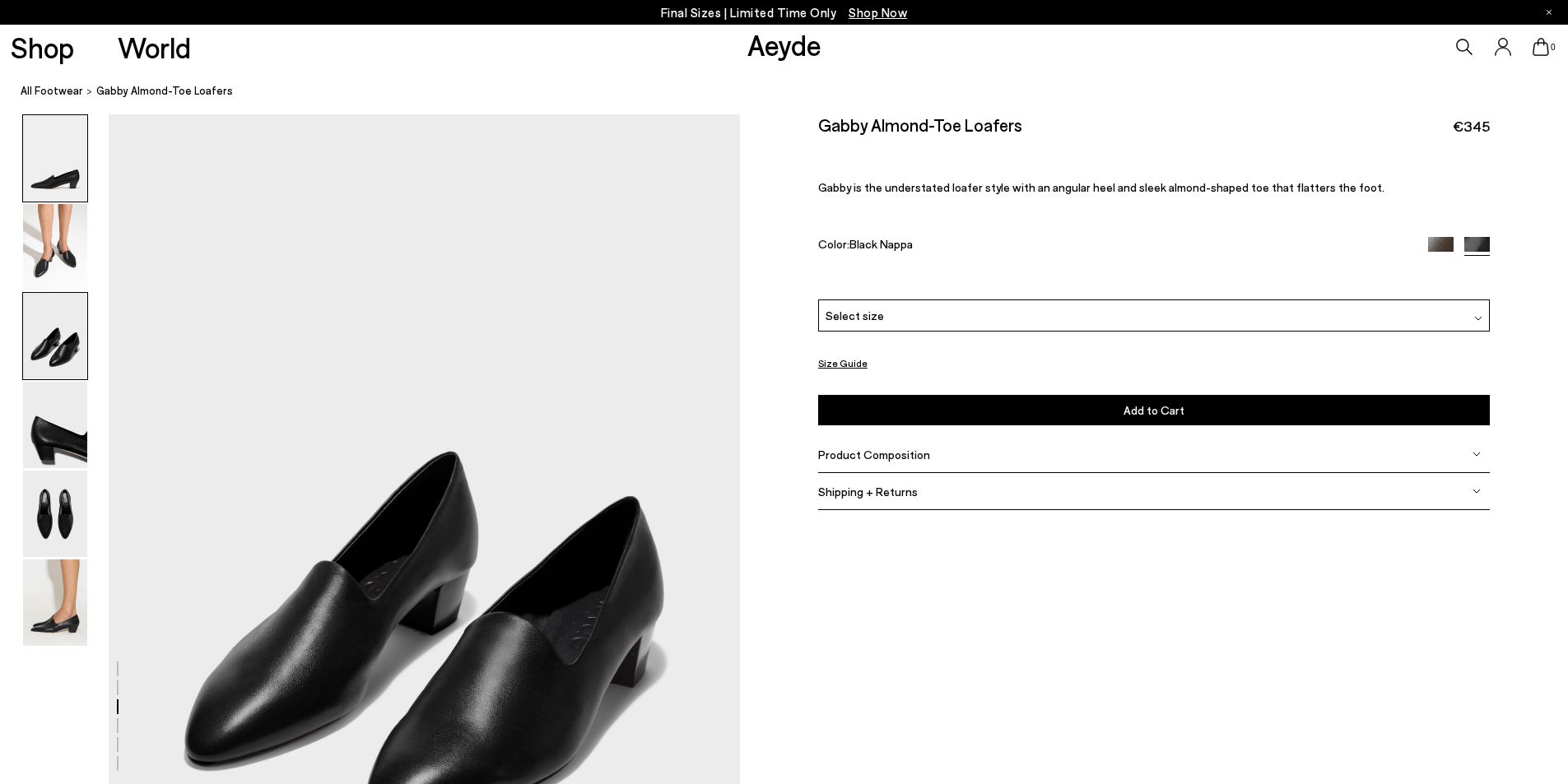 click at bounding box center [55, 158] 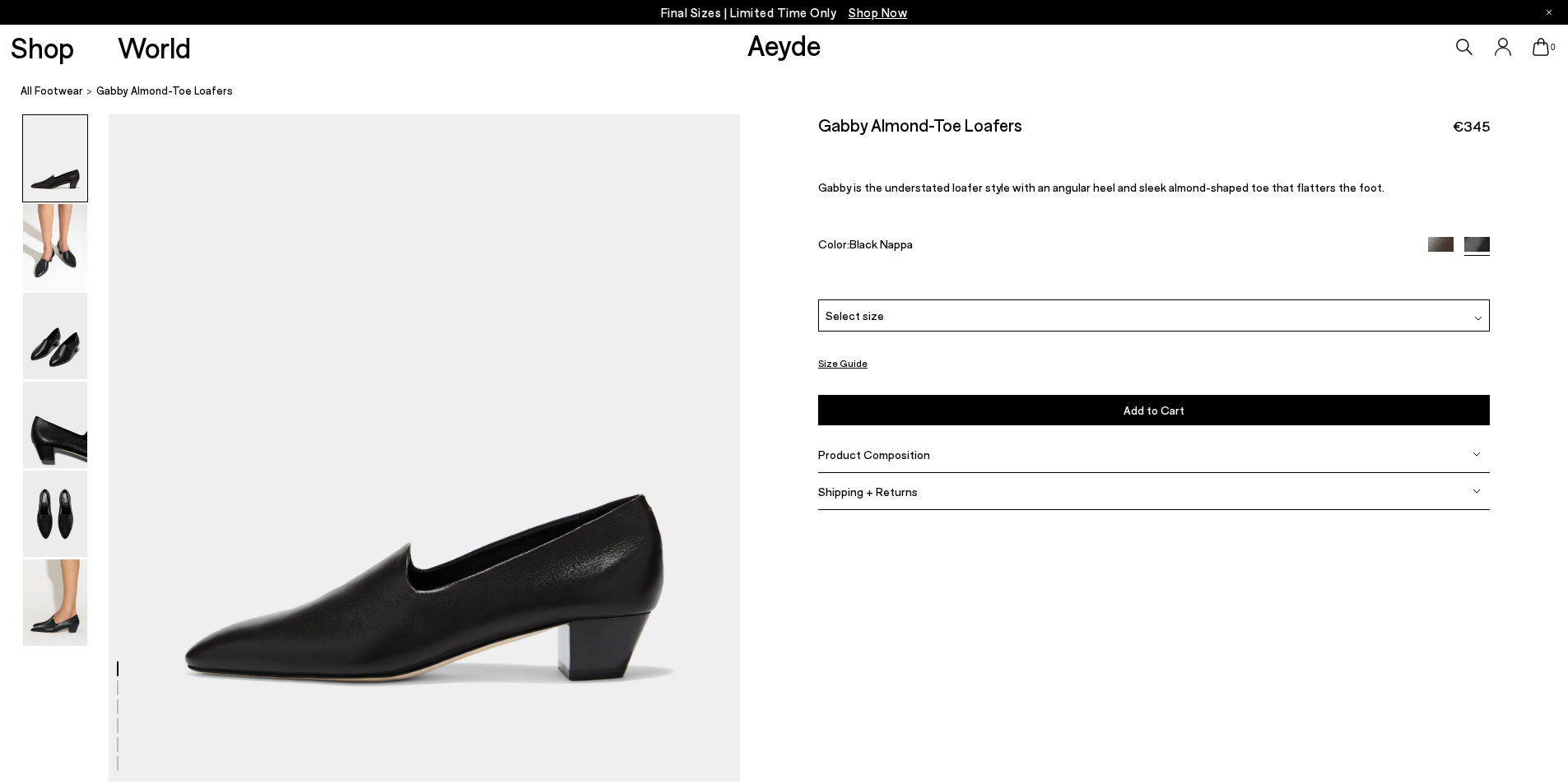 scroll, scrollTop: 0, scrollLeft: 0, axis: both 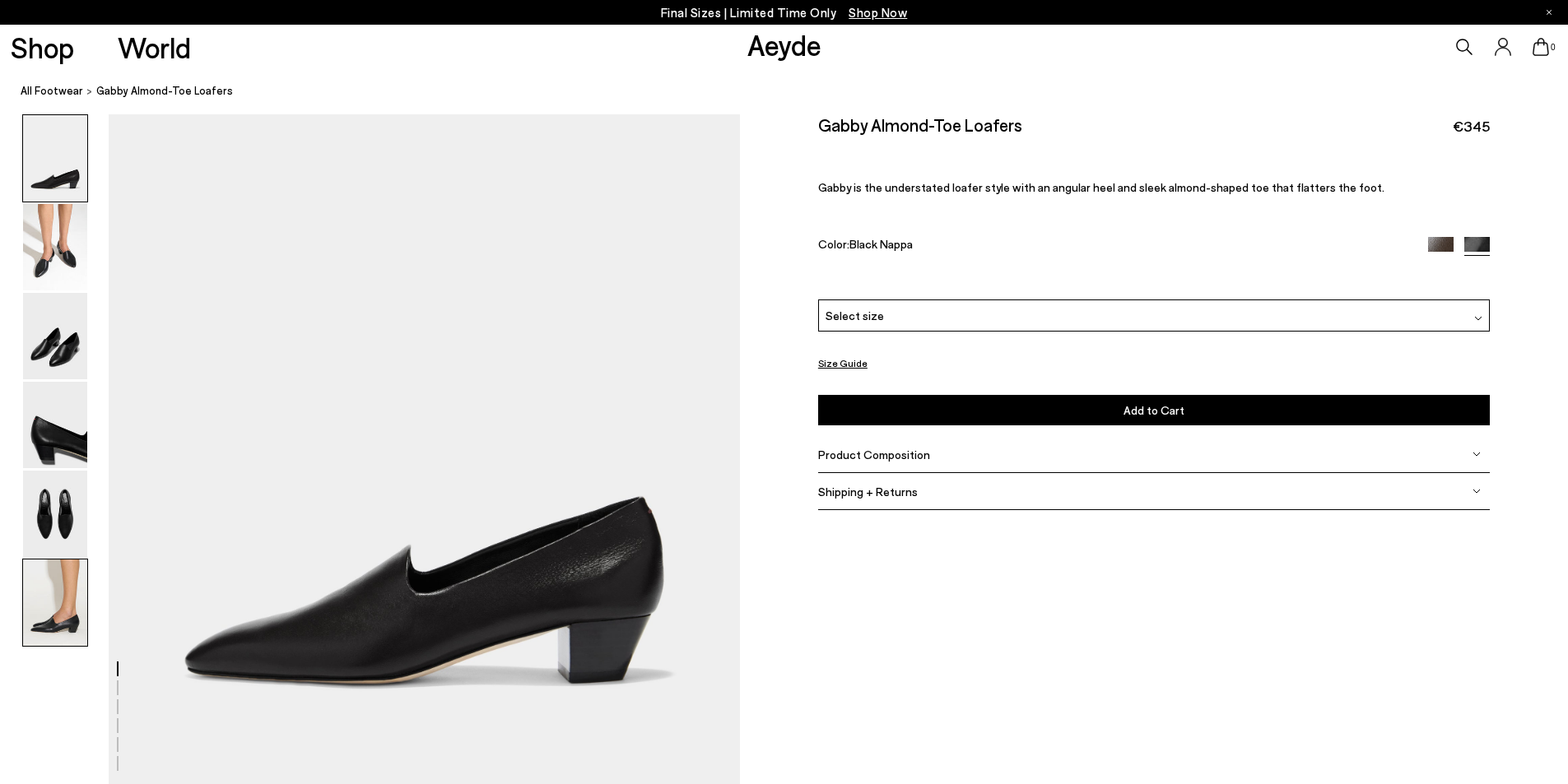 click at bounding box center (55, 602) 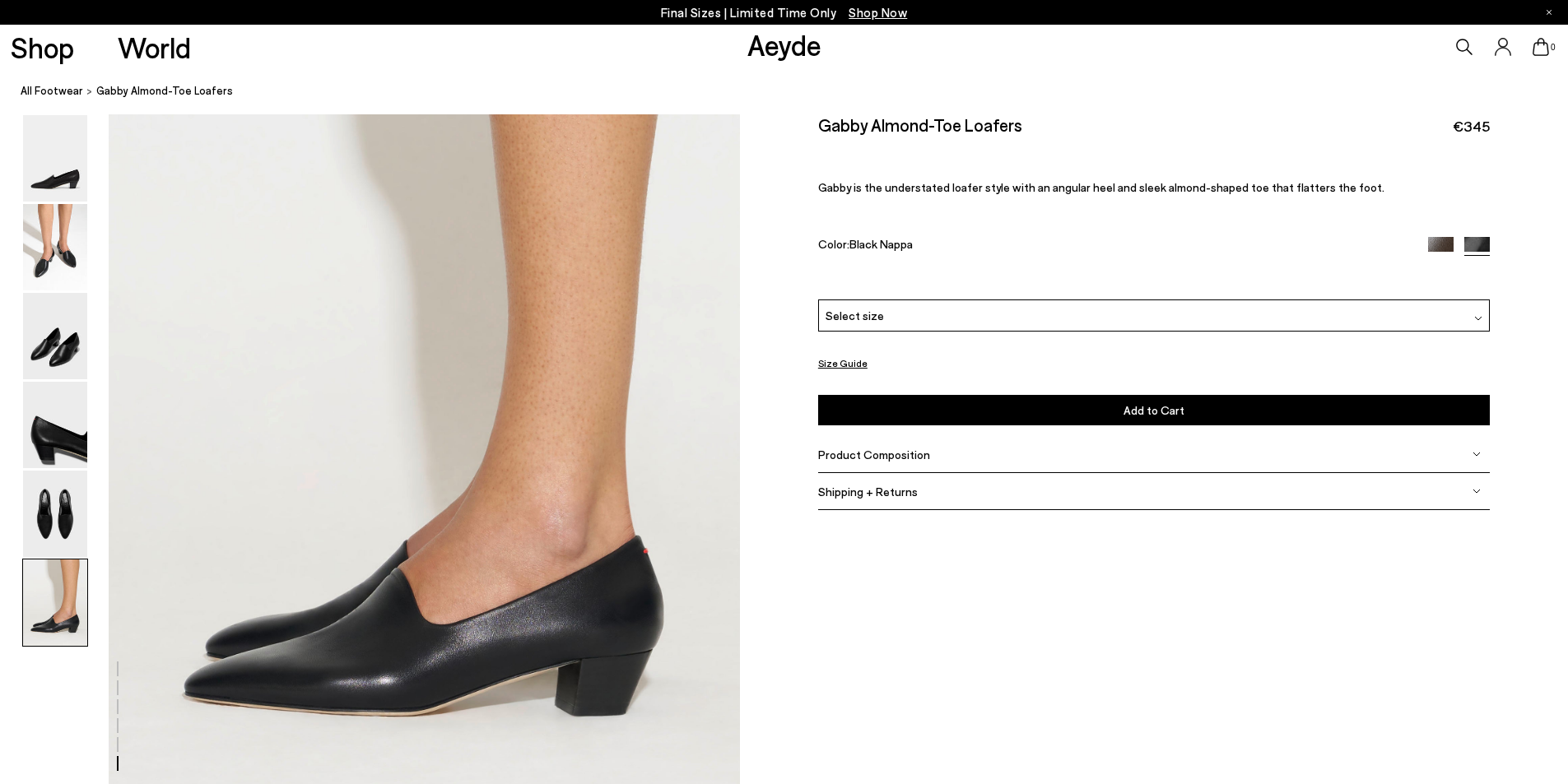 scroll, scrollTop: 4160, scrollLeft: 0, axis: vertical 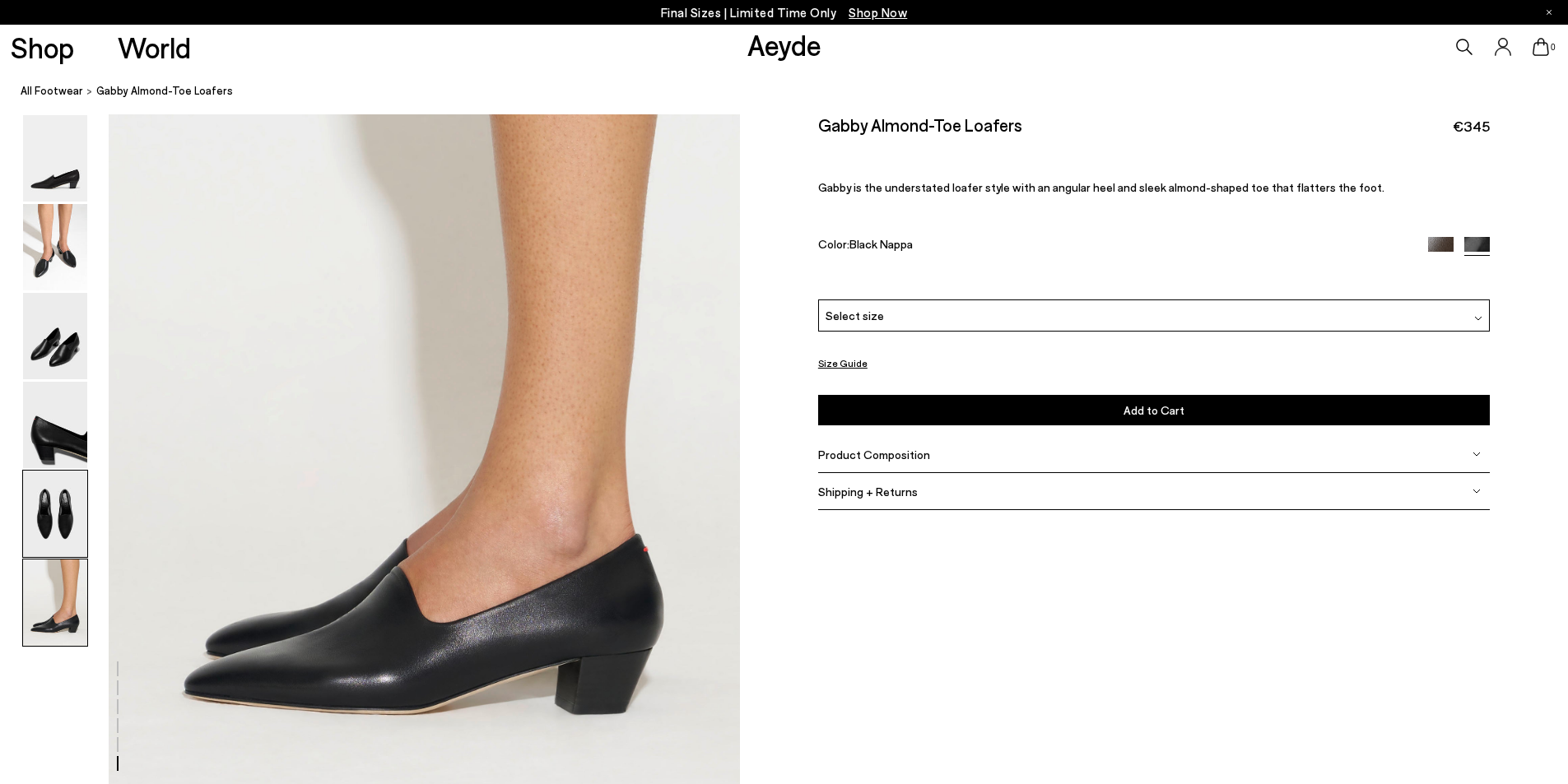 click at bounding box center (55, 513) 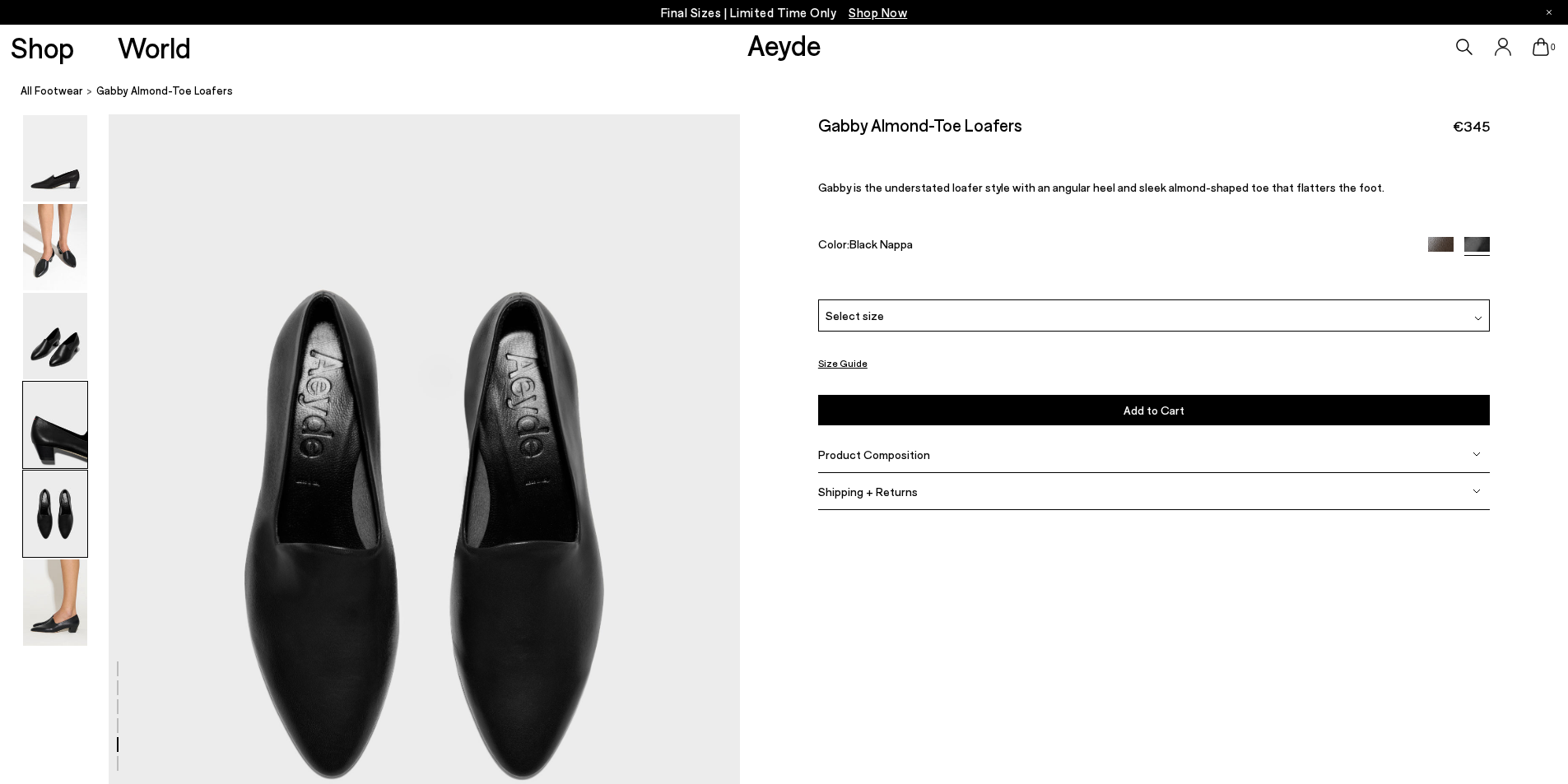 click at bounding box center (55, 424) 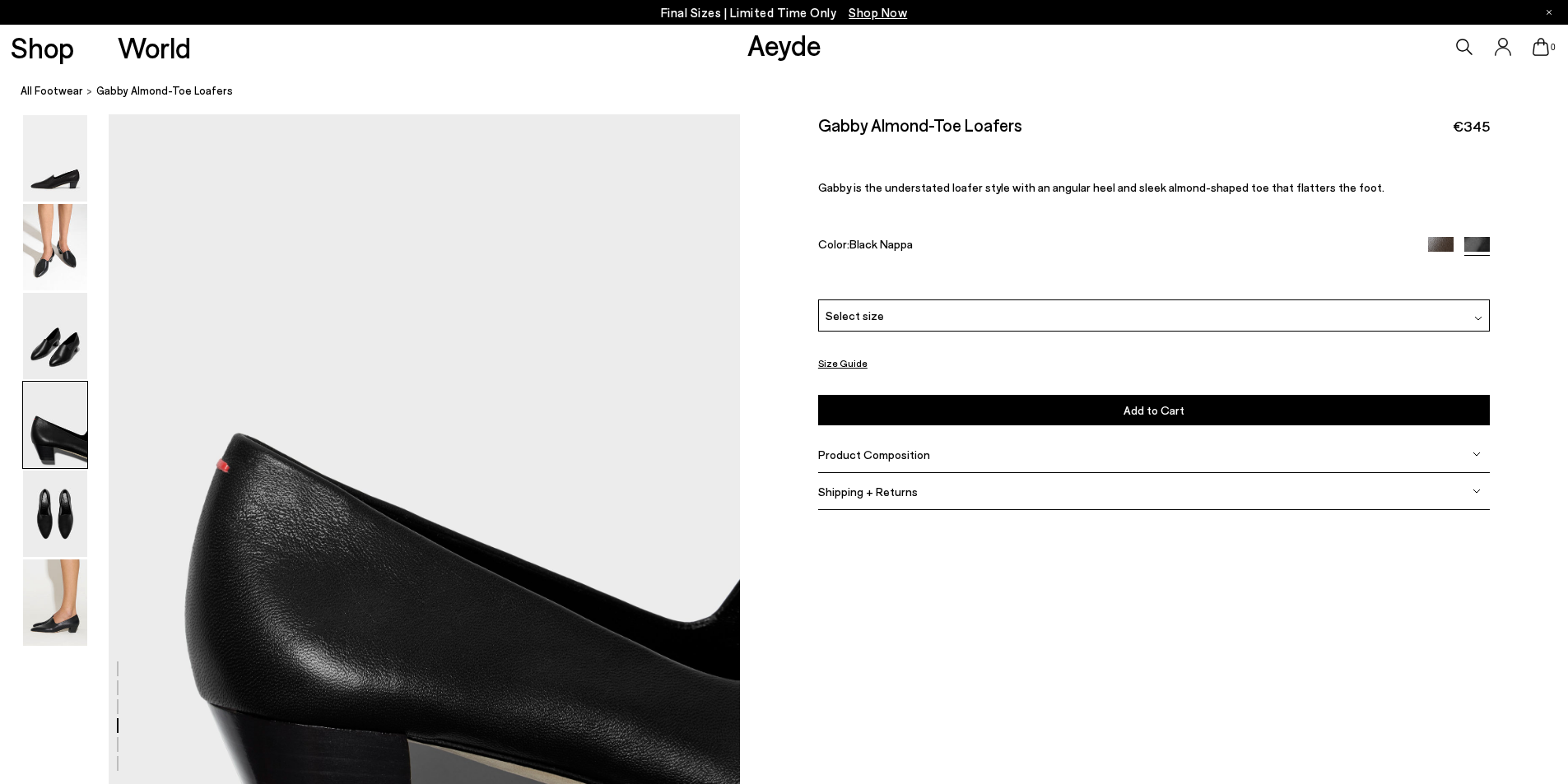 scroll, scrollTop: 2360, scrollLeft: 0, axis: vertical 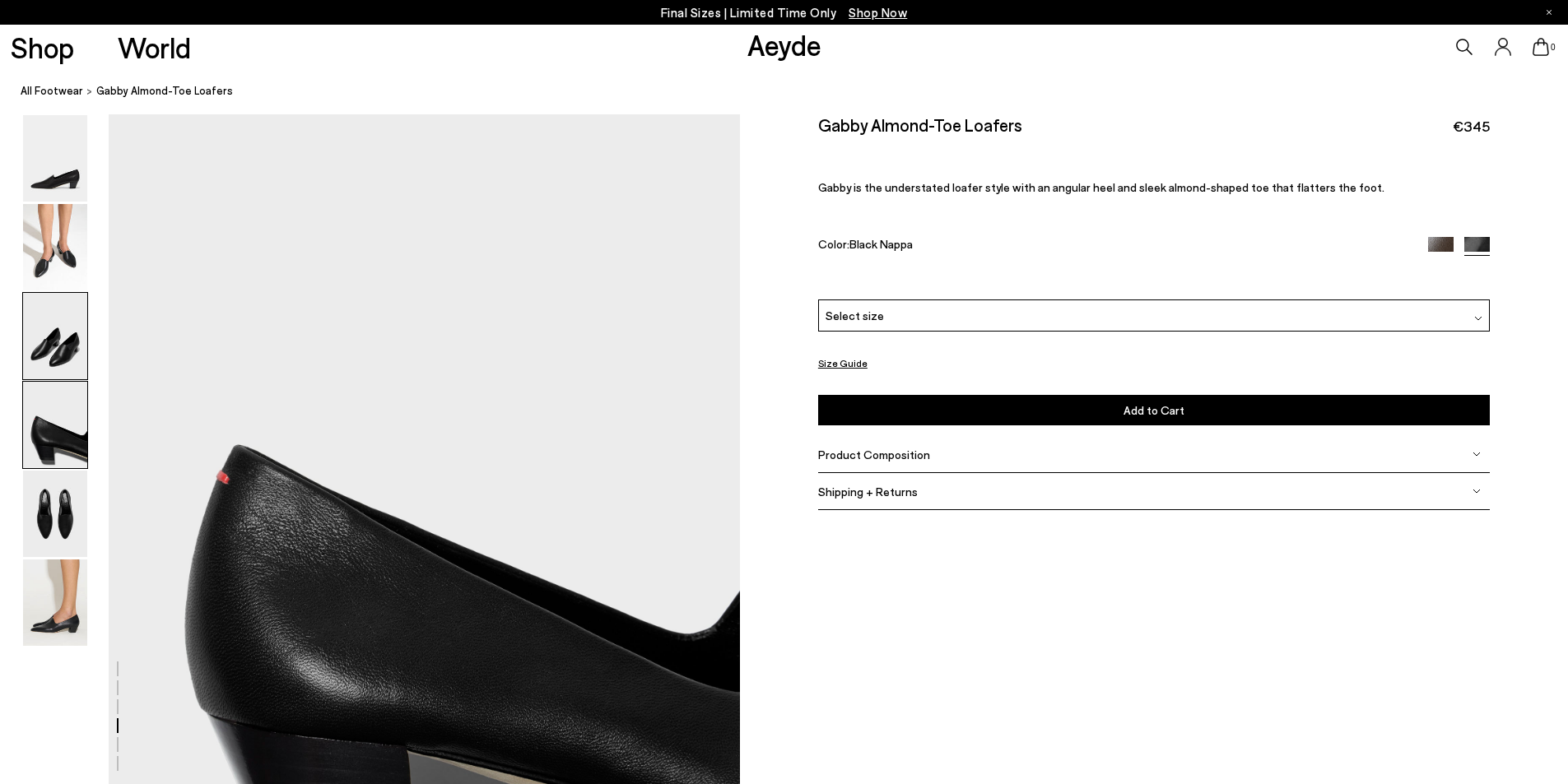click at bounding box center (55, 336) 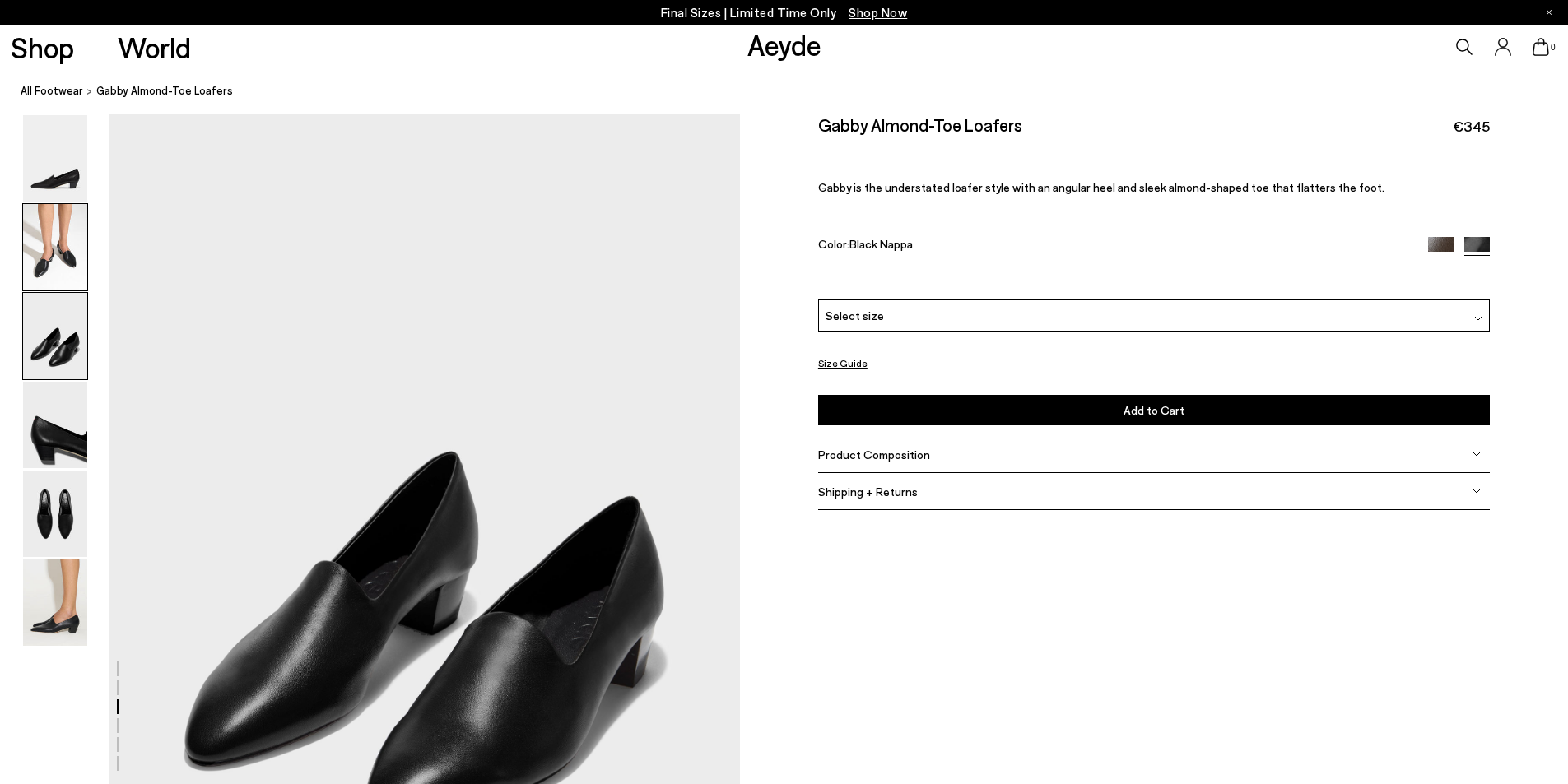 click at bounding box center [55, 247] 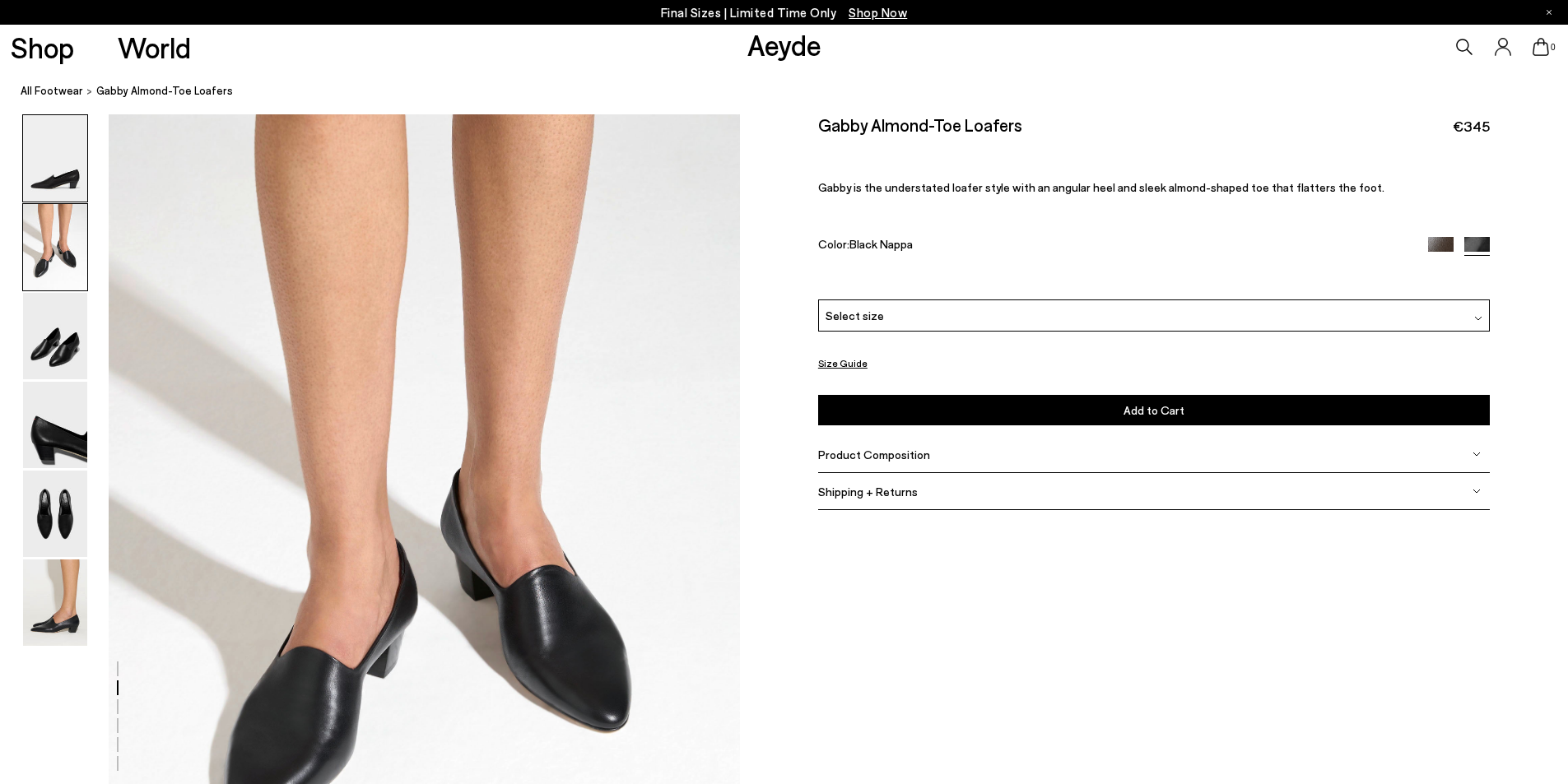 click at bounding box center [55, 158] 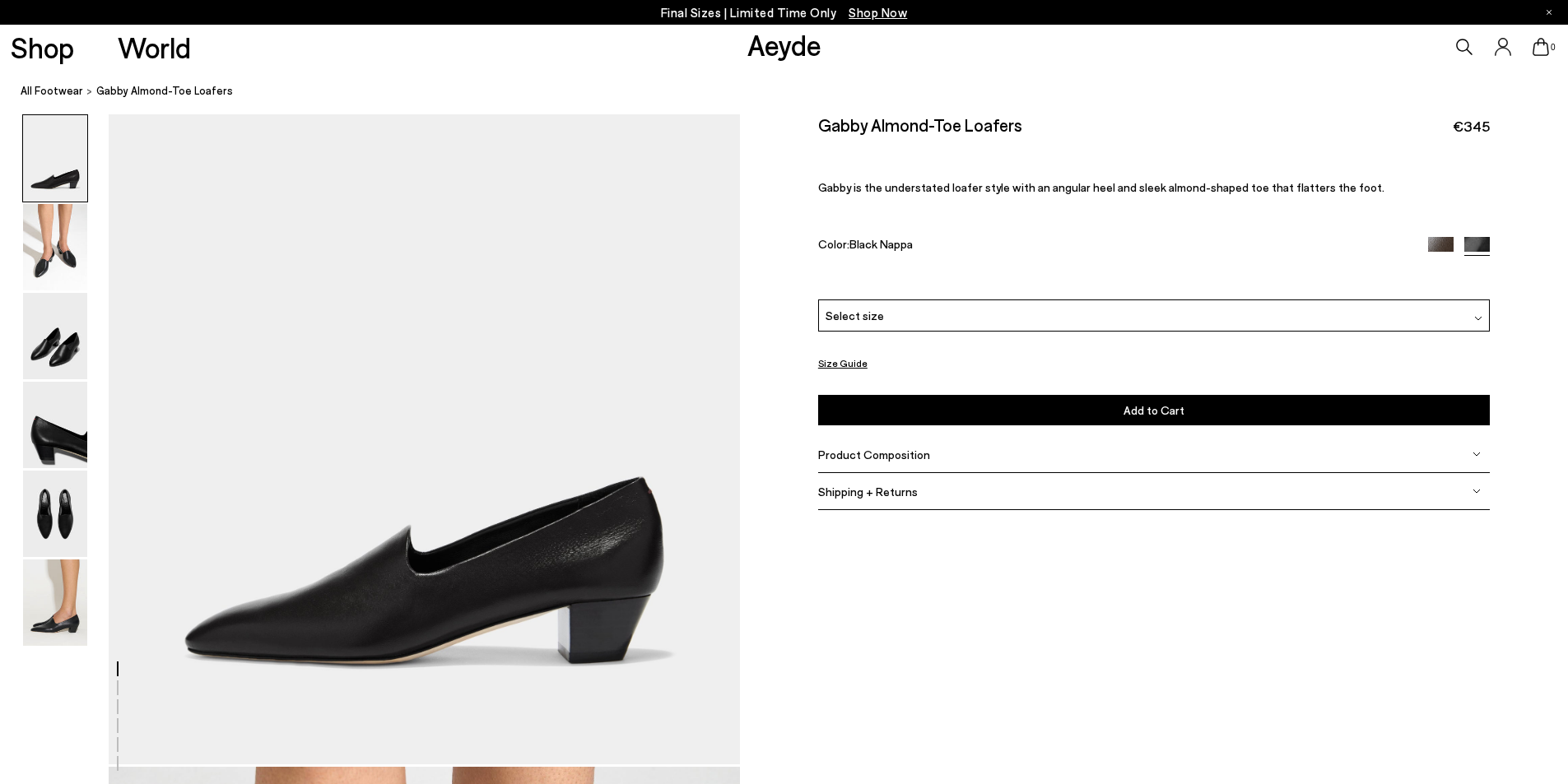 scroll, scrollTop: 0, scrollLeft: 0, axis: both 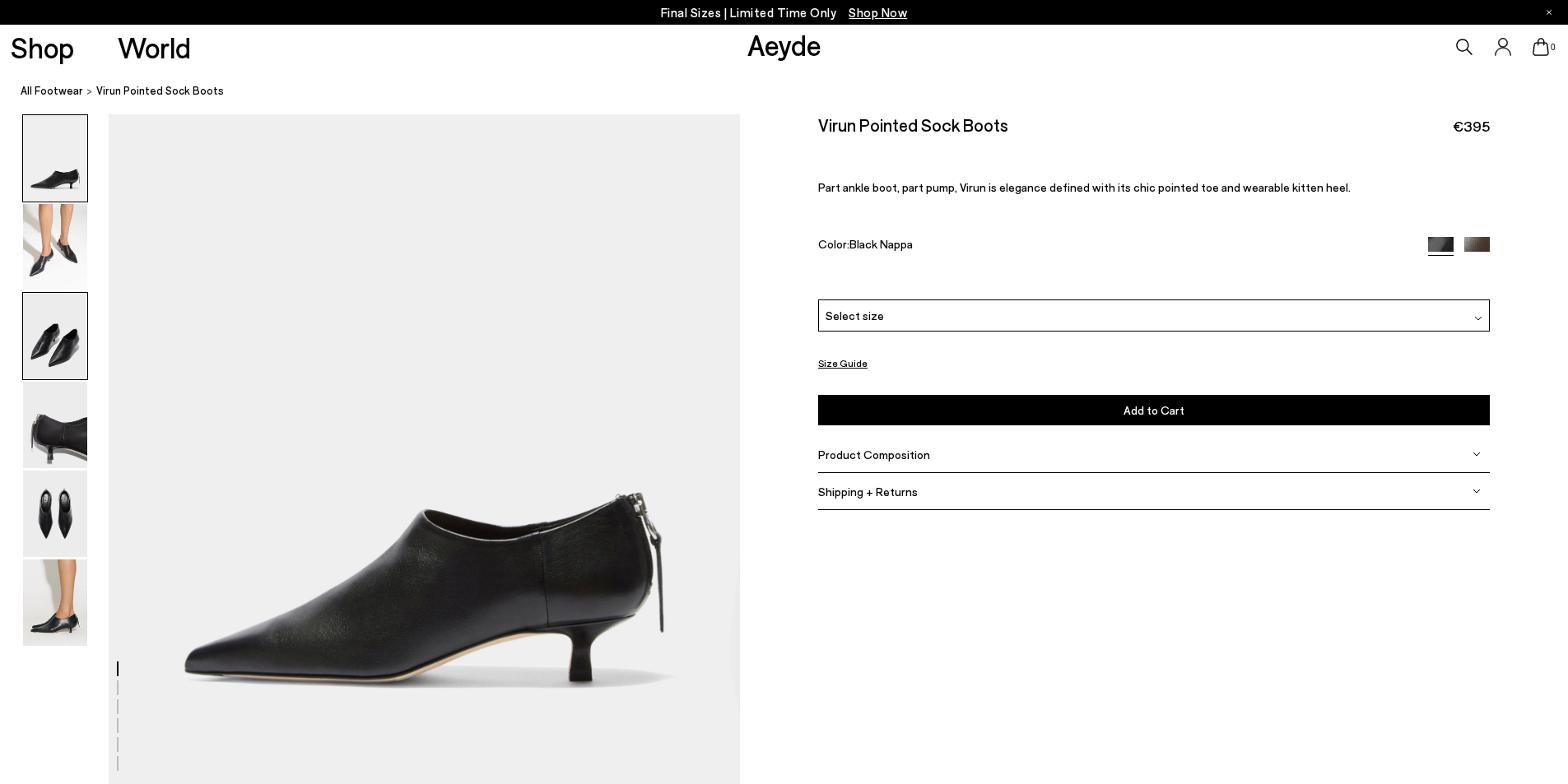 click at bounding box center [55, 336] 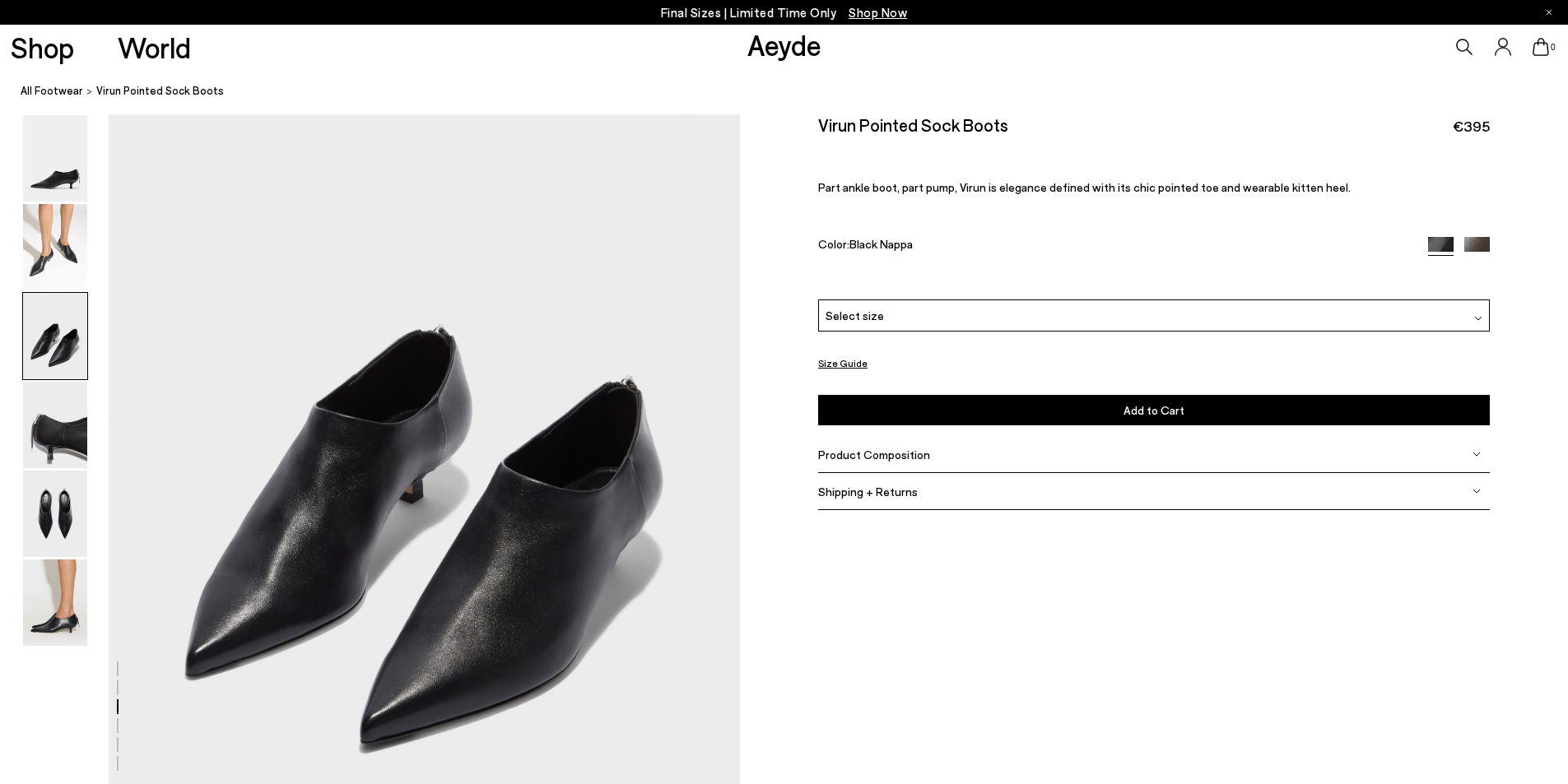 scroll, scrollTop: 1682, scrollLeft: 0, axis: vertical 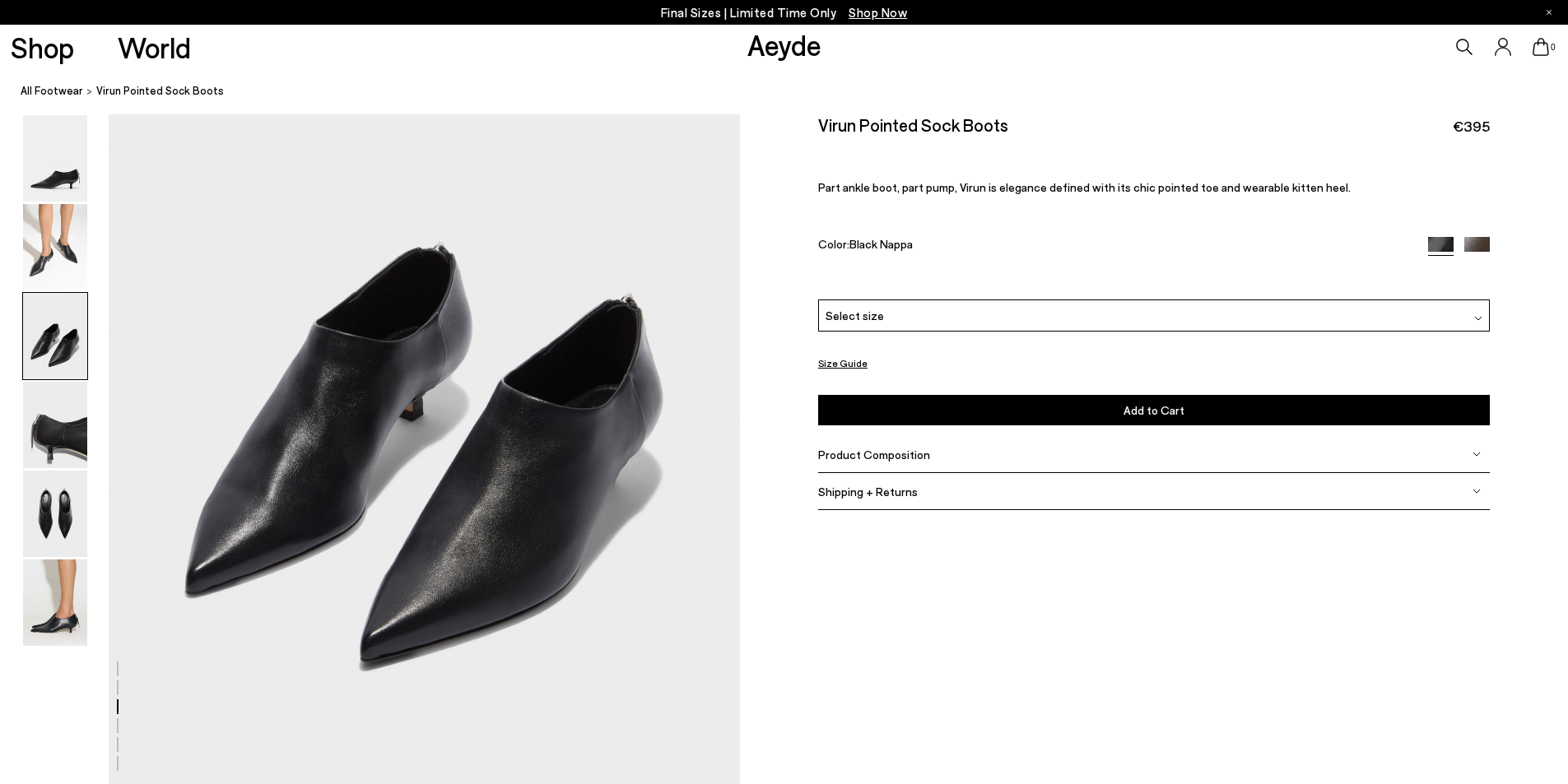 click at bounding box center (370, 876) 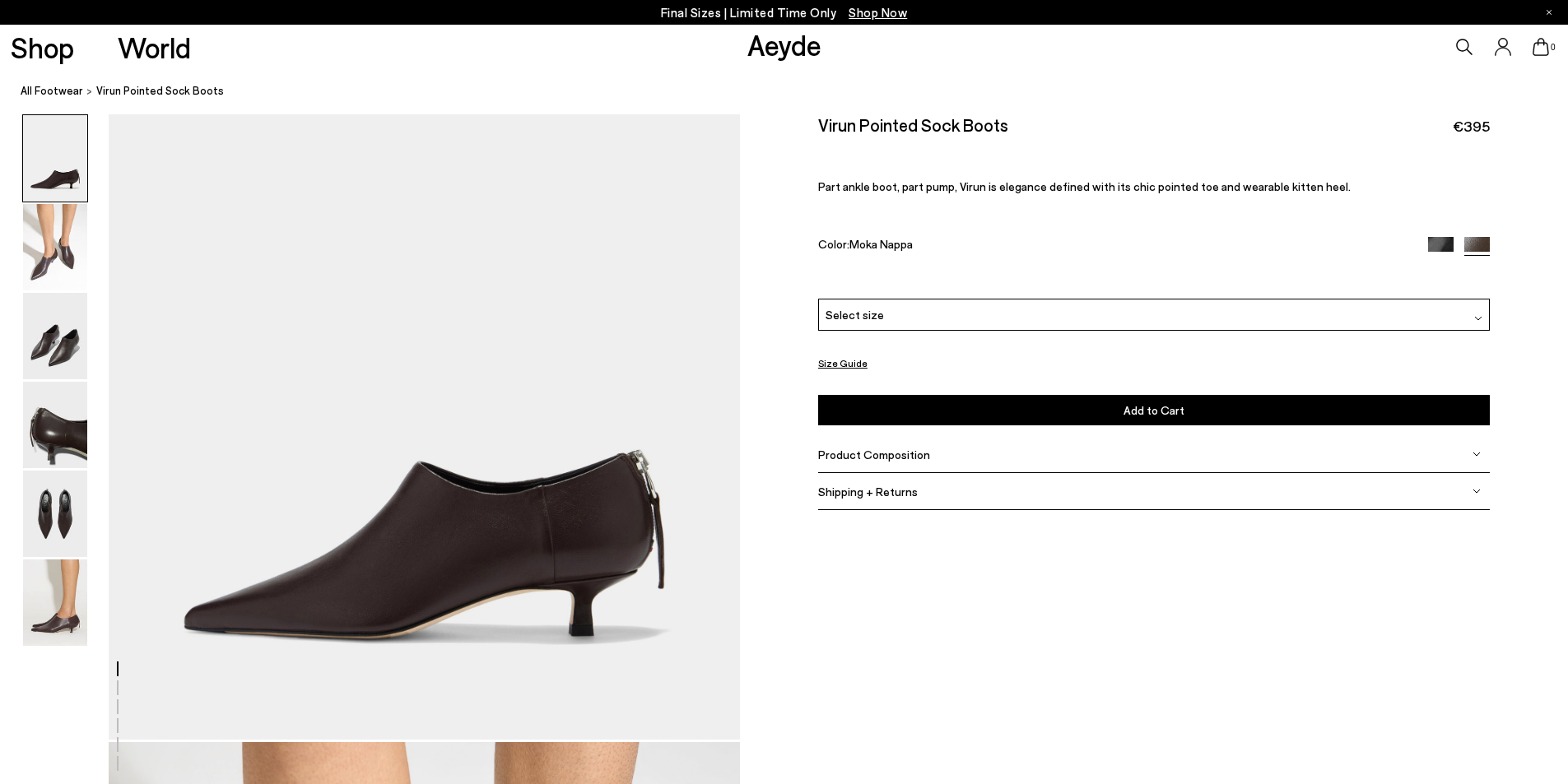 scroll, scrollTop: 0, scrollLeft: 0, axis: both 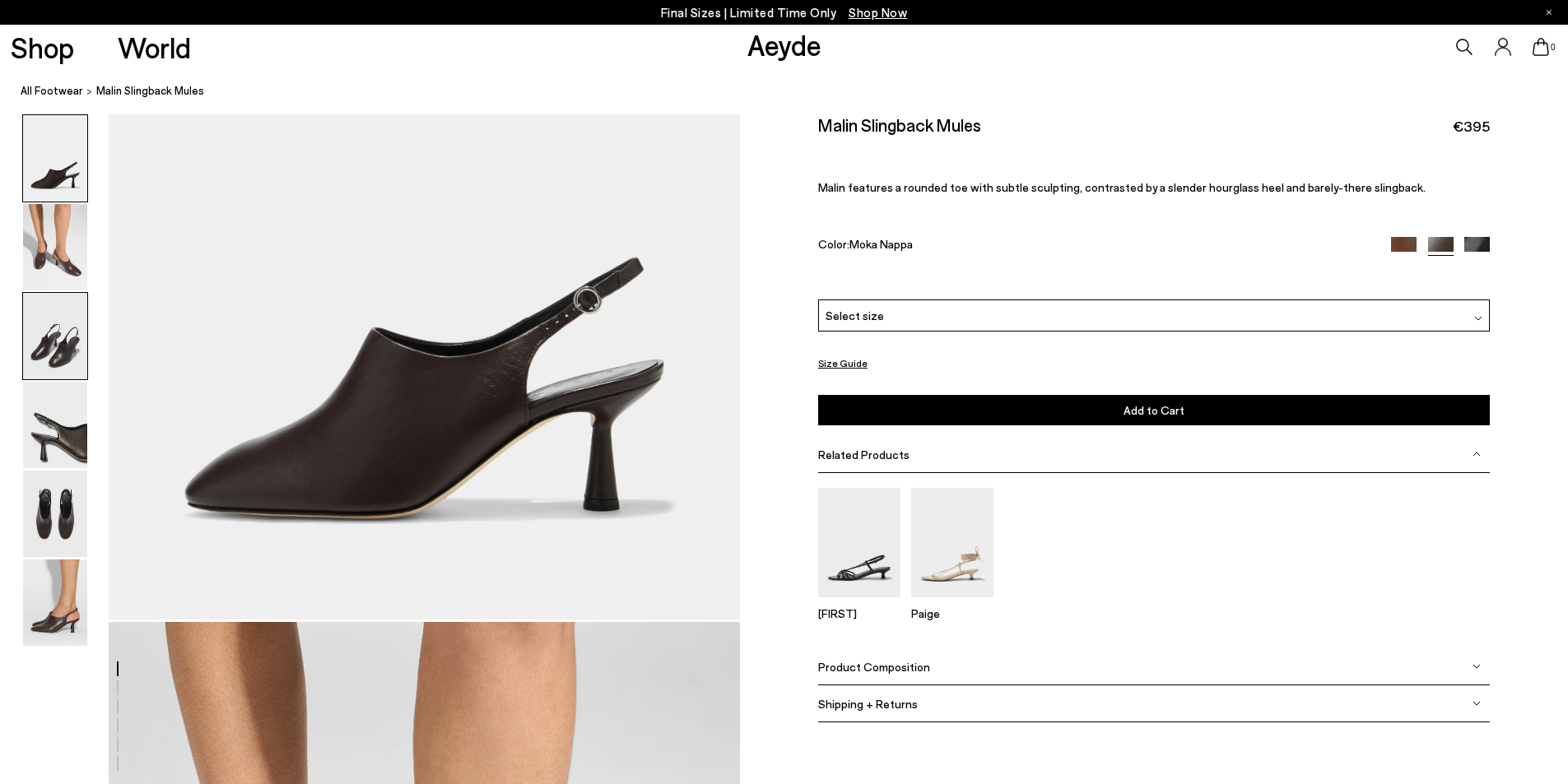 click at bounding box center (55, 336) 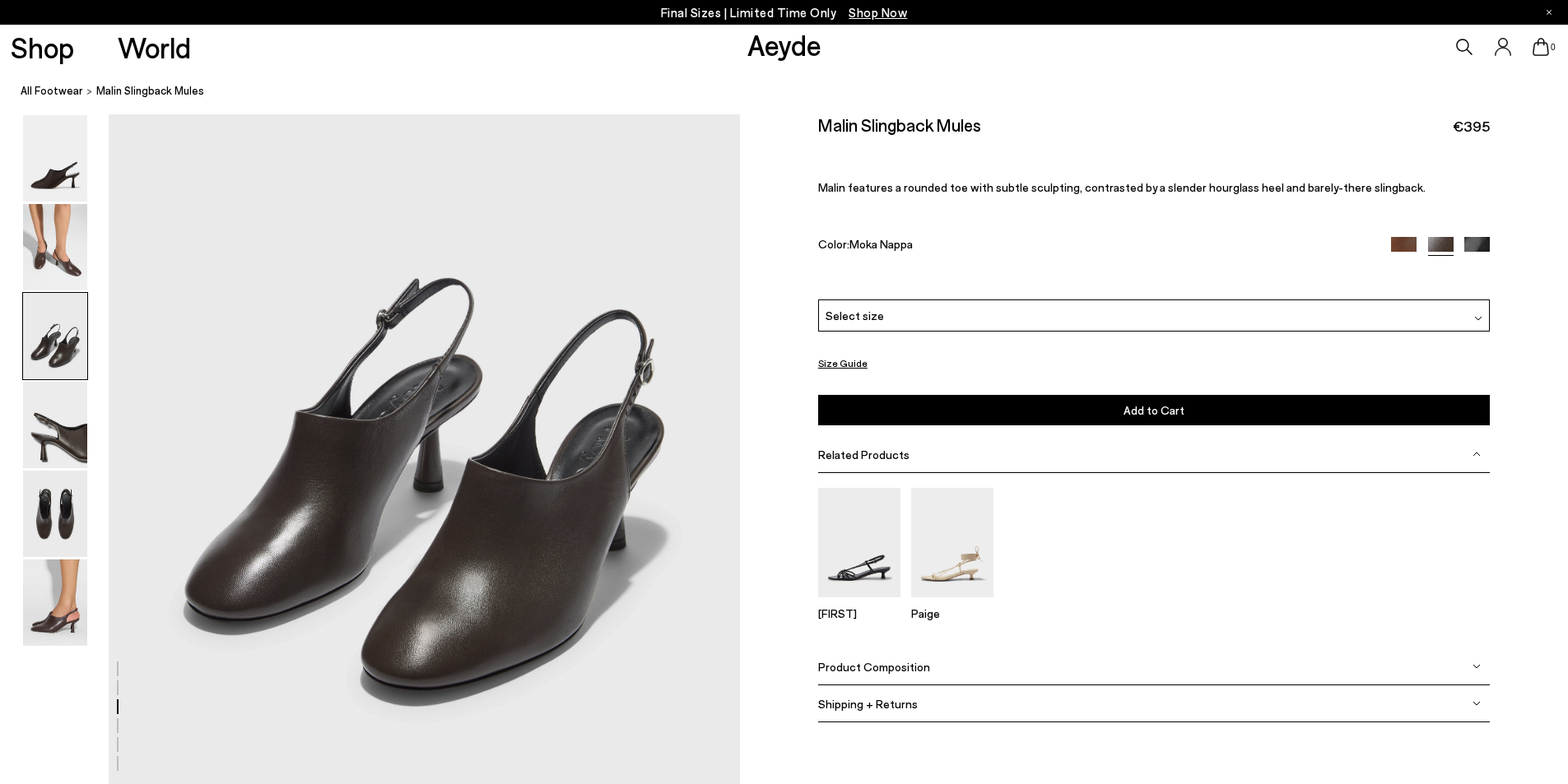 scroll, scrollTop: 1682, scrollLeft: 0, axis: vertical 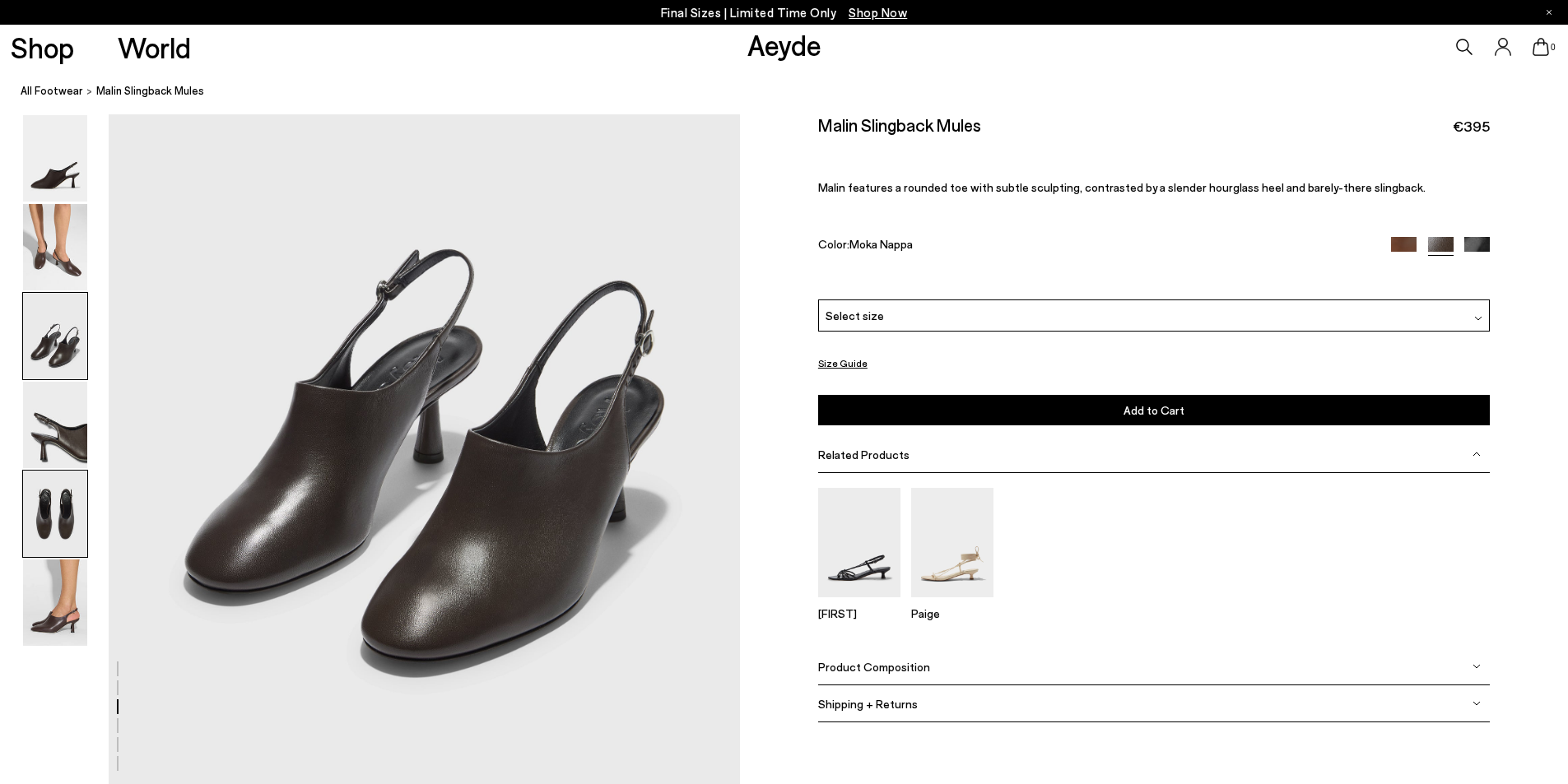 click at bounding box center (55, 513) 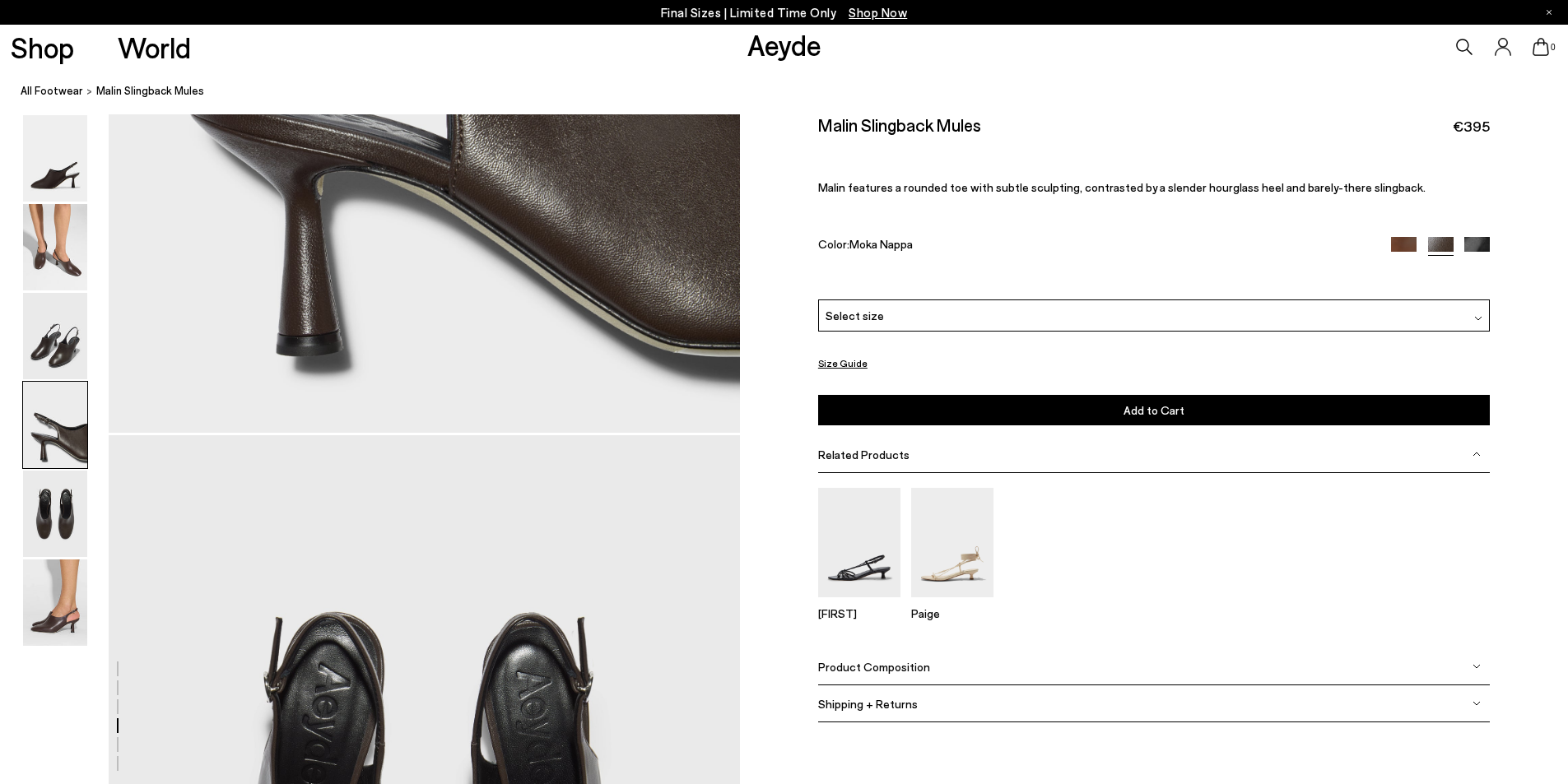 scroll, scrollTop: 2874, scrollLeft: 0, axis: vertical 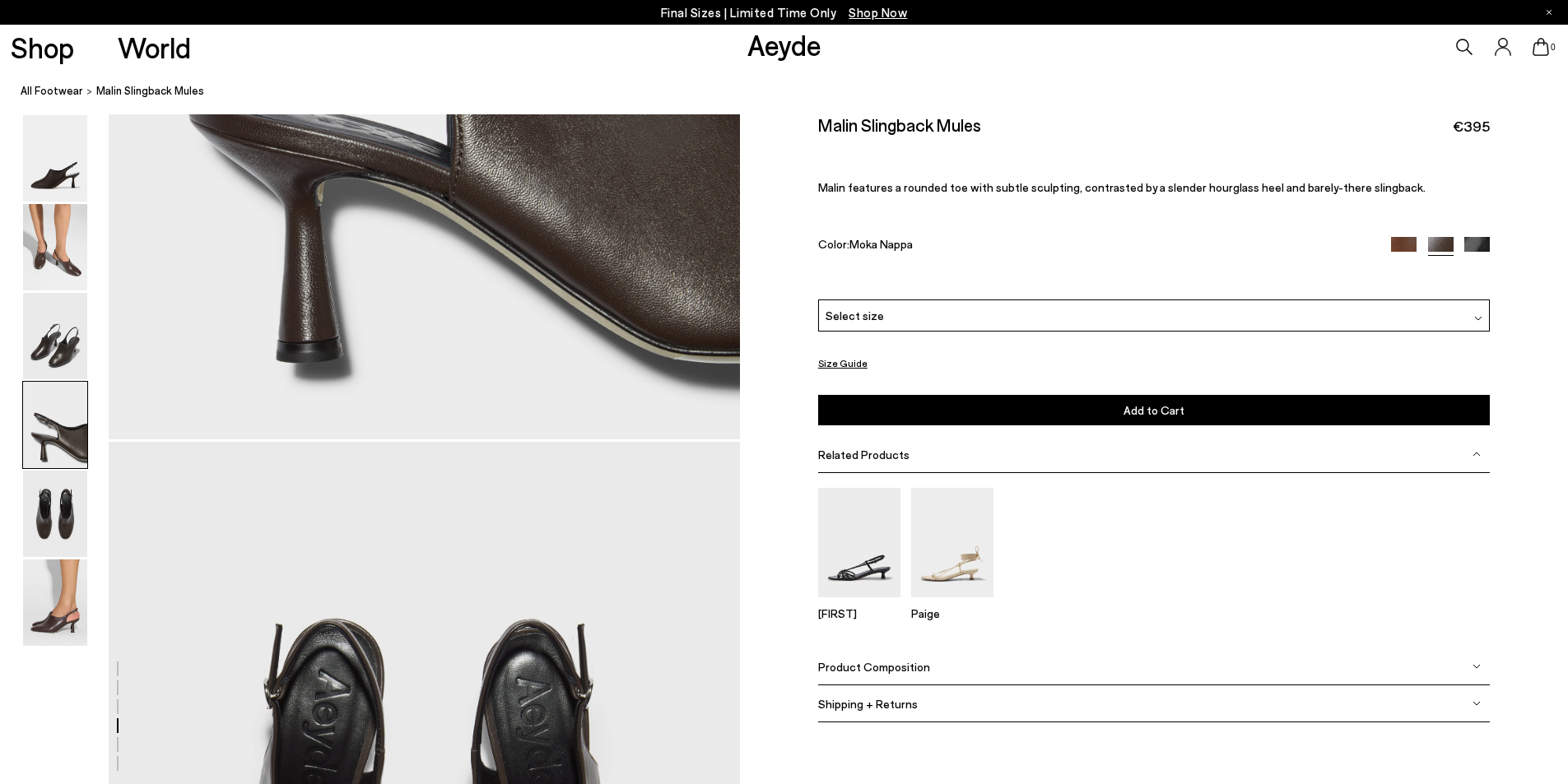 drag, startPoint x: 48, startPoint y: 682, endPoint x: 119, endPoint y: 626, distance: 90.42677 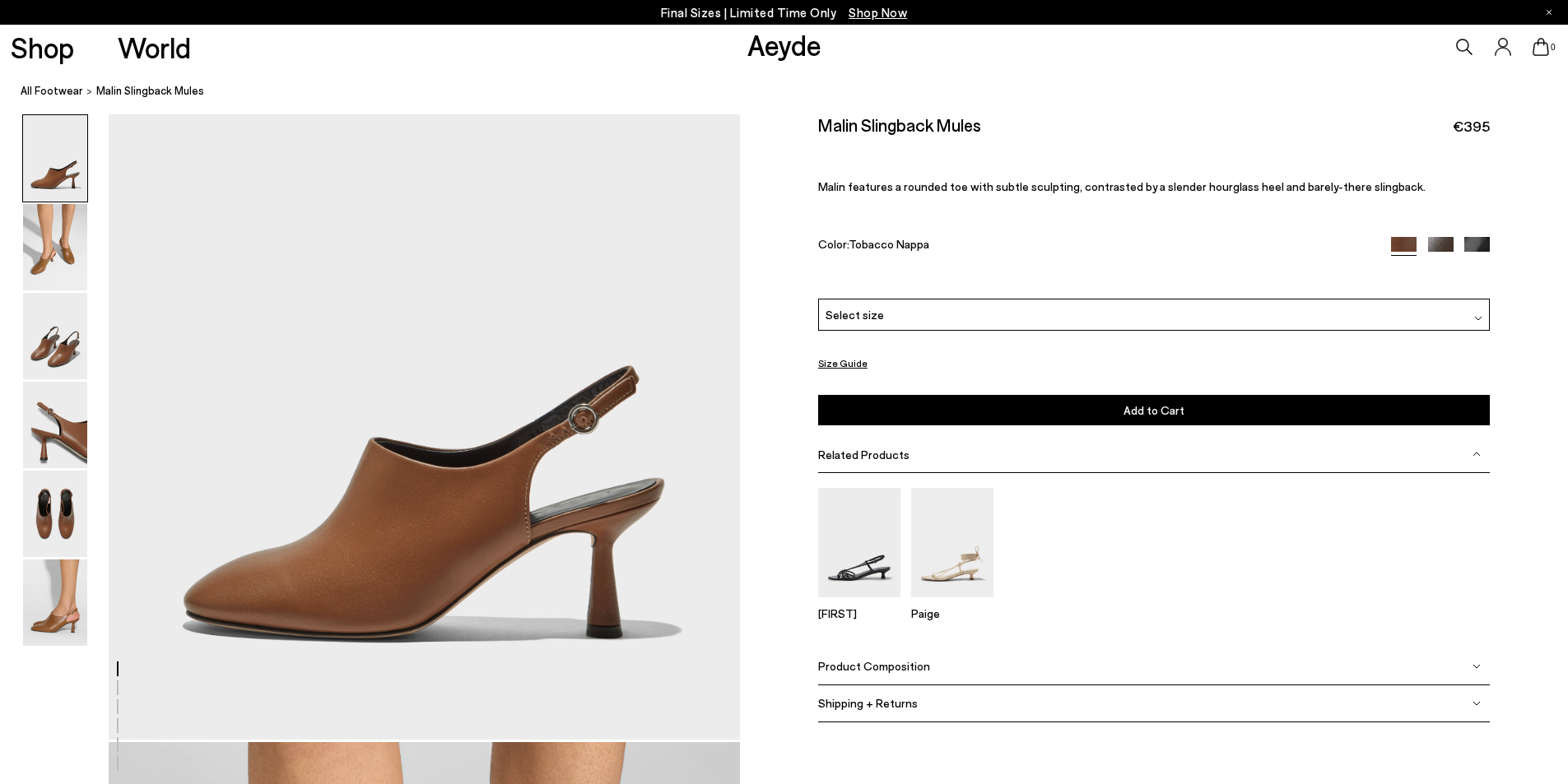 scroll, scrollTop: 0, scrollLeft: 0, axis: both 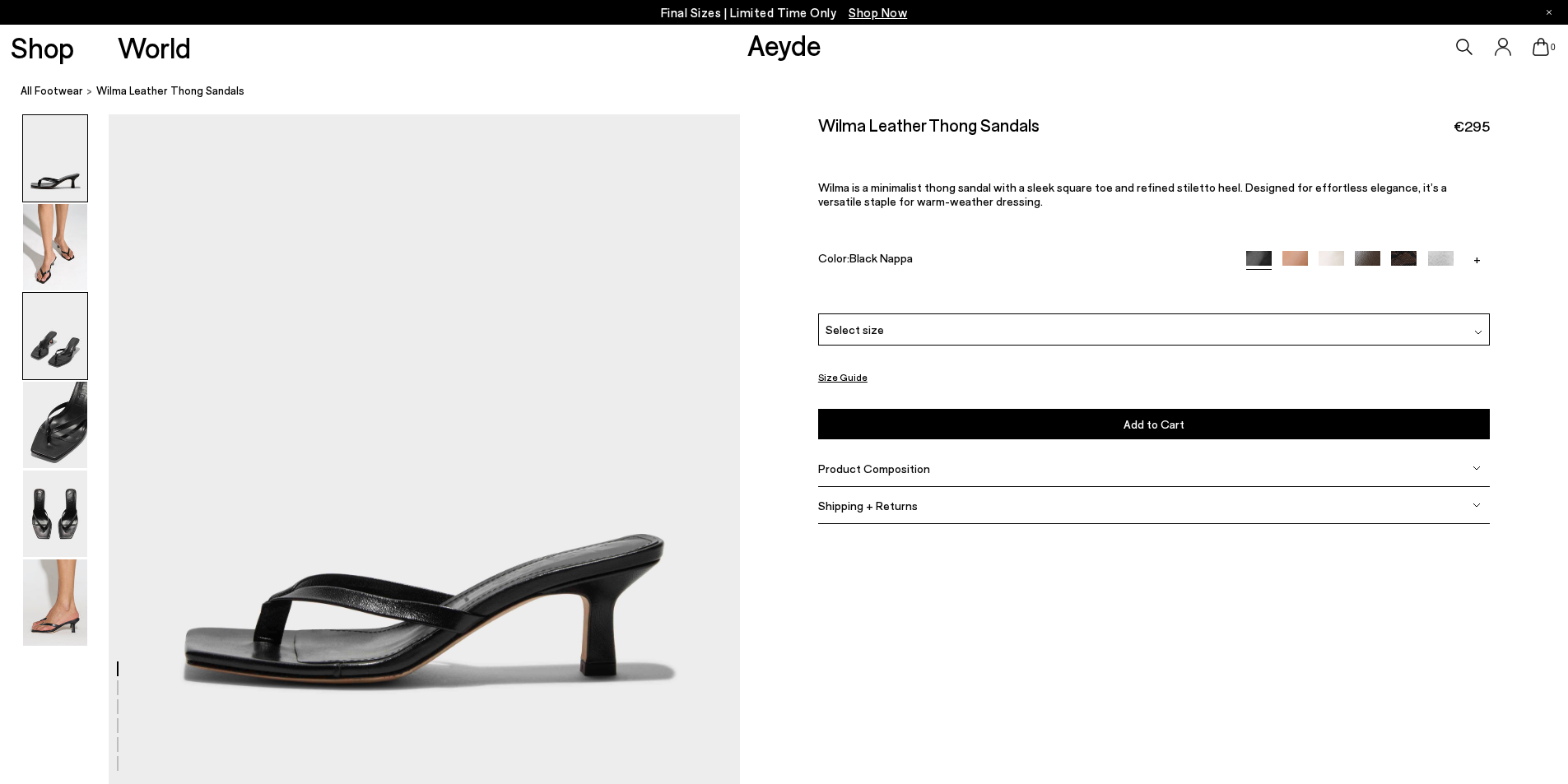 click at bounding box center [55, 336] 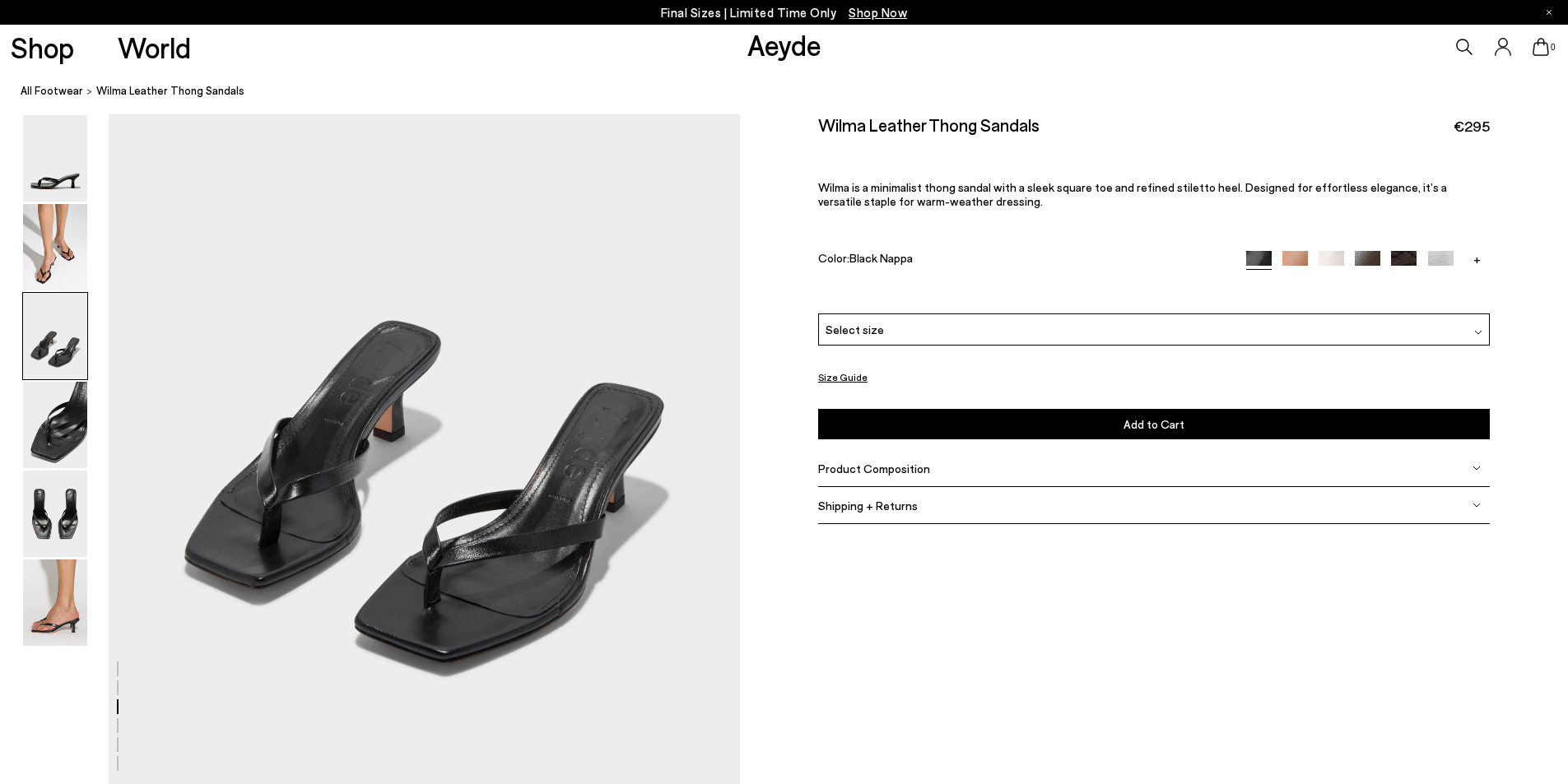 scroll, scrollTop: 1682, scrollLeft: 0, axis: vertical 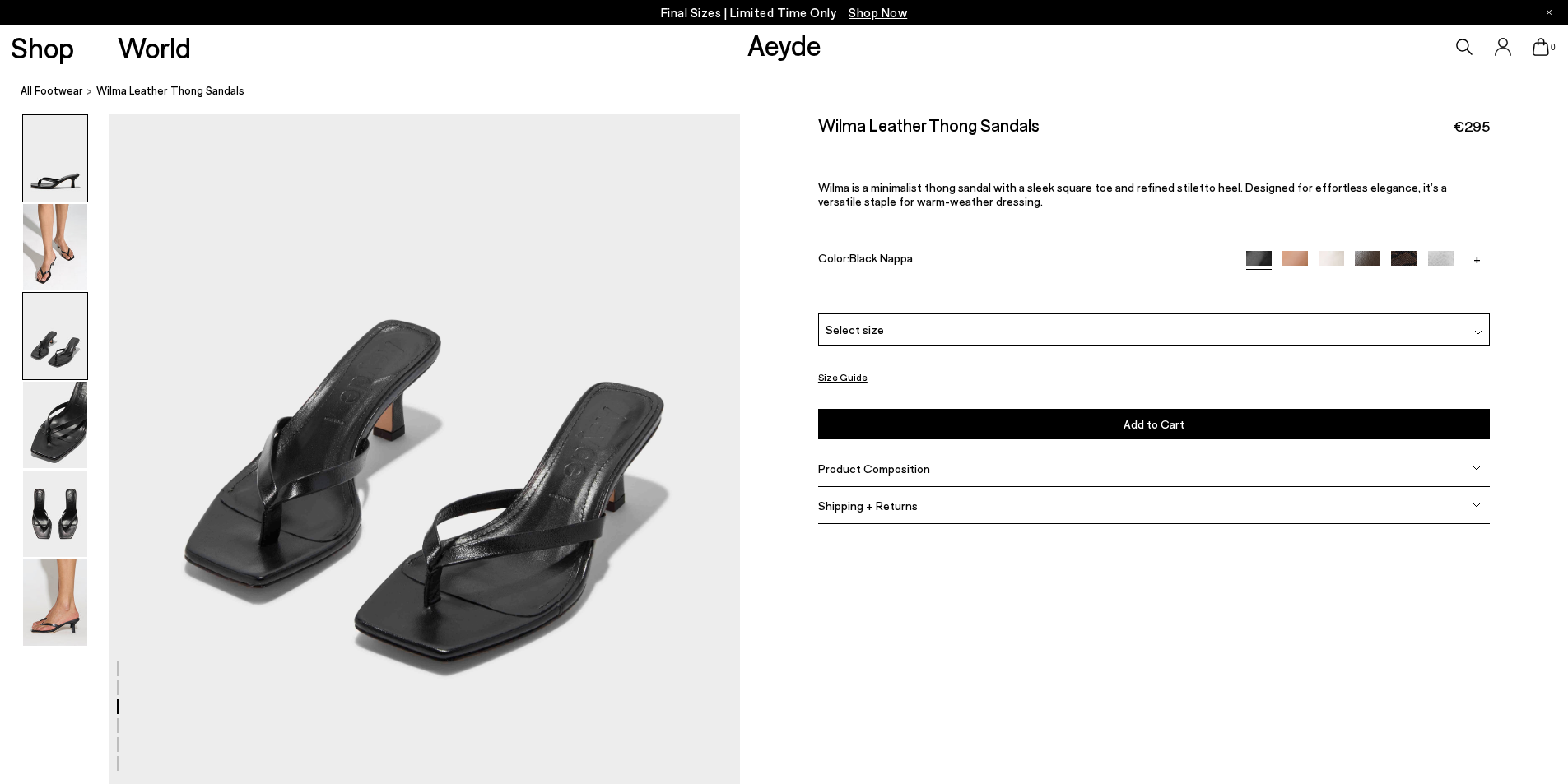 click at bounding box center [55, 158] 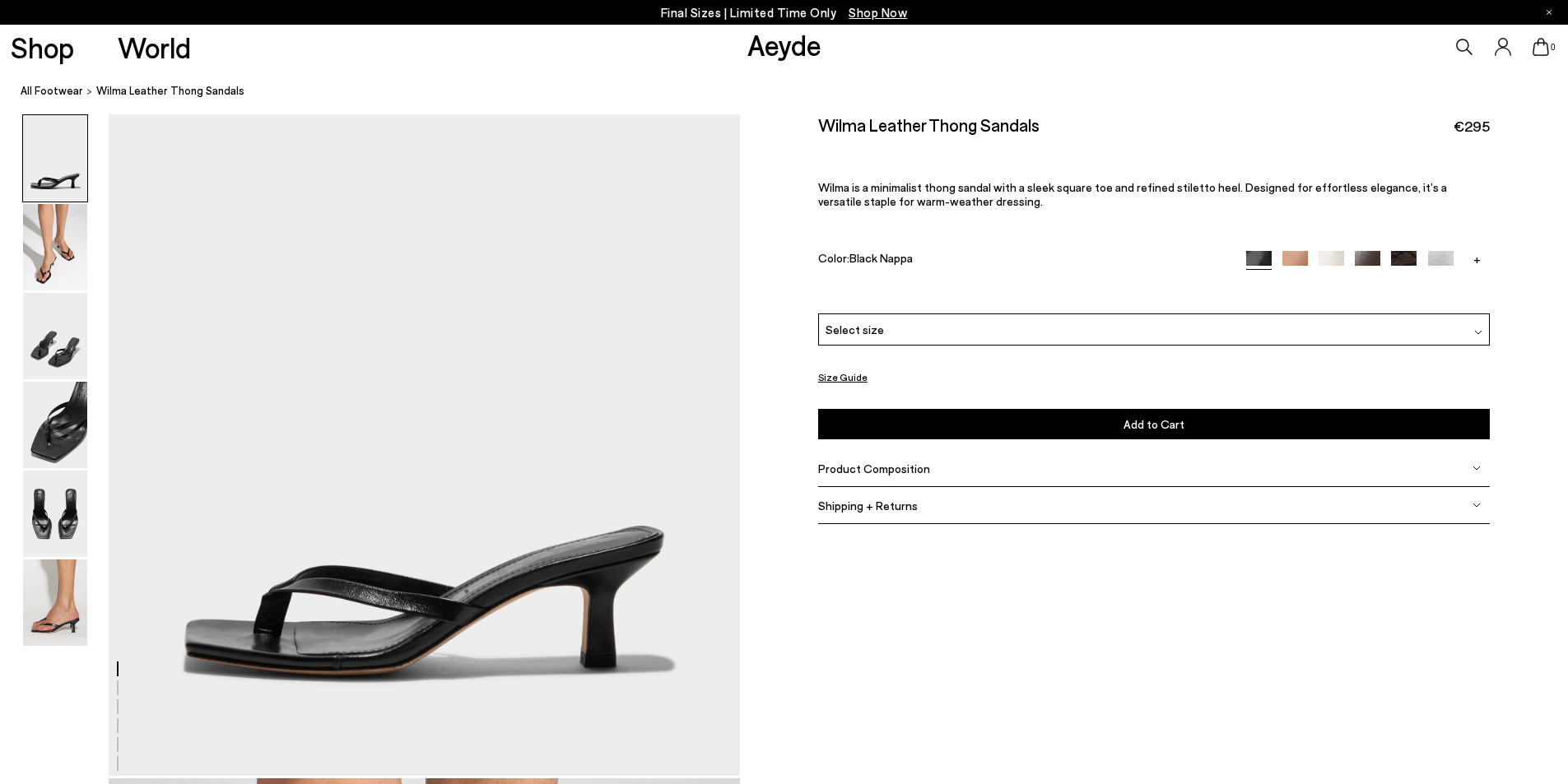 scroll, scrollTop: 0, scrollLeft: 0, axis: both 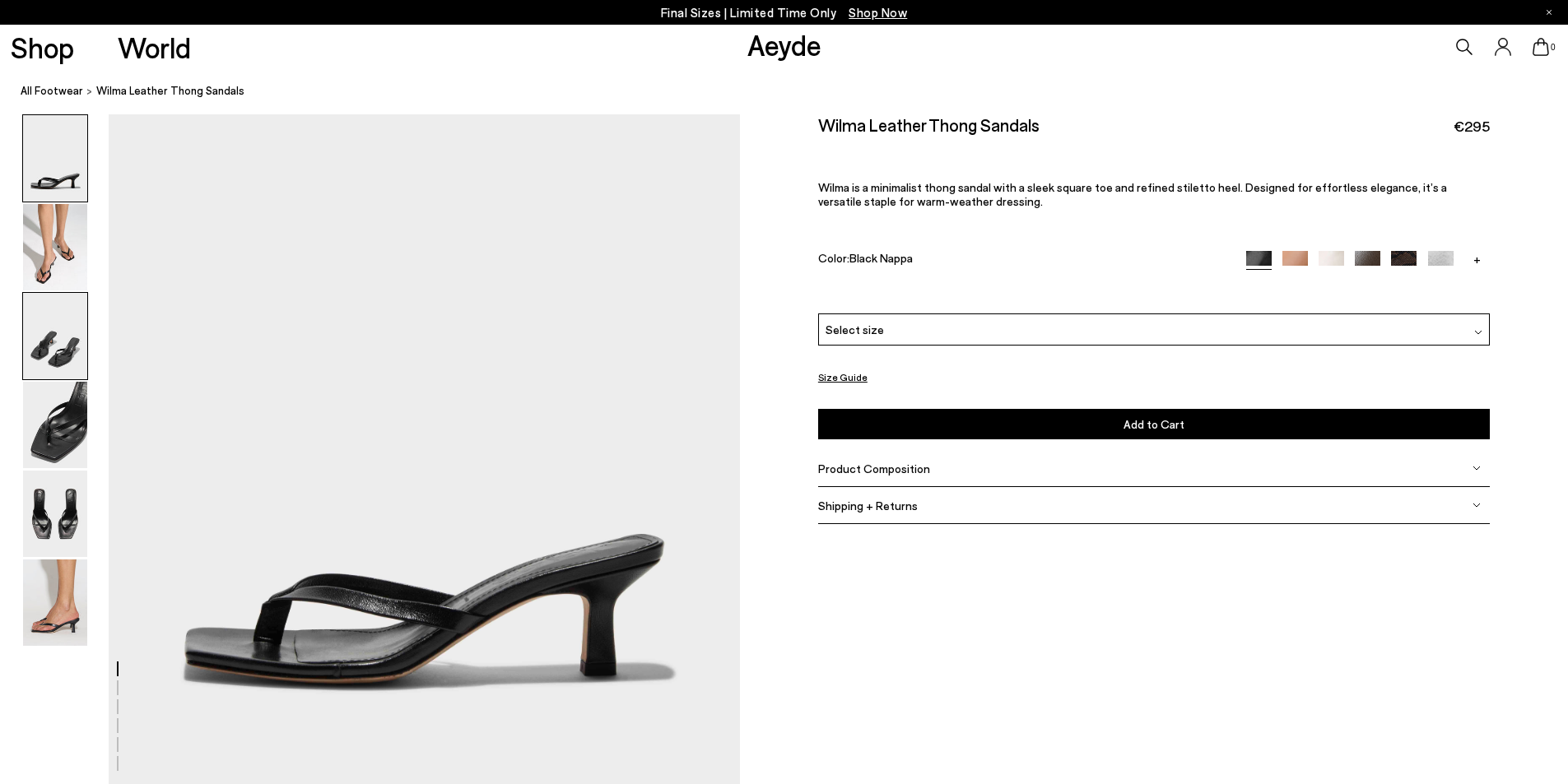 click at bounding box center [55, 336] 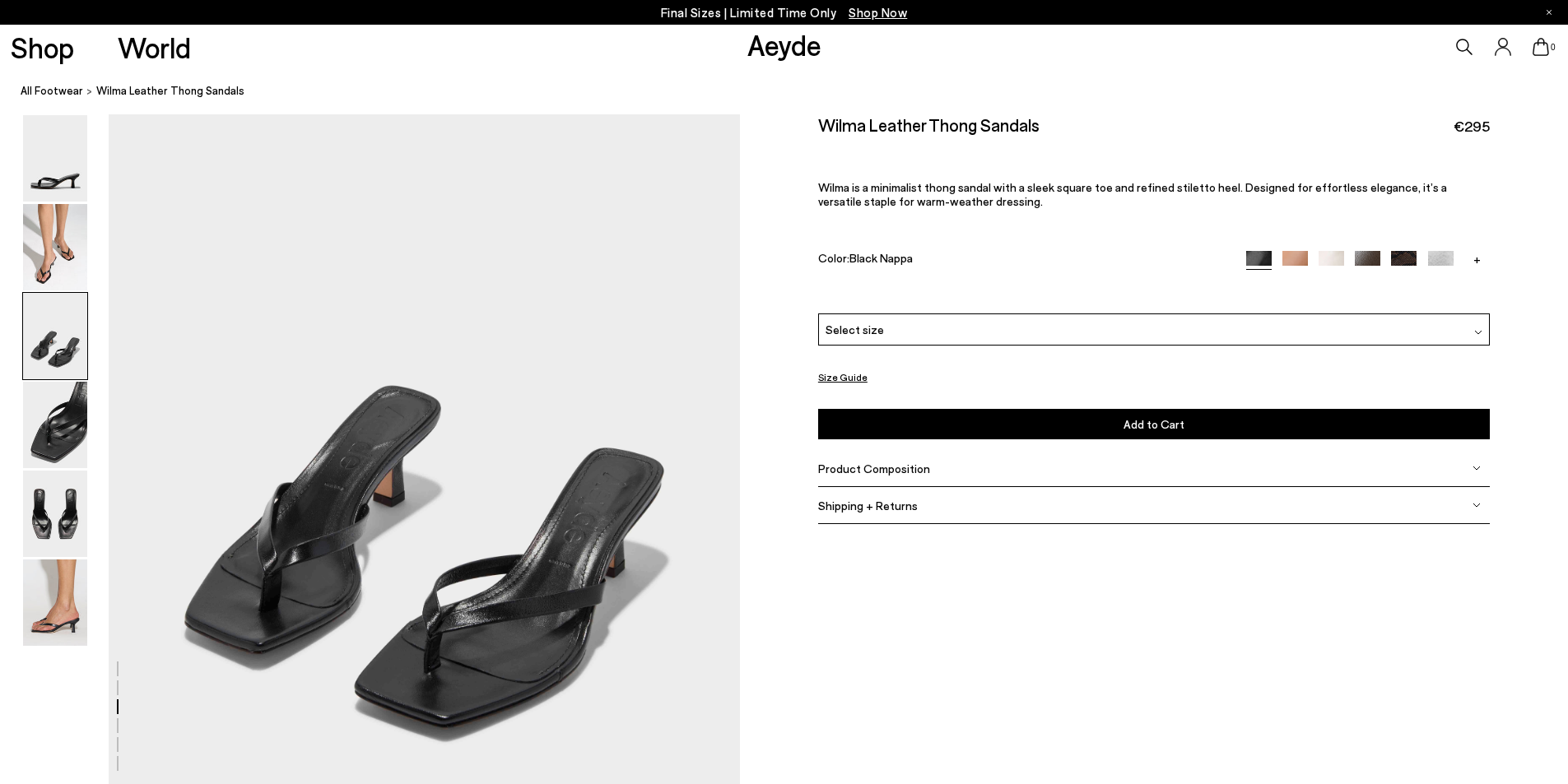 scroll, scrollTop: 1682, scrollLeft: 0, axis: vertical 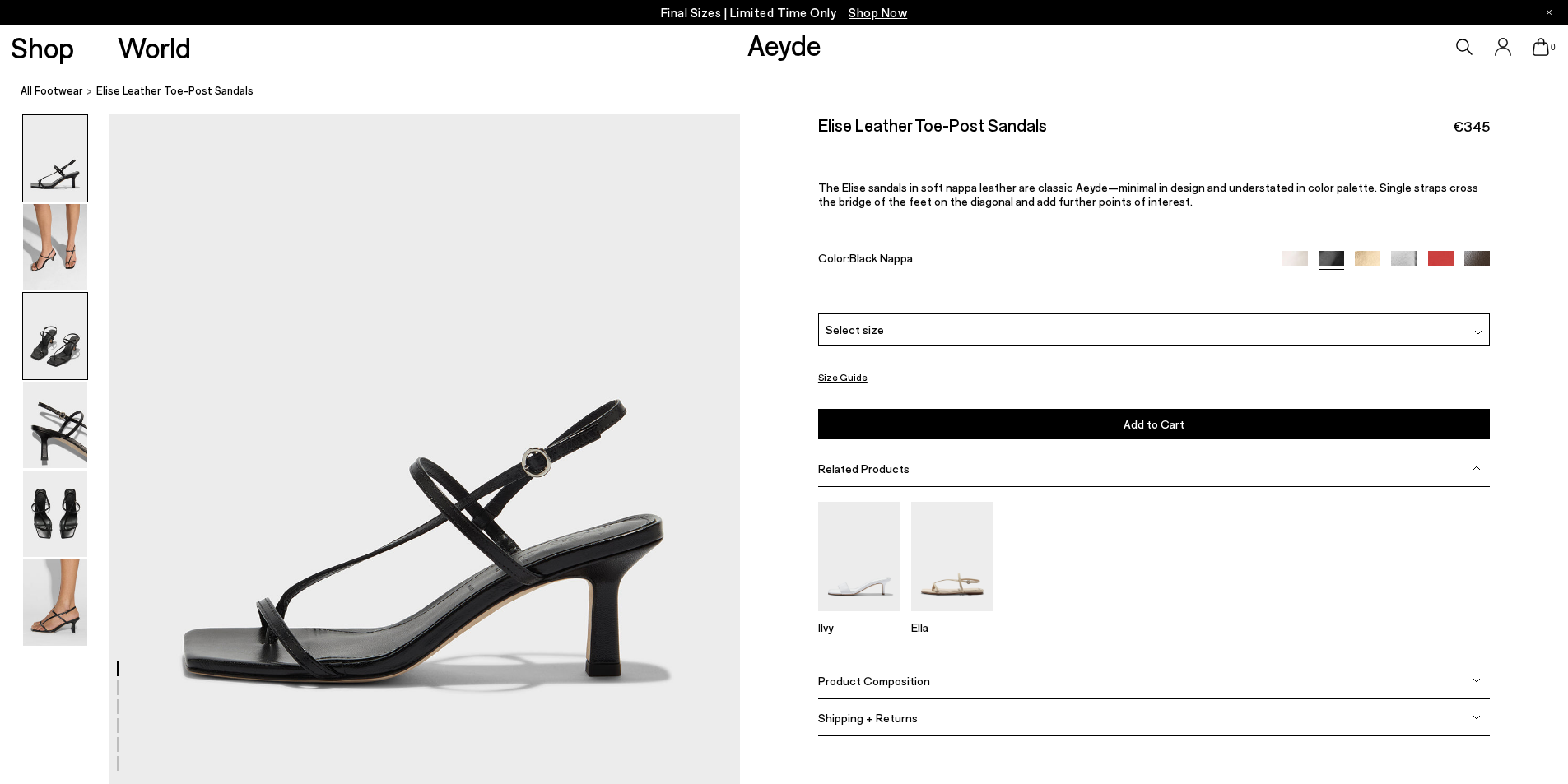 click at bounding box center [55, 336] 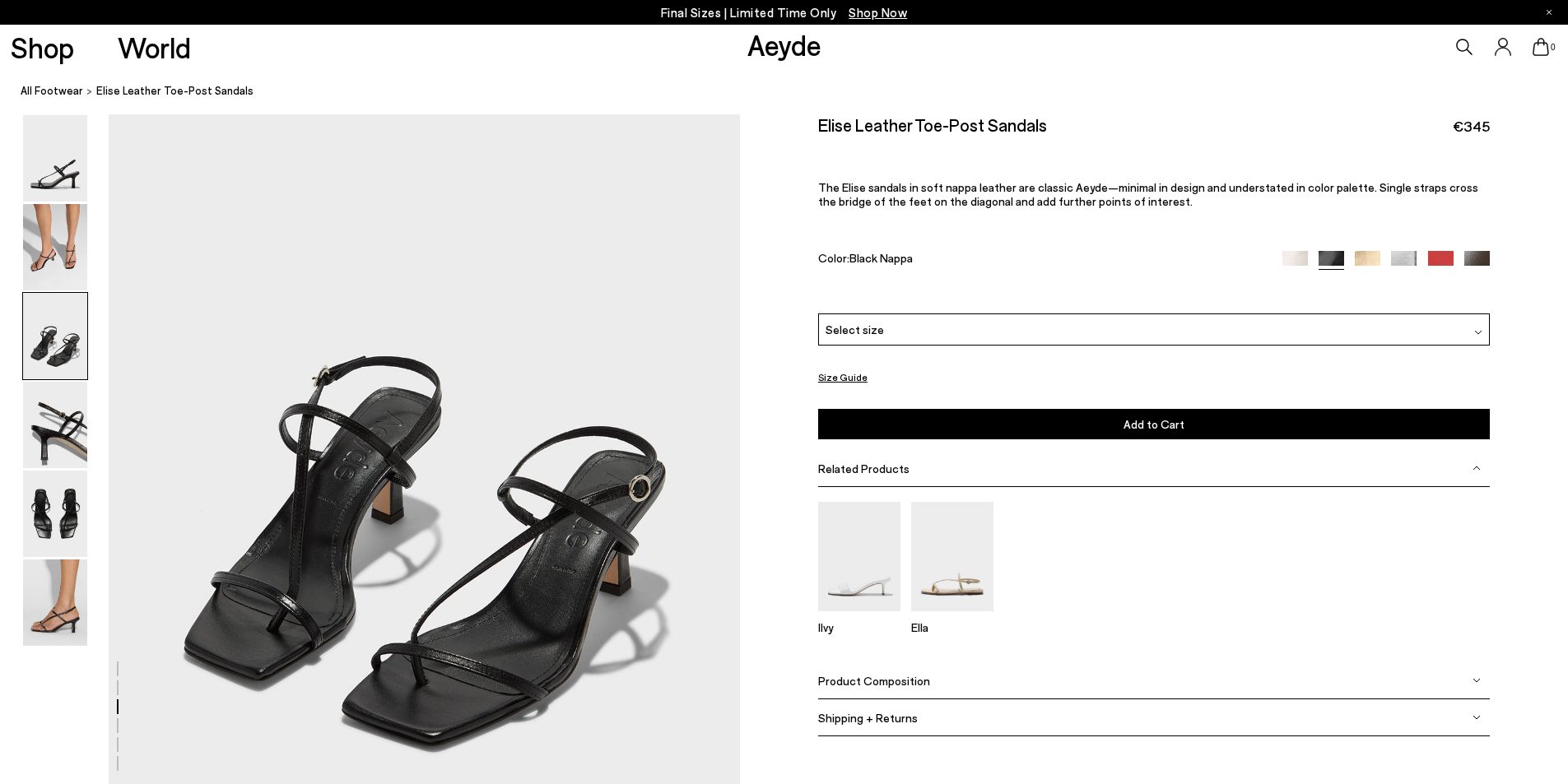 scroll, scrollTop: 1599, scrollLeft: 0, axis: vertical 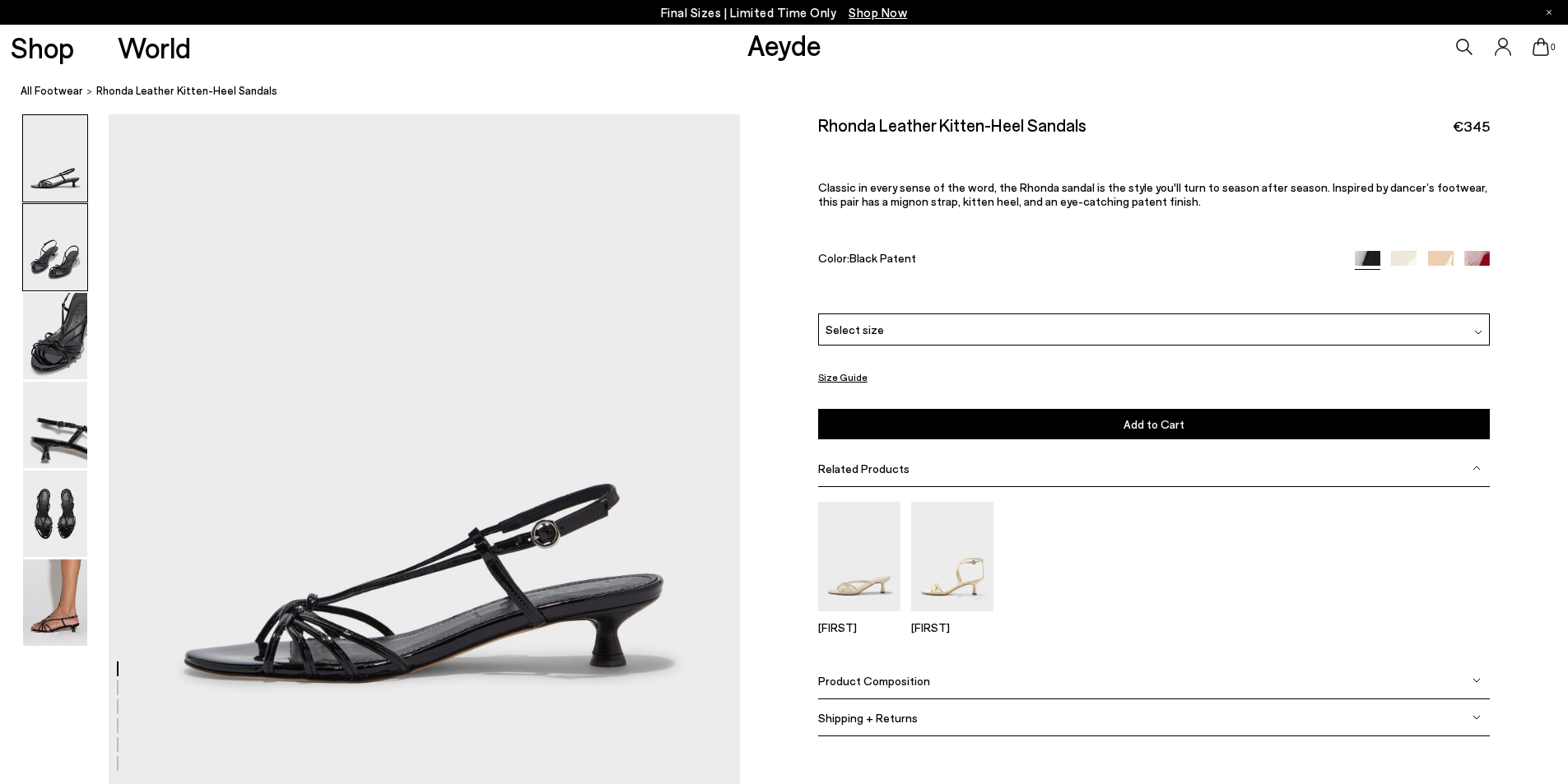 click at bounding box center (55, 247) 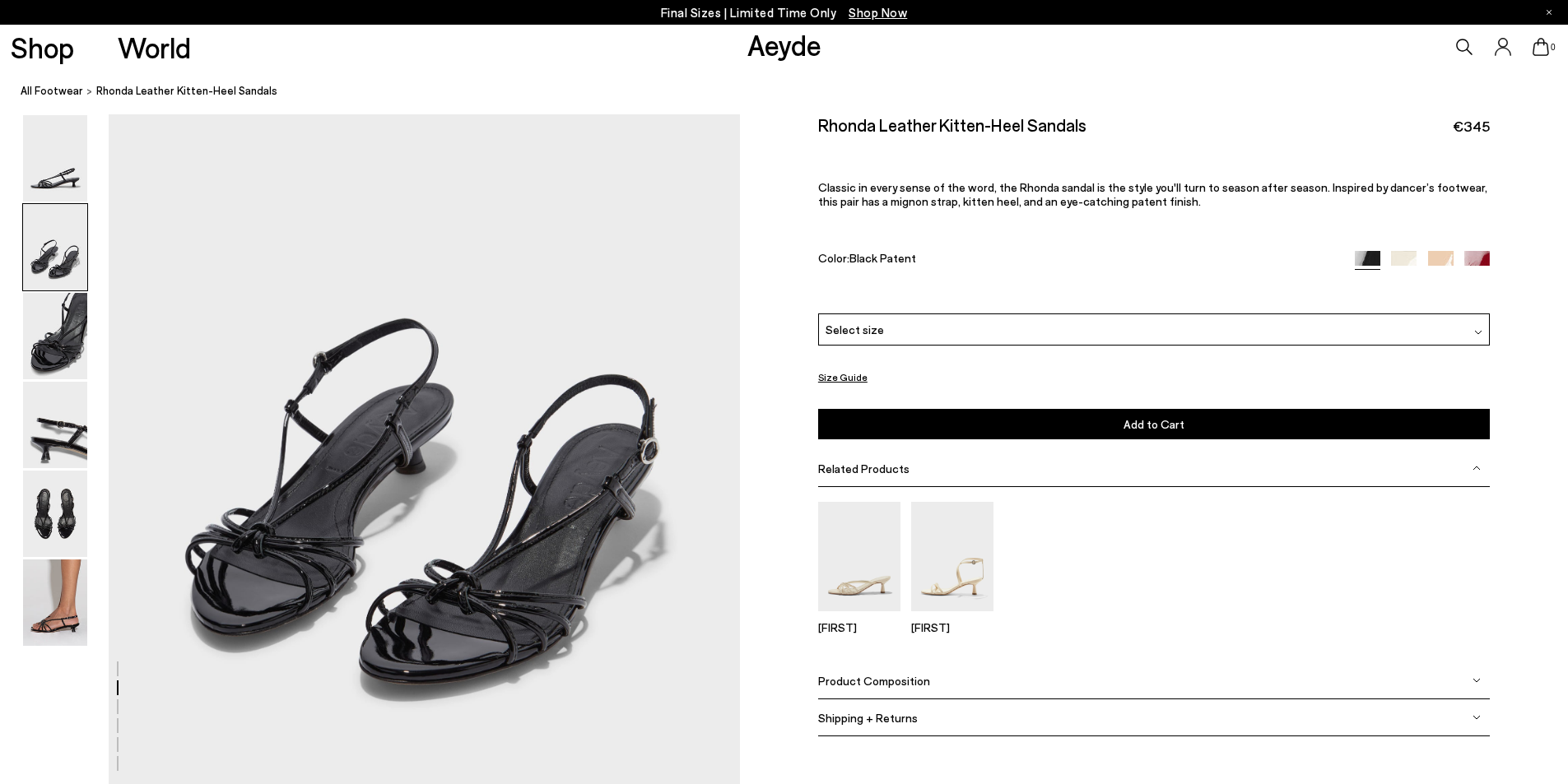 scroll, scrollTop: 838, scrollLeft: 0, axis: vertical 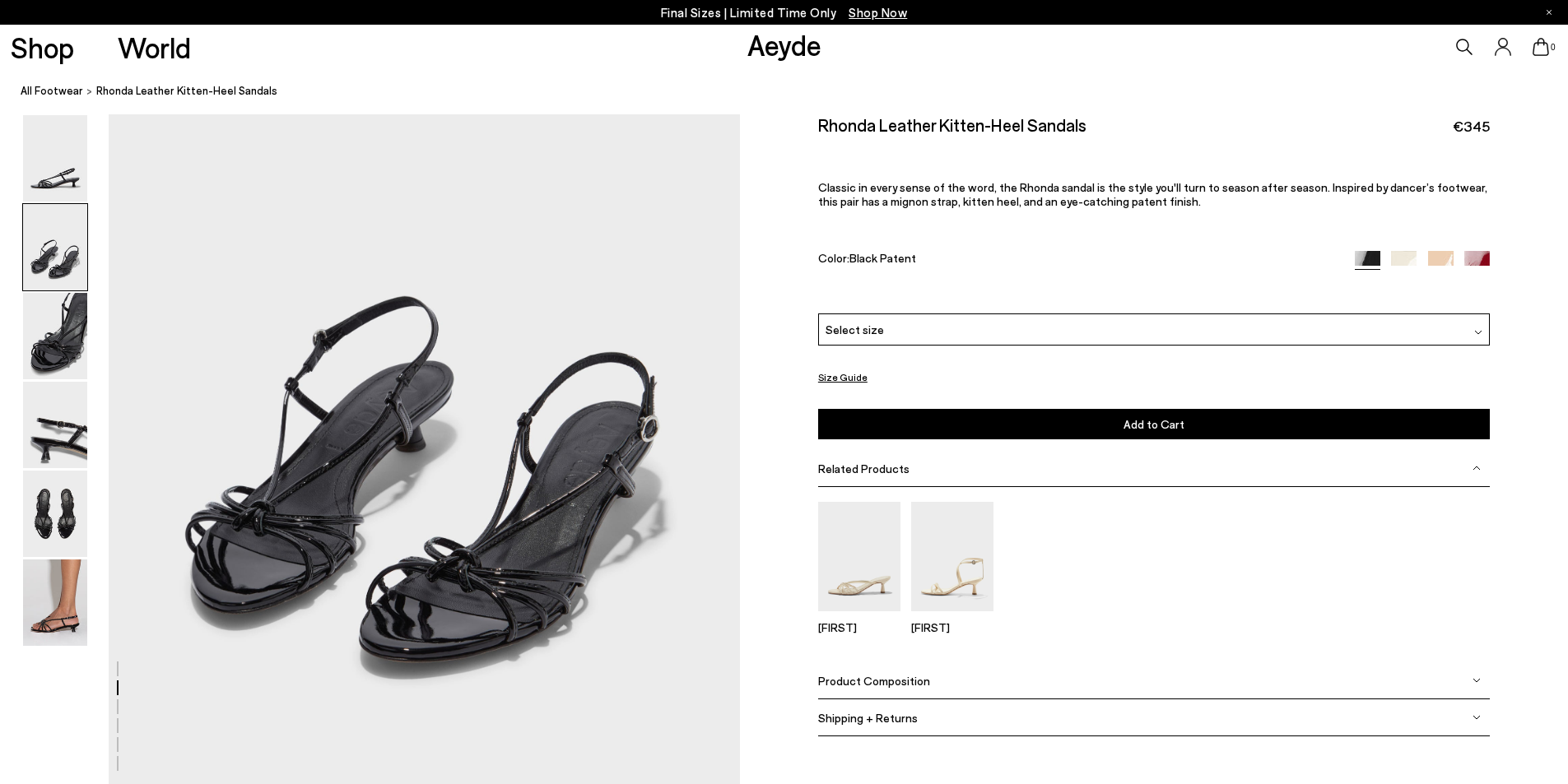 drag, startPoint x: 502, startPoint y: 72, endPoint x: 622, endPoint y: 19, distance: 131.18308 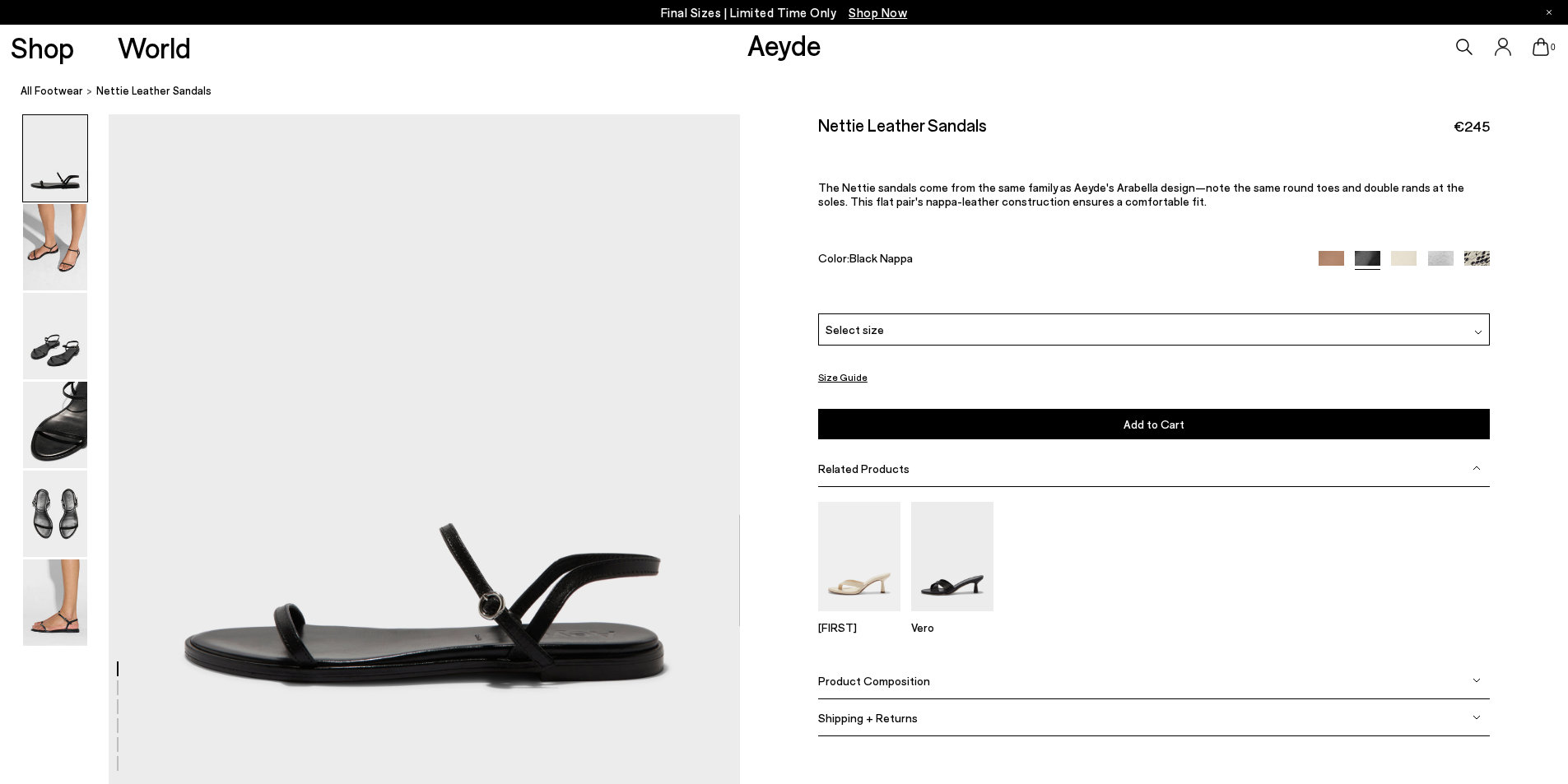 scroll, scrollTop: 0, scrollLeft: 0, axis: both 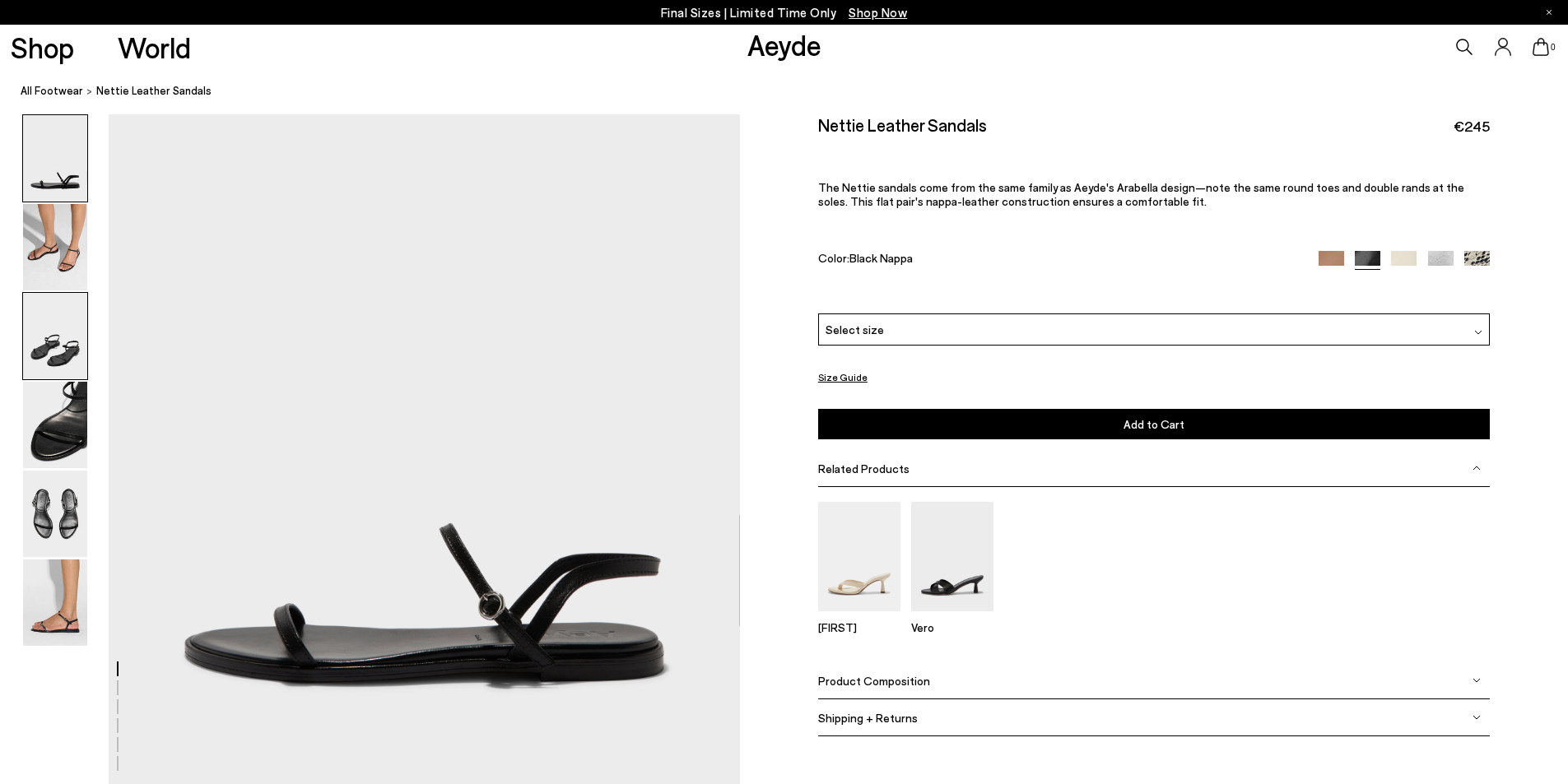 click at bounding box center (55, 336) 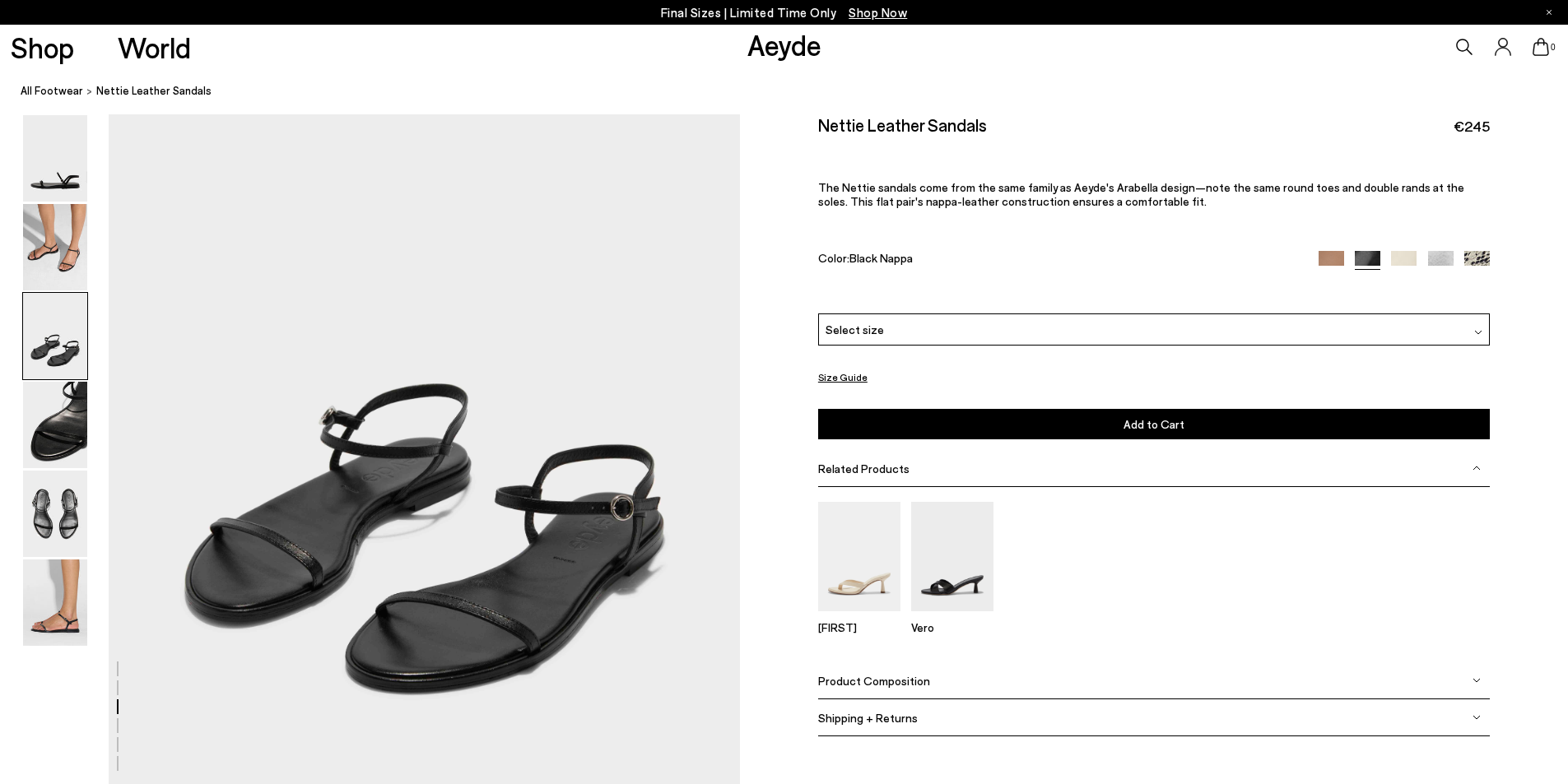 scroll, scrollTop: 1682, scrollLeft: 0, axis: vertical 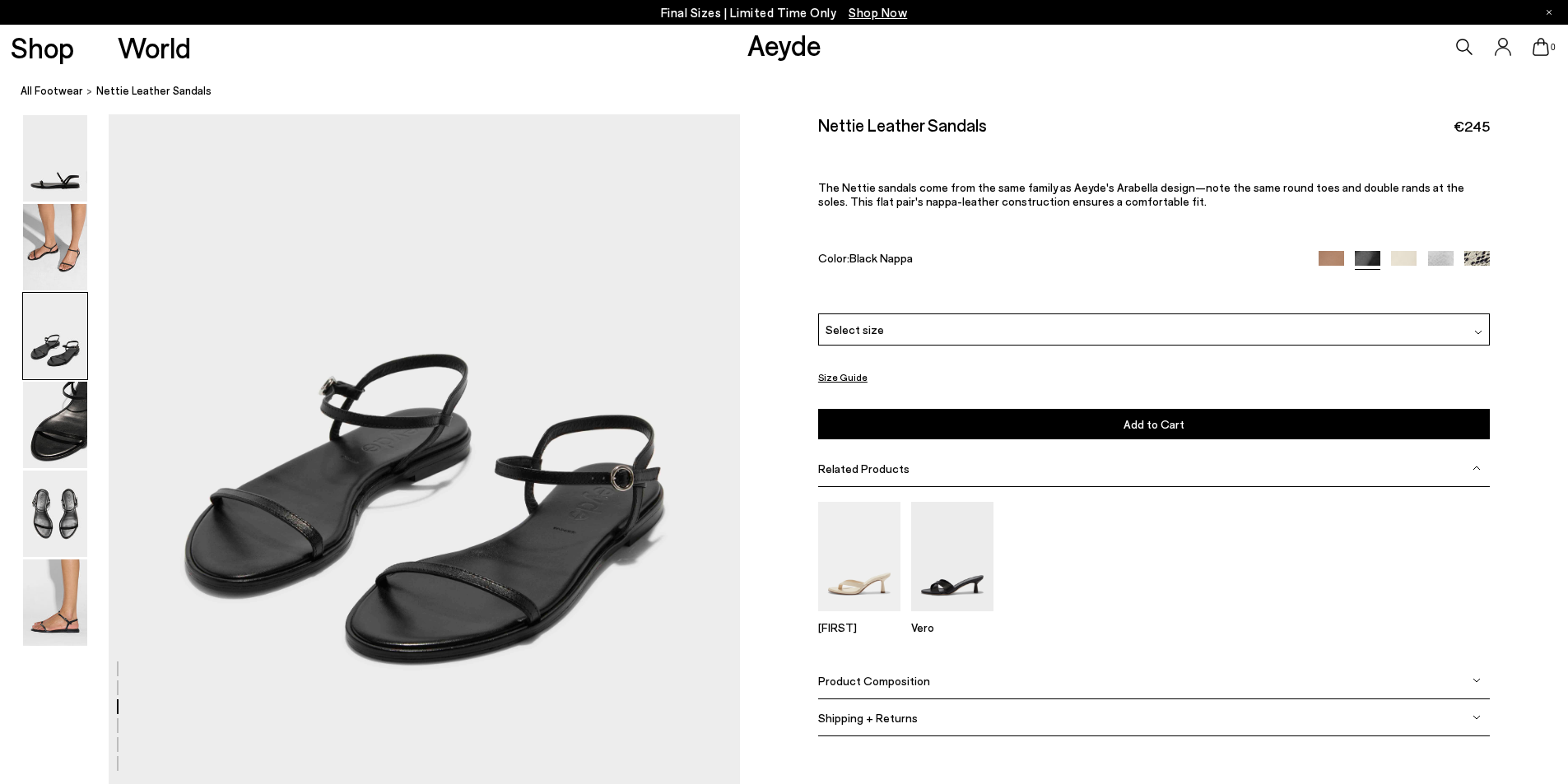click on "All Footwear
[FIRST] Leather Sandals" at bounding box center [794, 91] 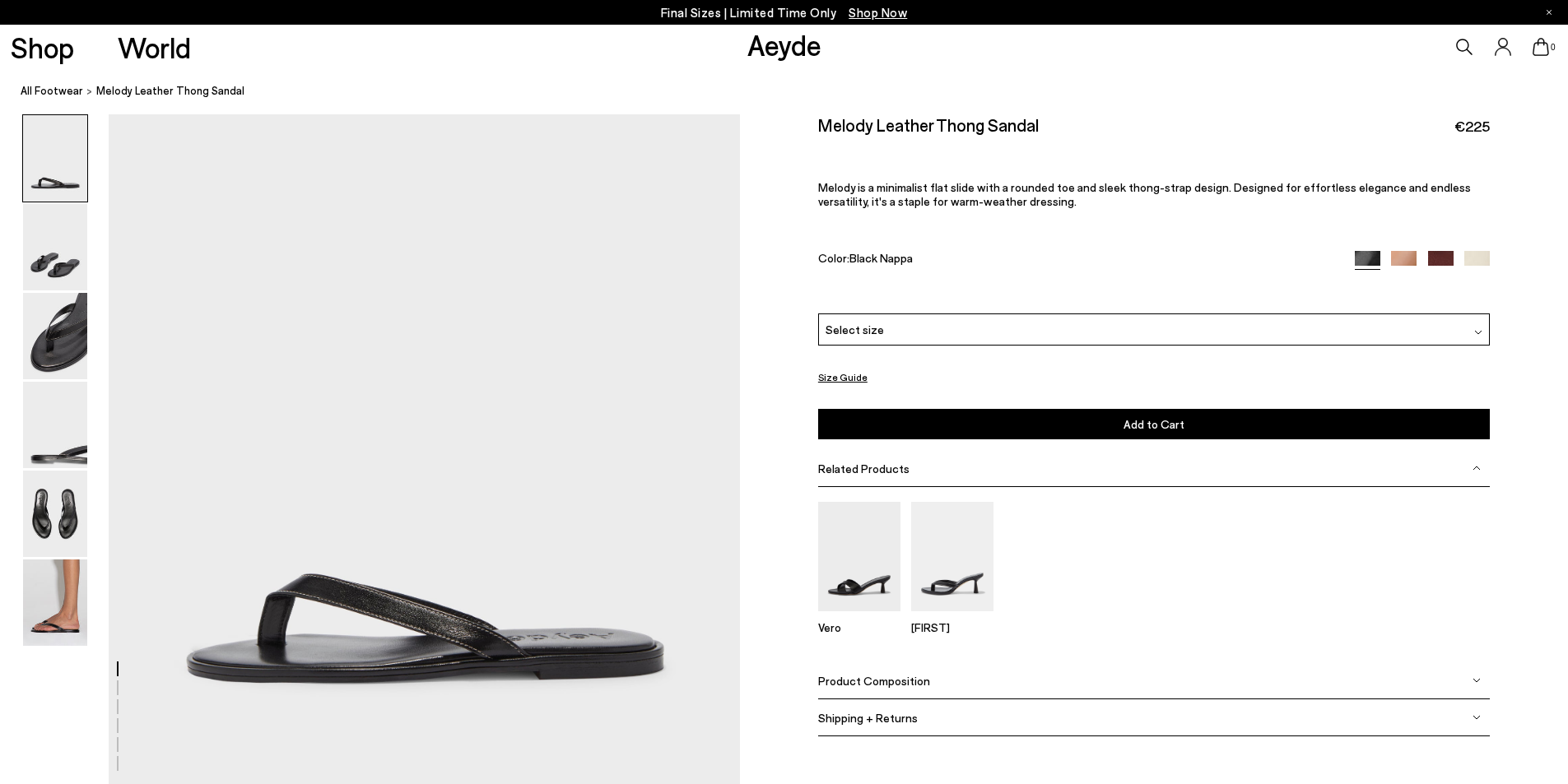 scroll, scrollTop: 0, scrollLeft: 0, axis: both 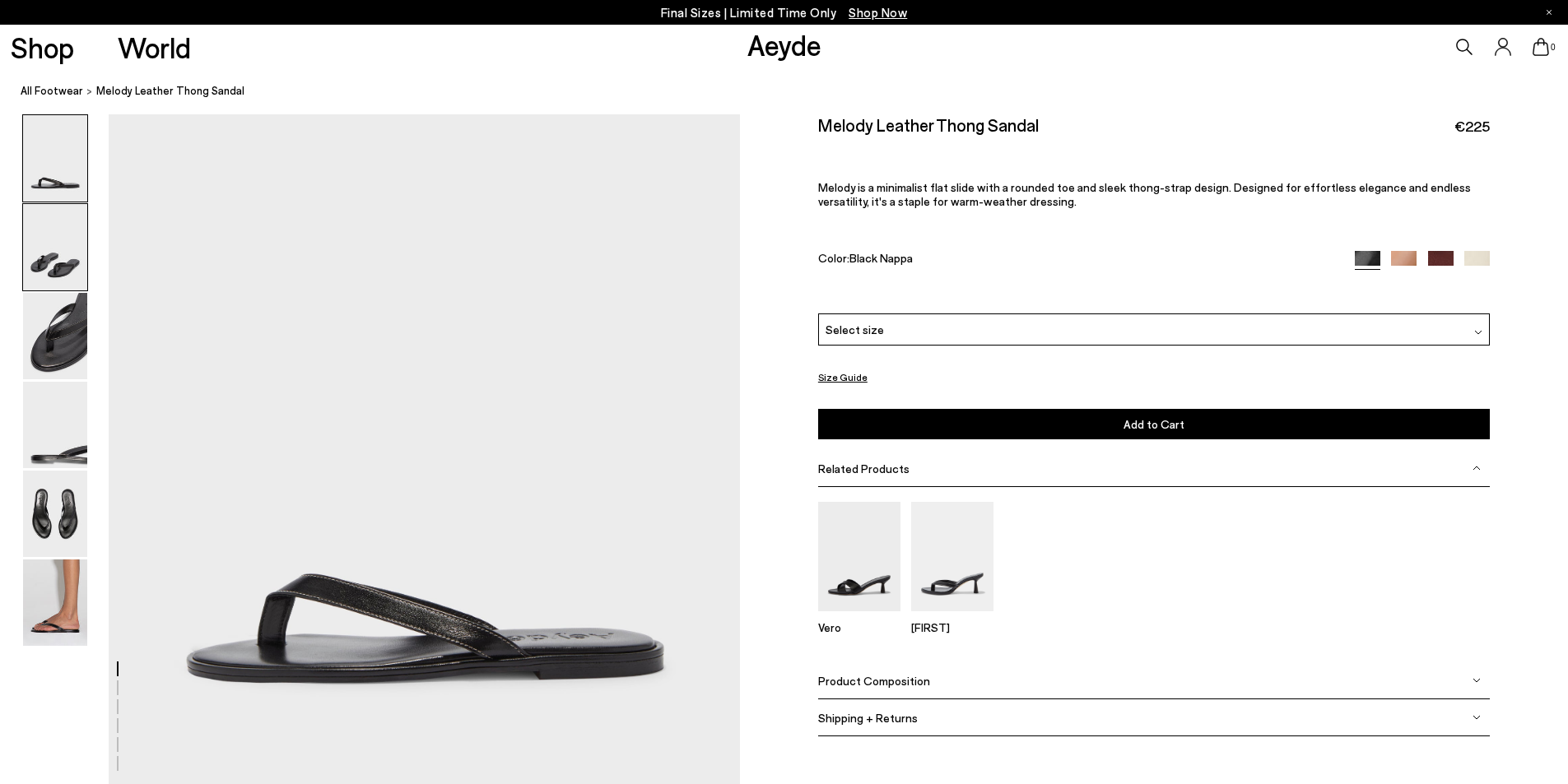 drag, startPoint x: 52, startPoint y: 257, endPoint x: 62, endPoint y: 271, distance: 17.204651 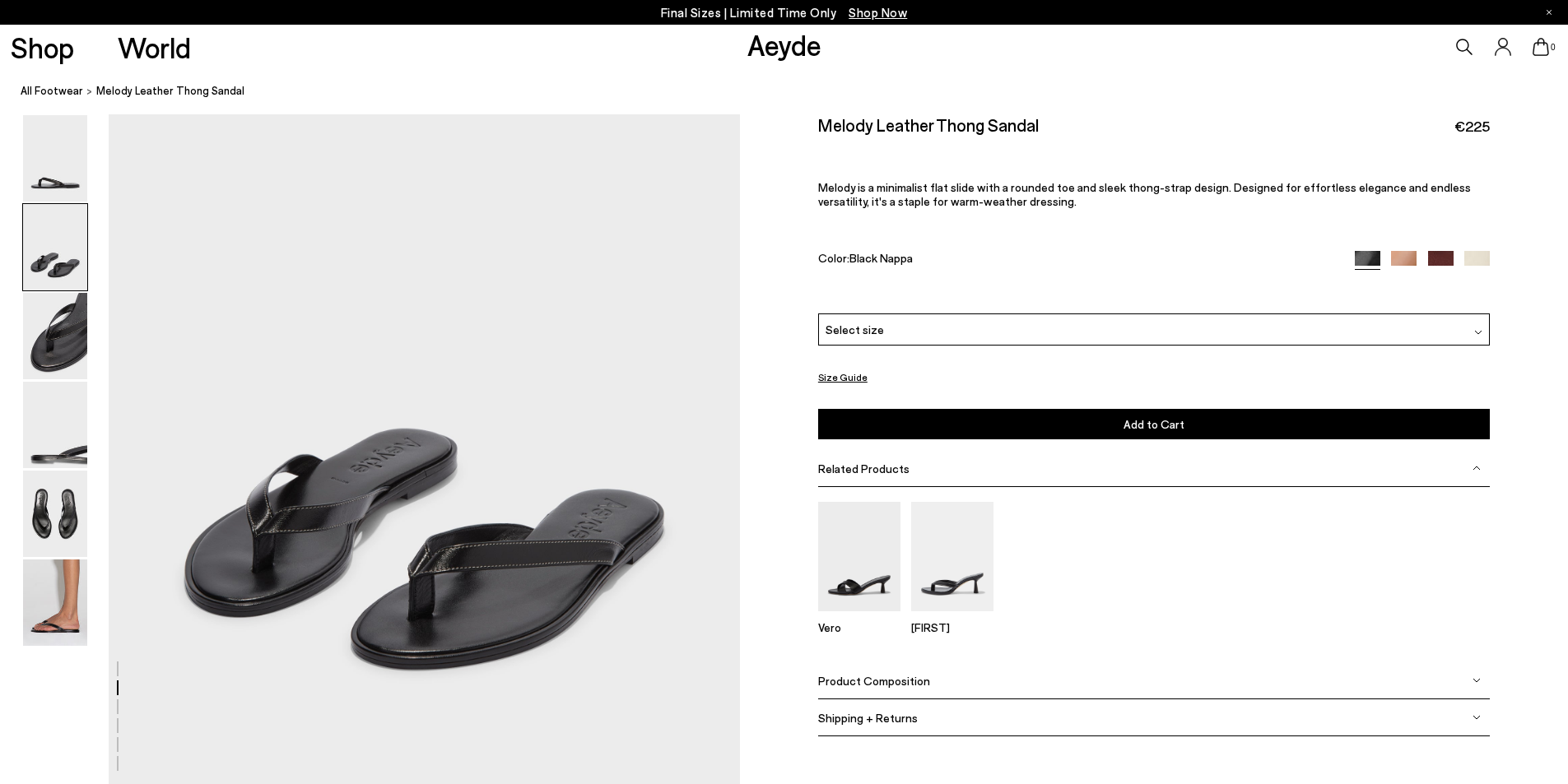 scroll, scrollTop: 838, scrollLeft: 0, axis: vertical 